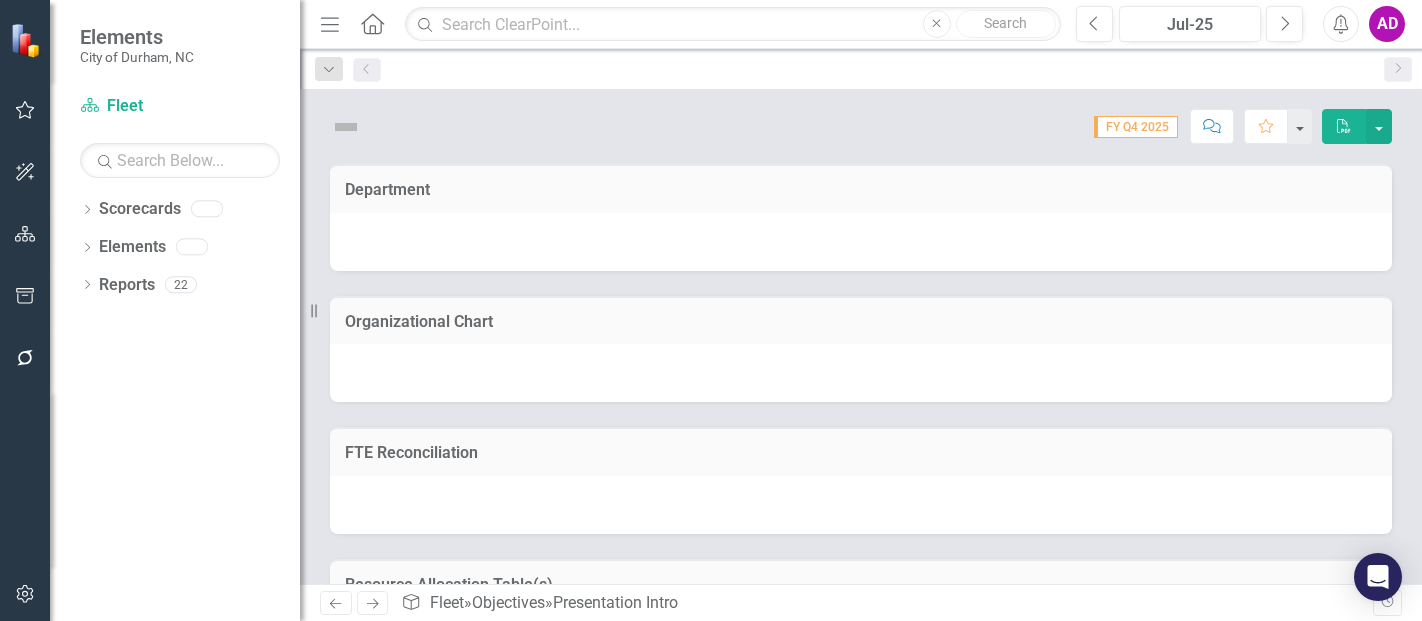 scroll, scrollTop: 0, scrollLeft: 0, axis: both 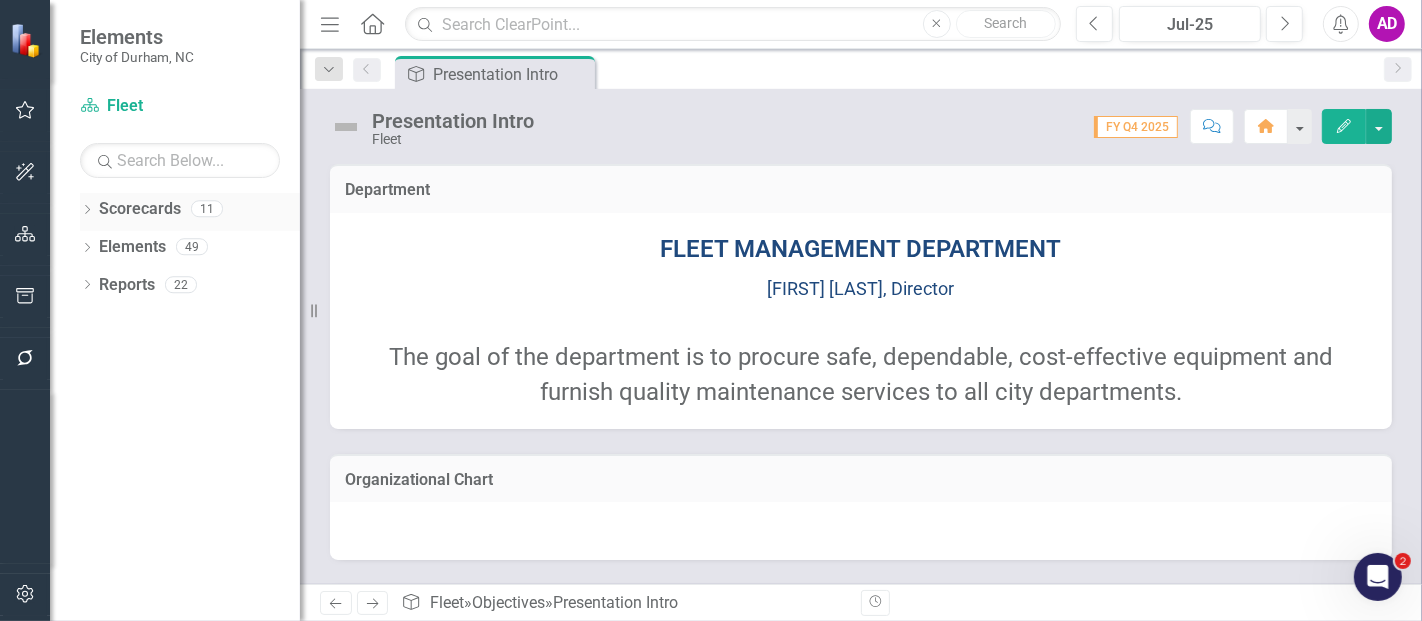 click on "Dropdown" at bounding box center (87, 211) 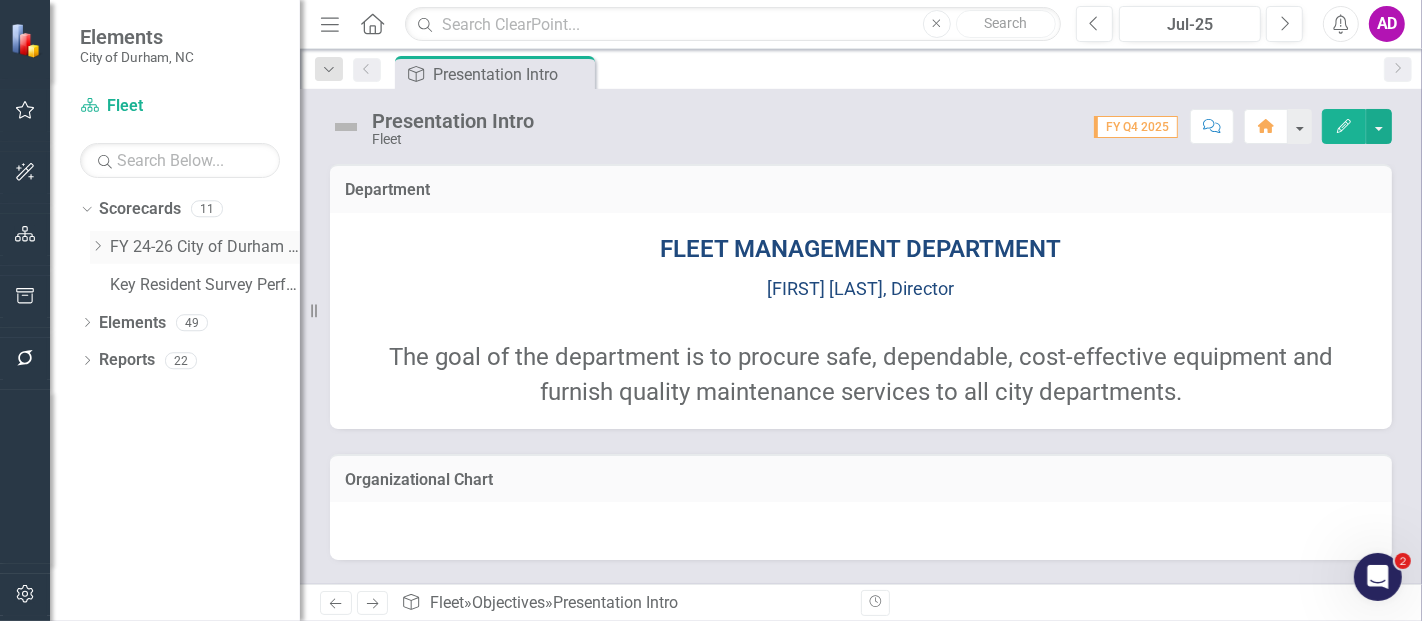 click on "Dropdown" 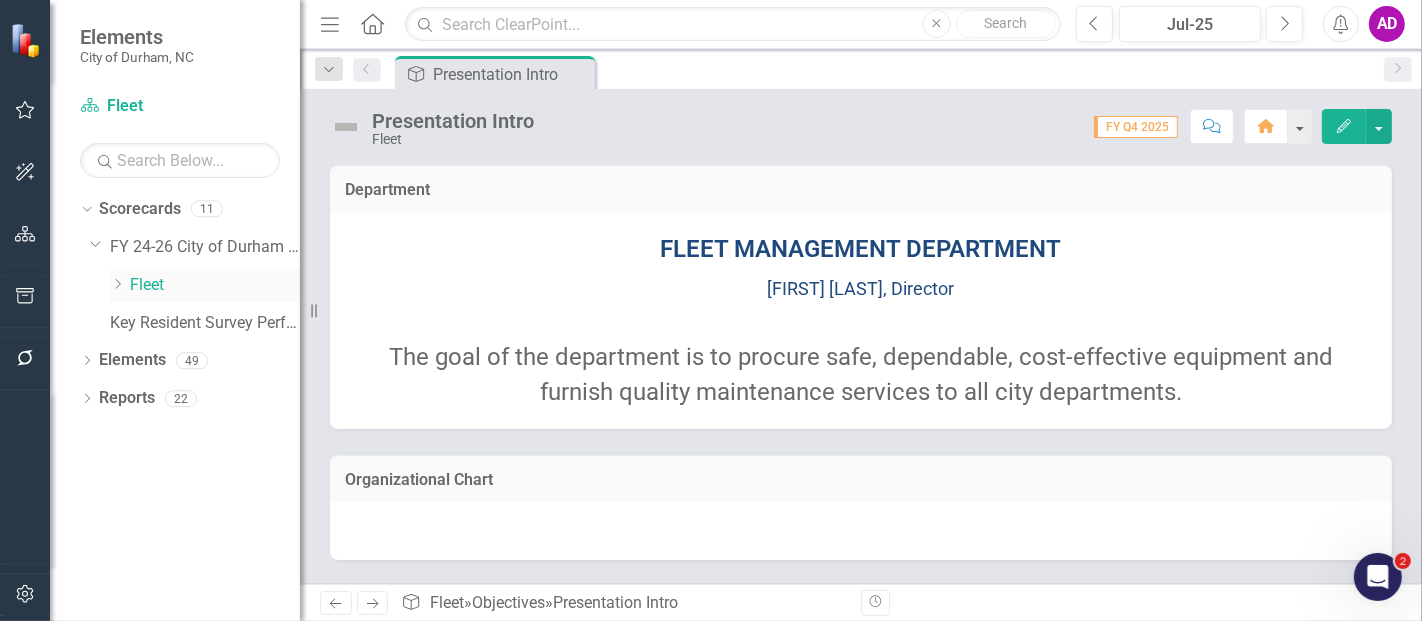 click on "Fleet" at bounding box center [215, 285] 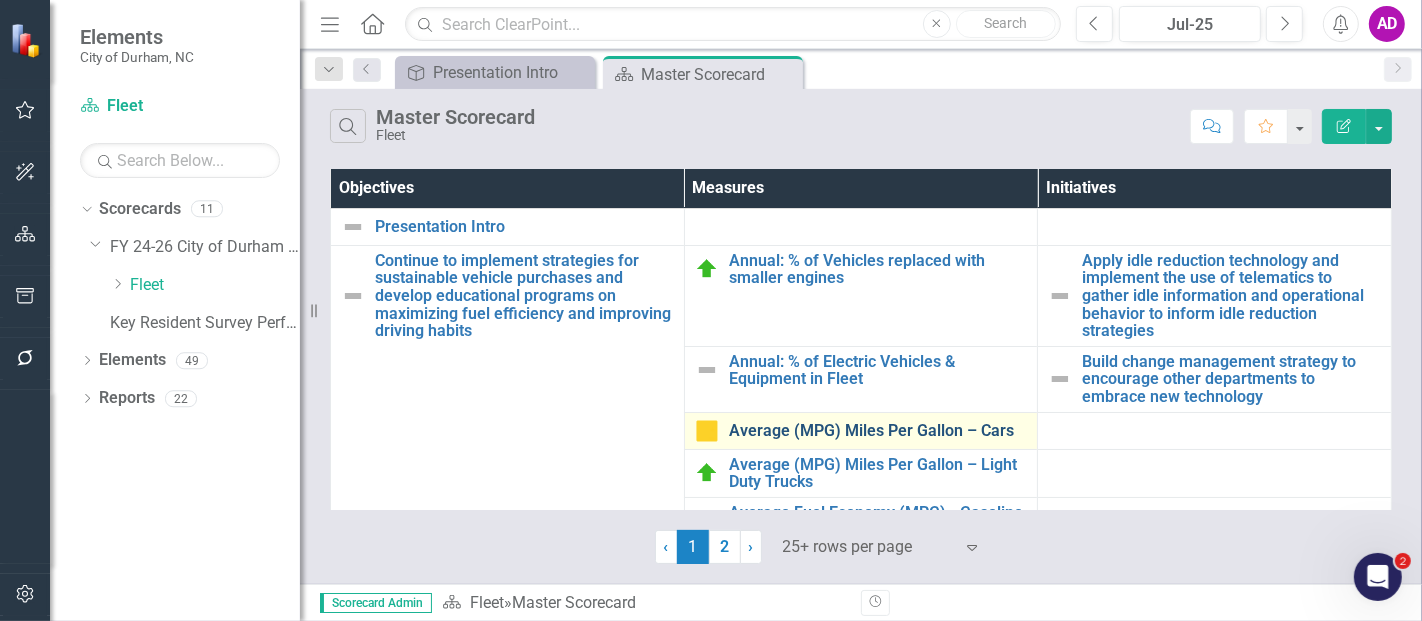 click on "Average (MPG) Miles Per Gallon – Cars" at bounding box center [878, 431] 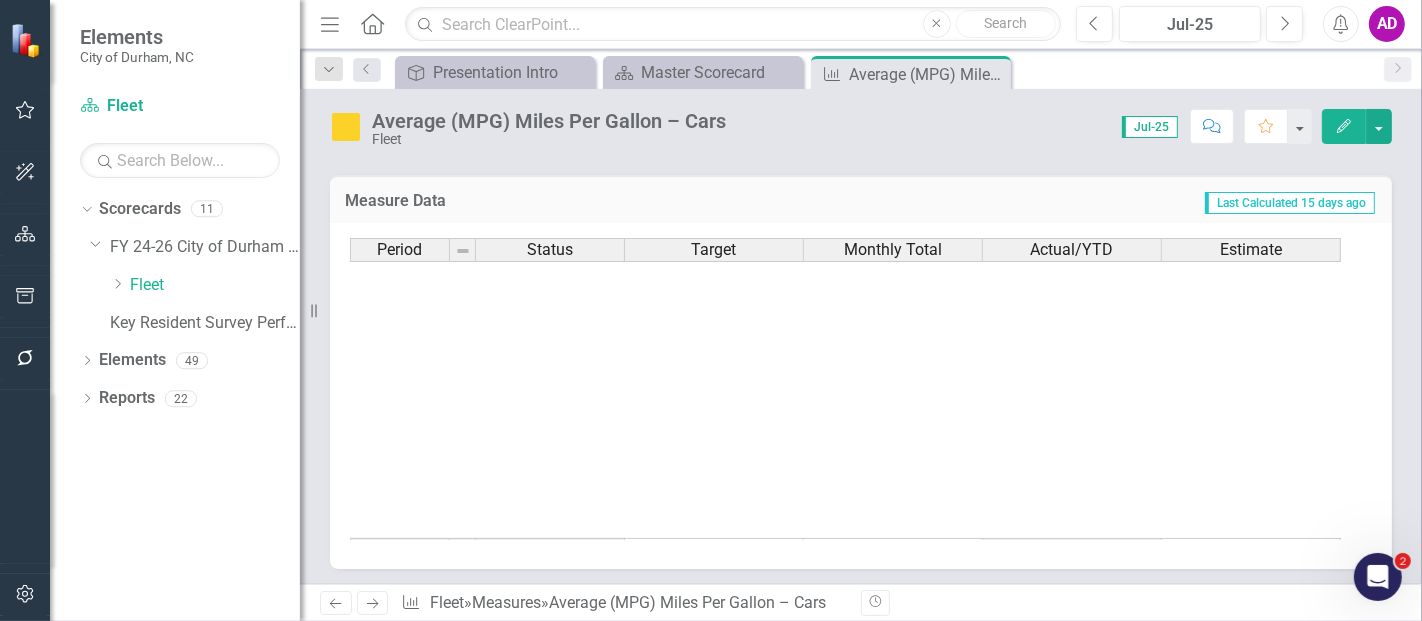 scroll, scrollTop: 697, scrollLeft: 0, axis: vertical 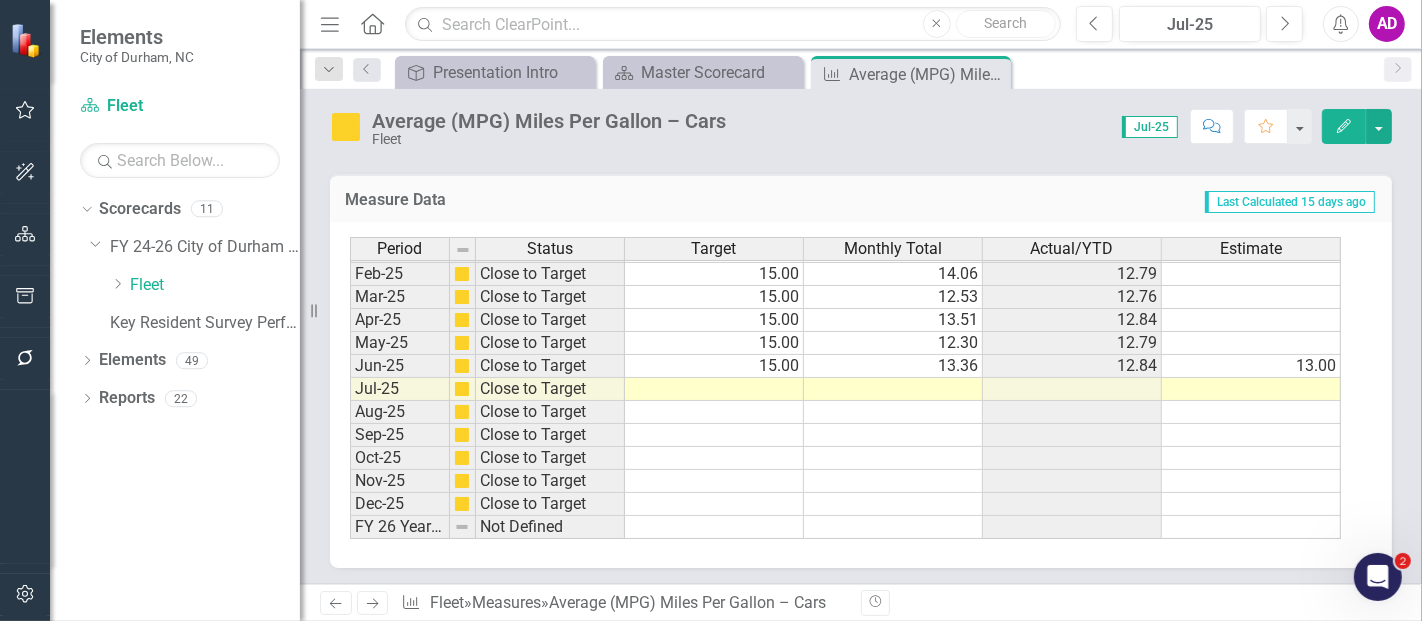 click at bounding box center [714, 389] 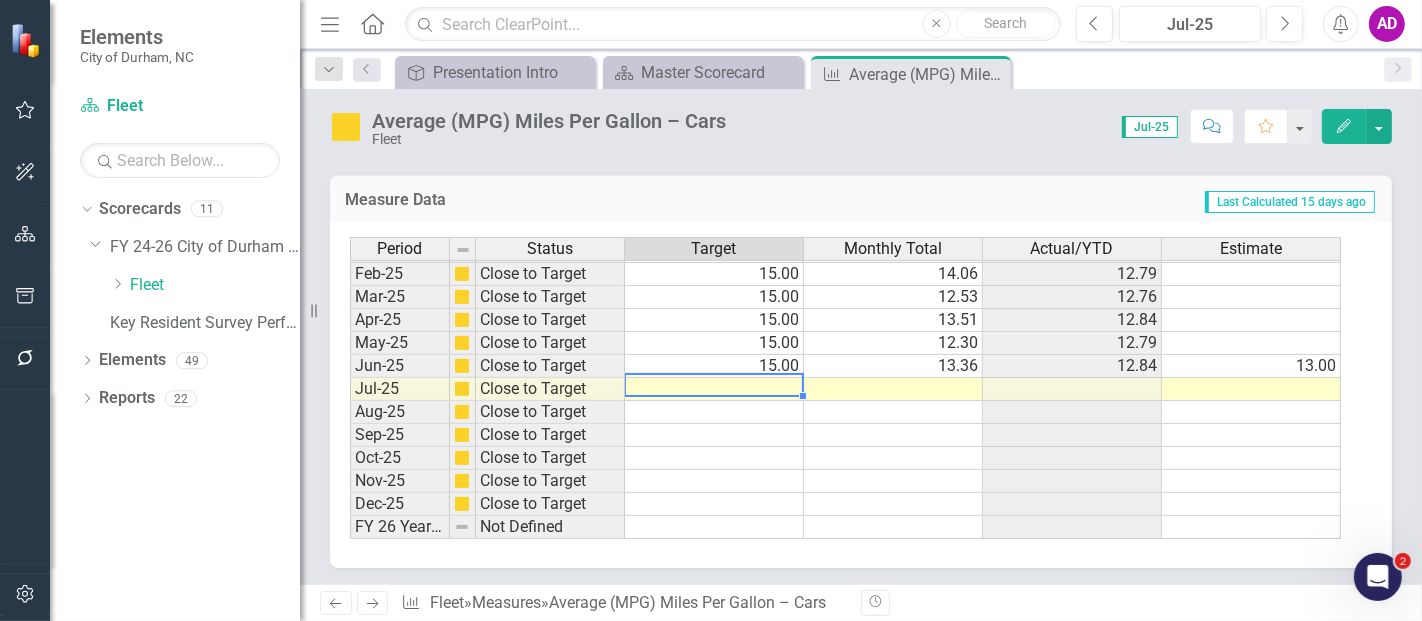 type on "15" 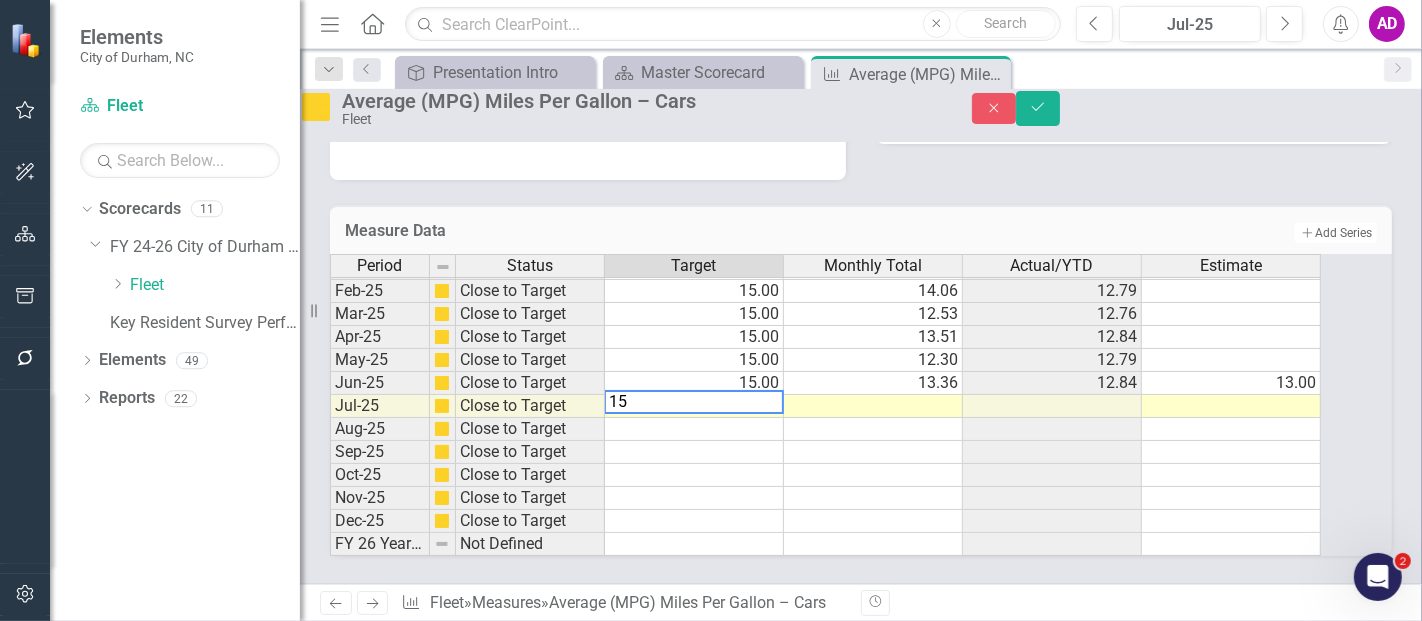type 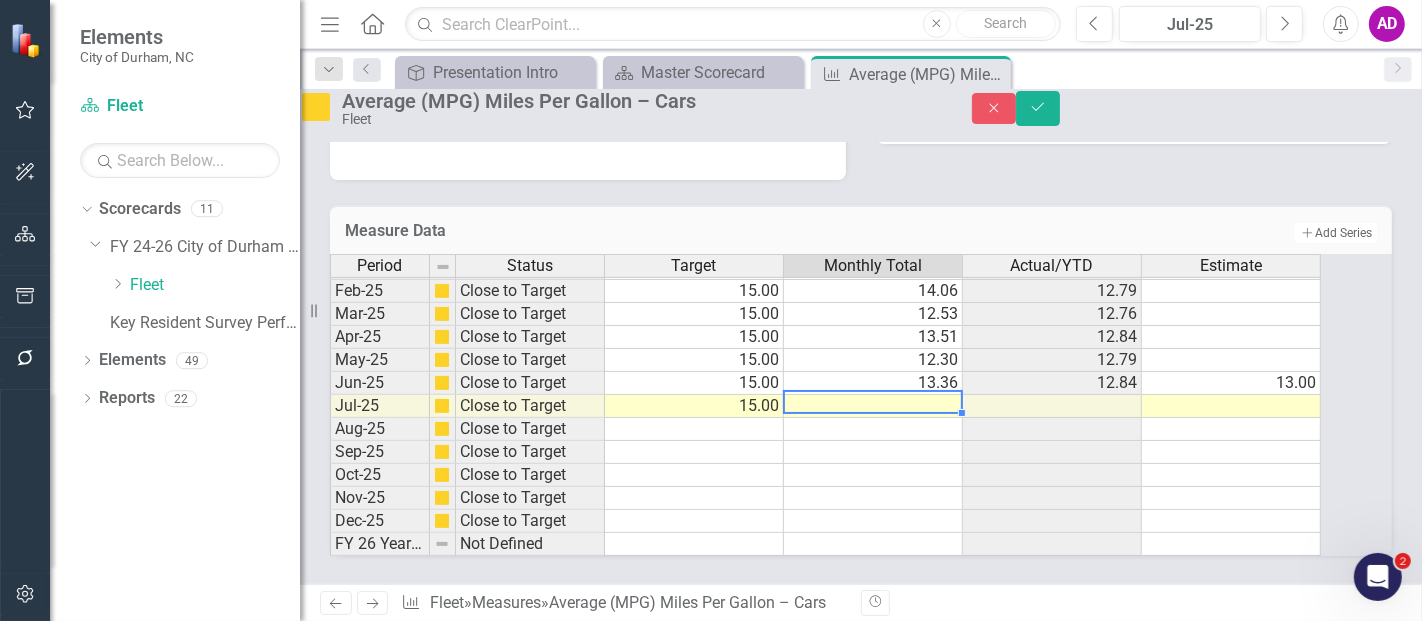 click on "15.00" at bounding box center [694, 406] 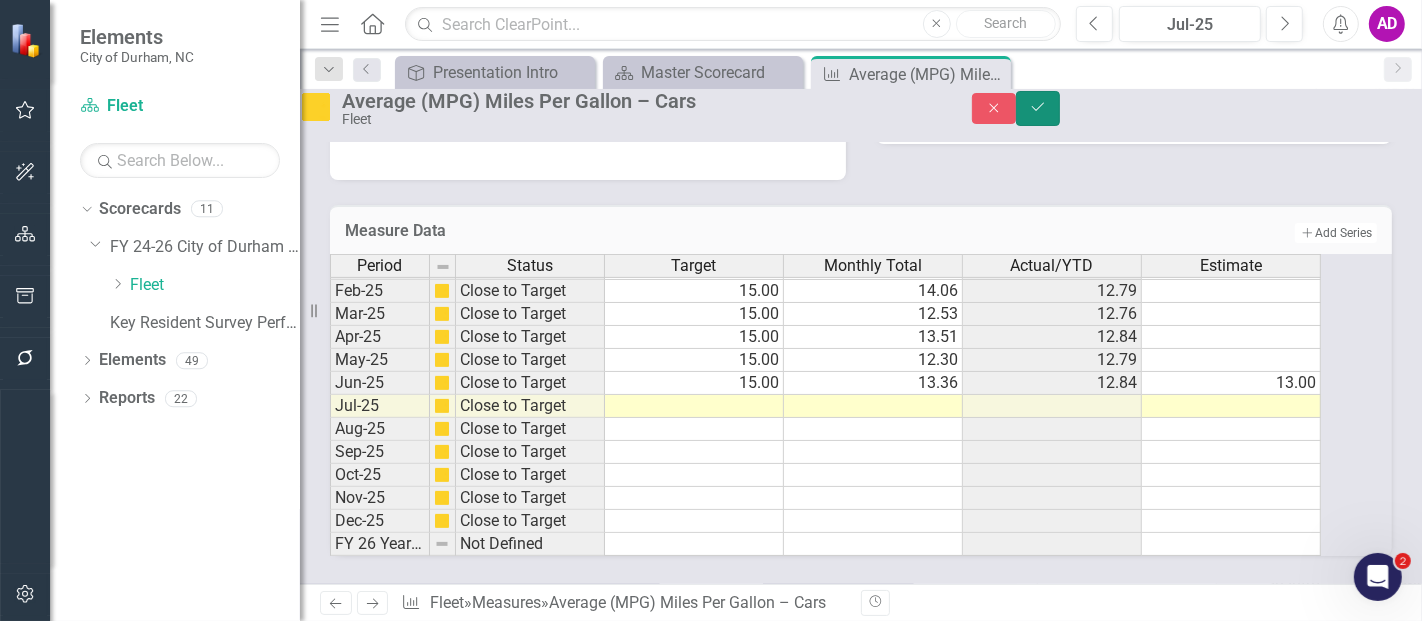 click on "Save" 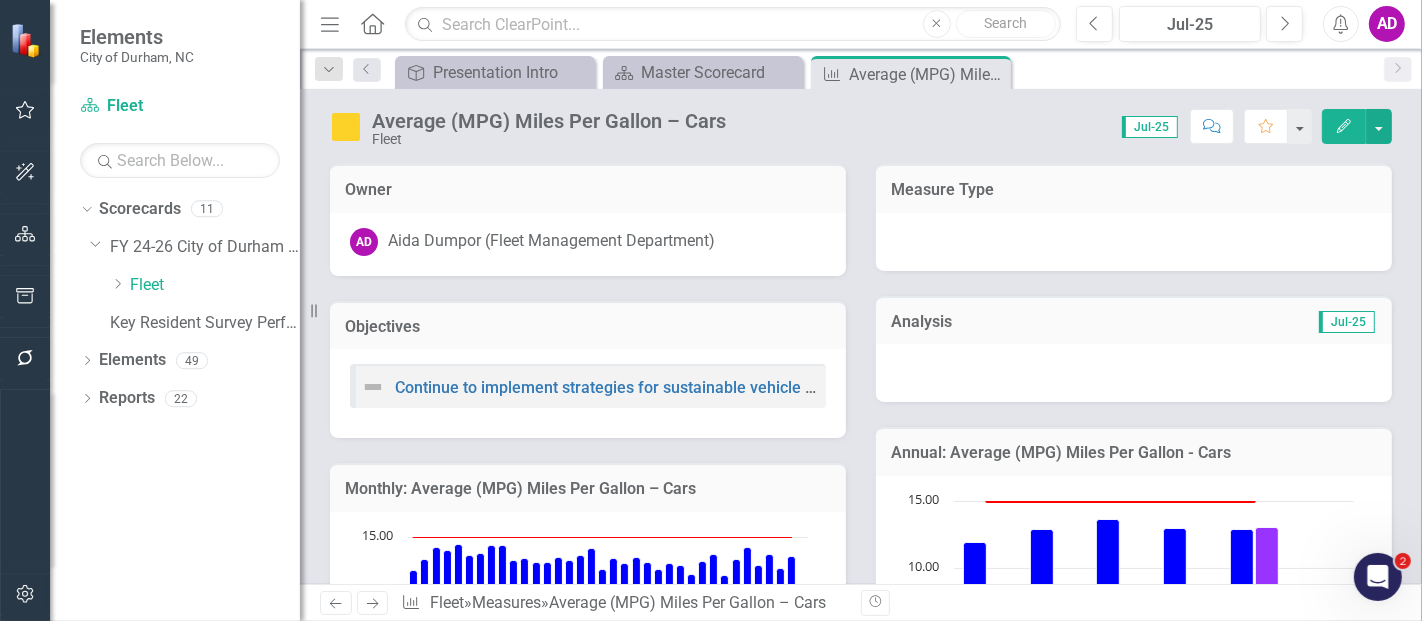 click at bounding box center [1134, 373] 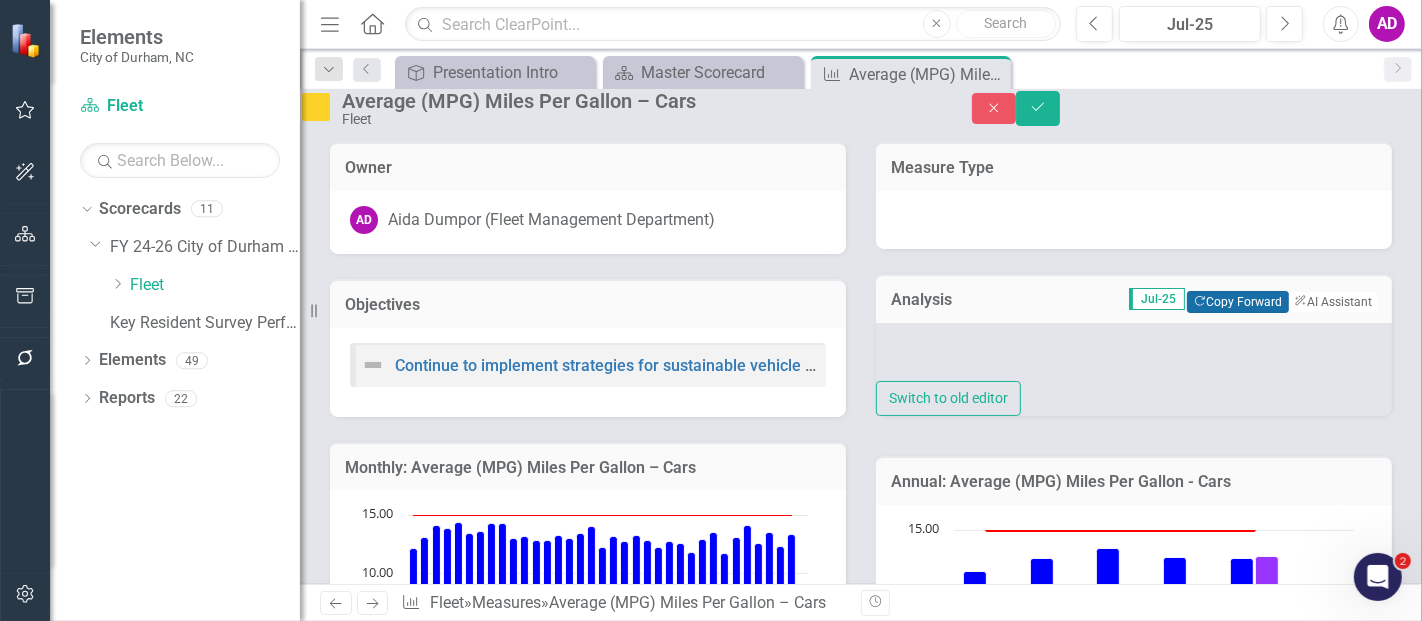 click on "Copy Forward  Copy Forward" at bounding box center [1237, 302] 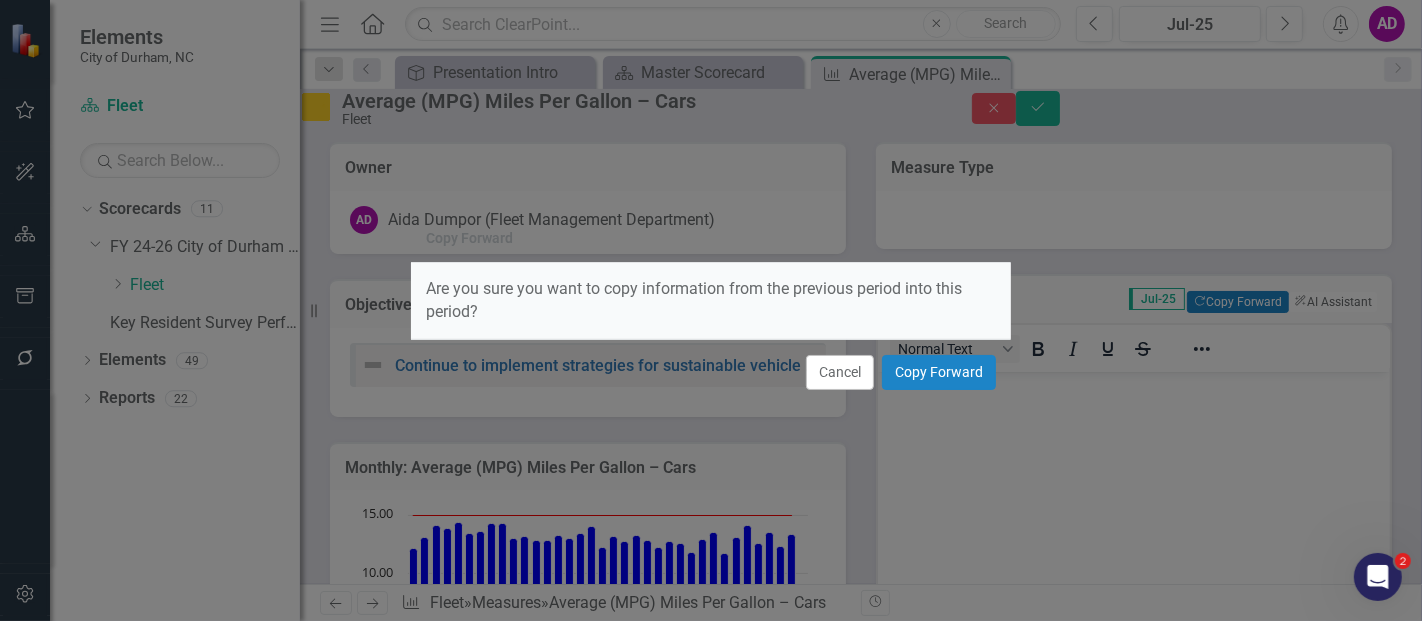 scroll, scrollTop: 0, scrollLeft: 0, axis: both 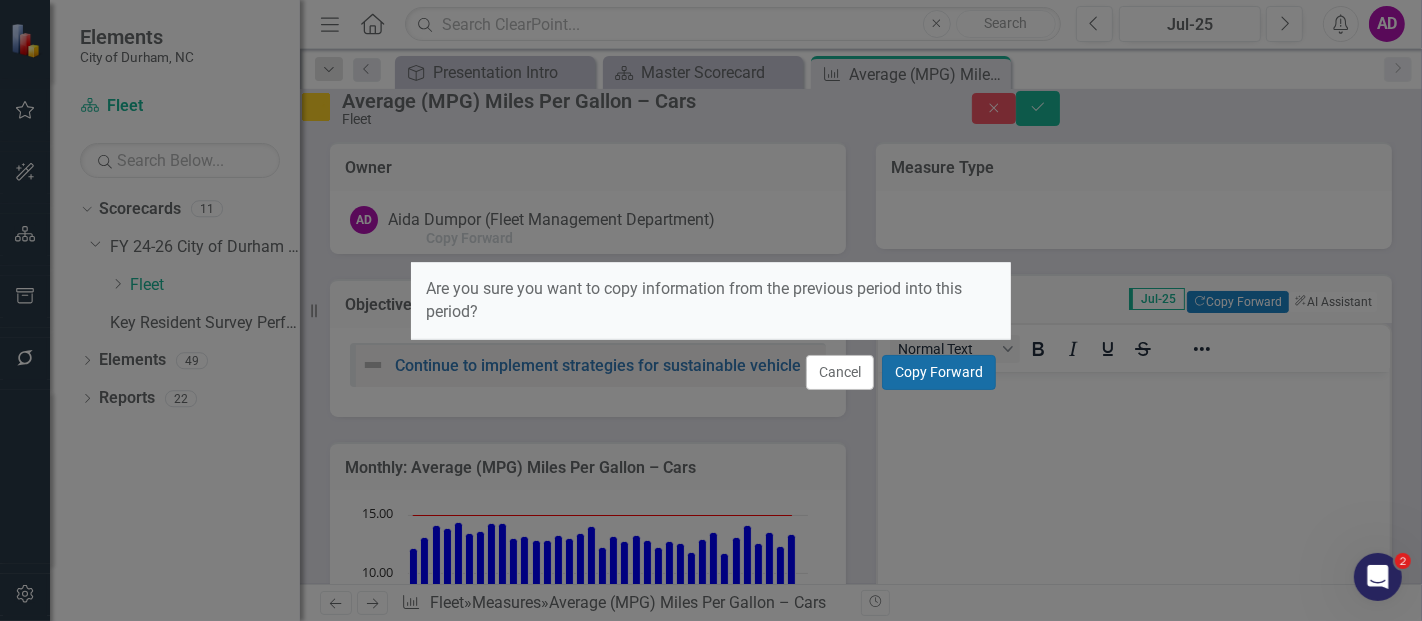 click on "Copy Forward" at bounding box center (939, 372) 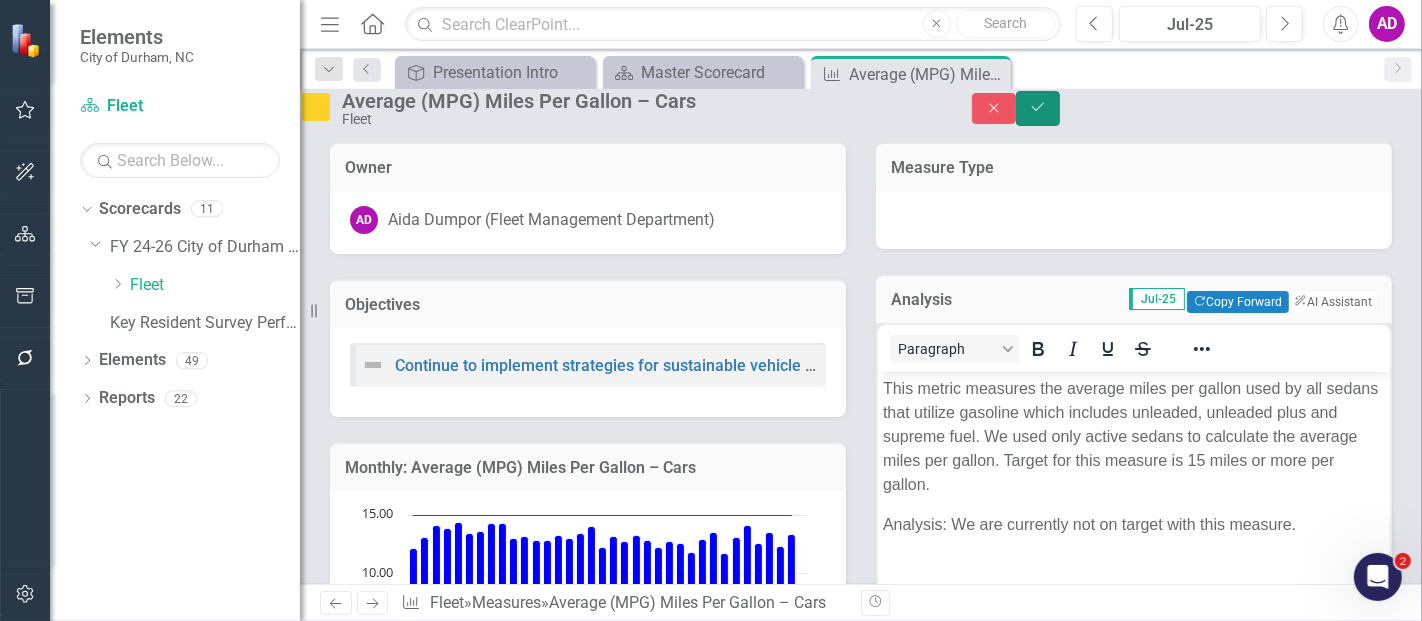 click on "Save" 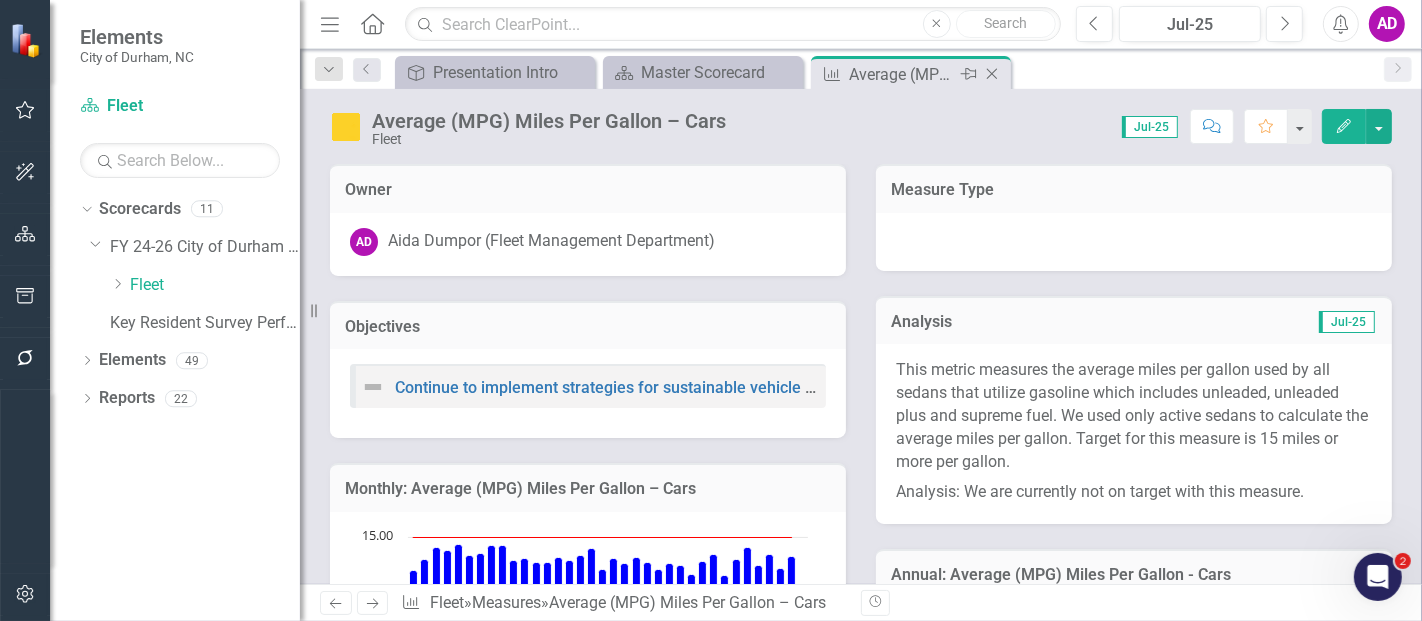 click 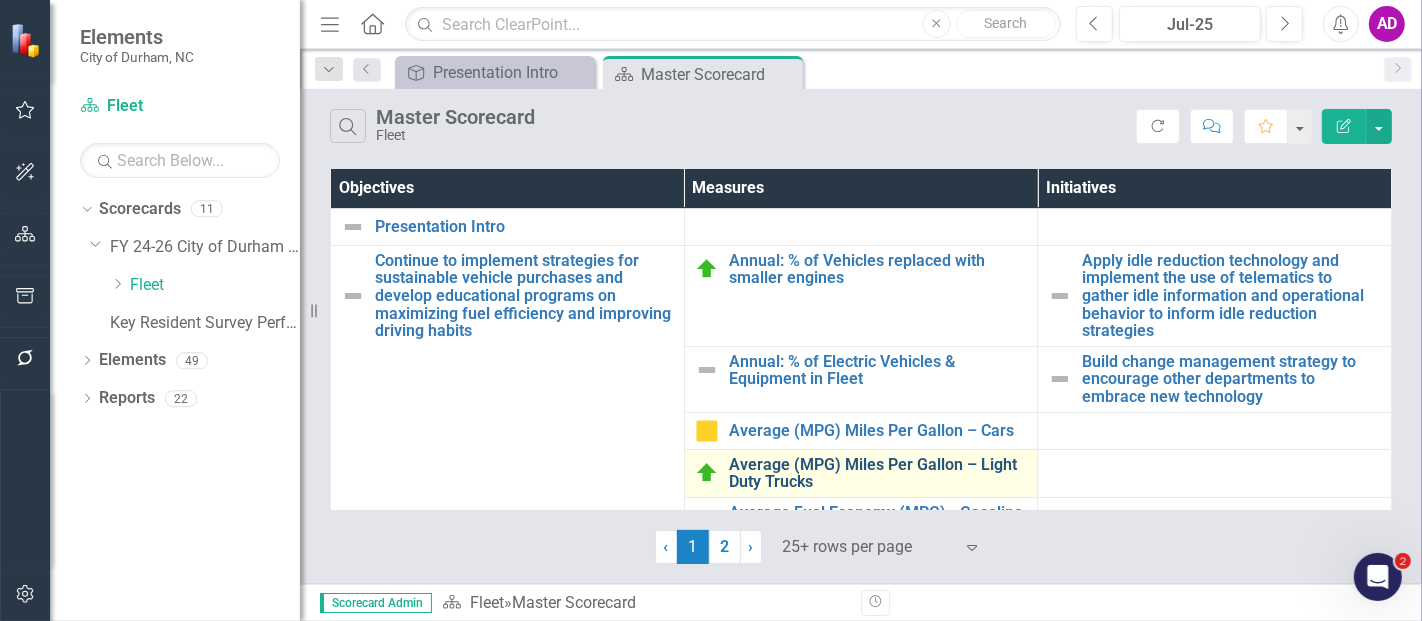 click on "Average (MPG) Miles Per Gallon – Light Duty Trucks" at bounding box center (878, 473) 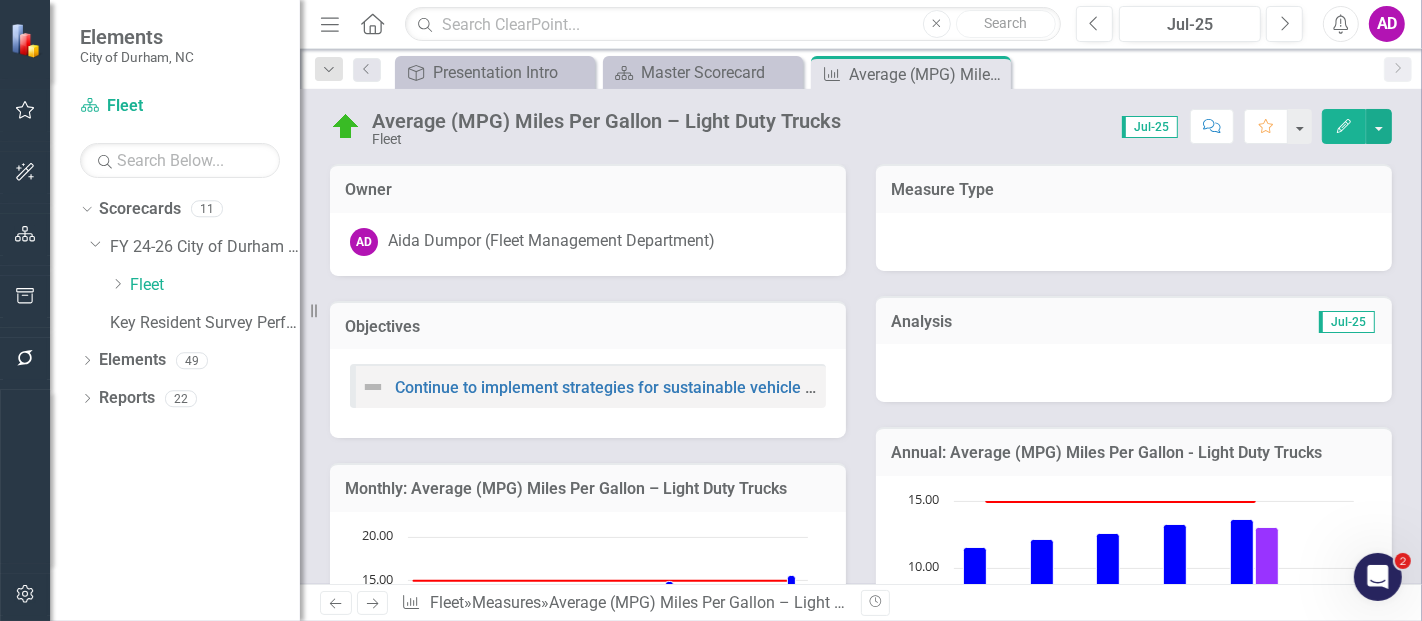 click at bounding box center [1134, 373] 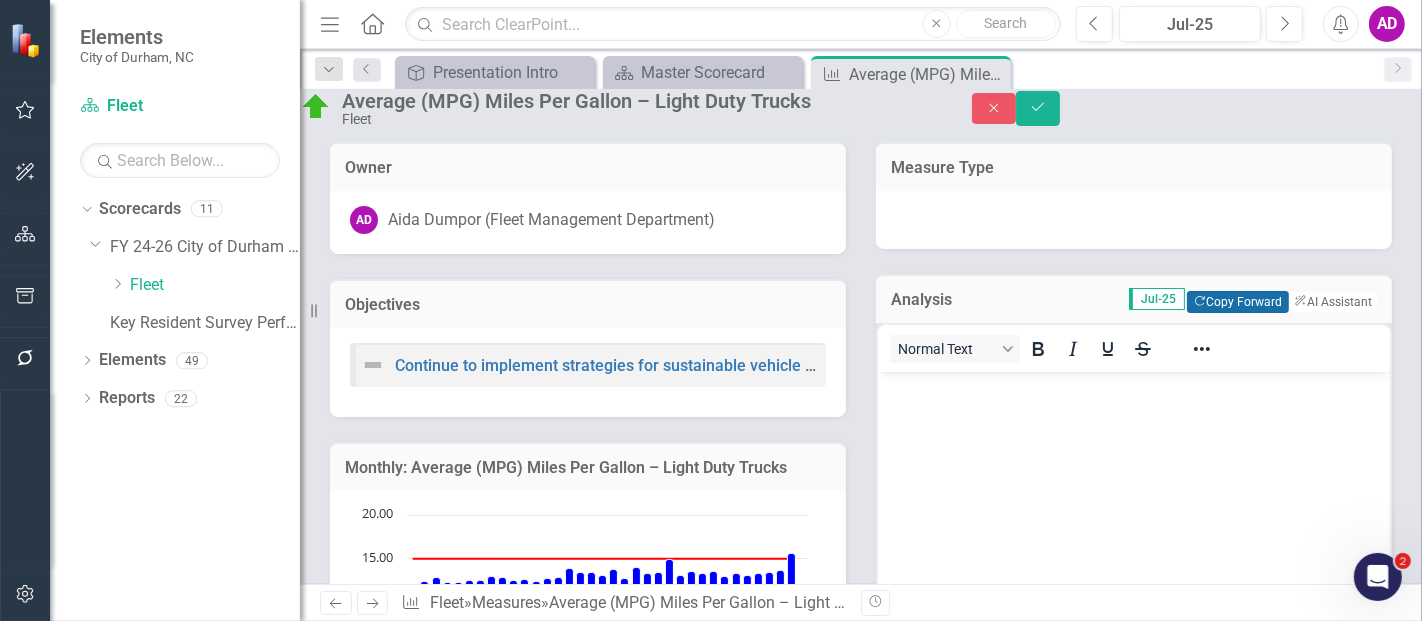 scroll, scrollTop: 0, scrollLeft: 0, axis: both 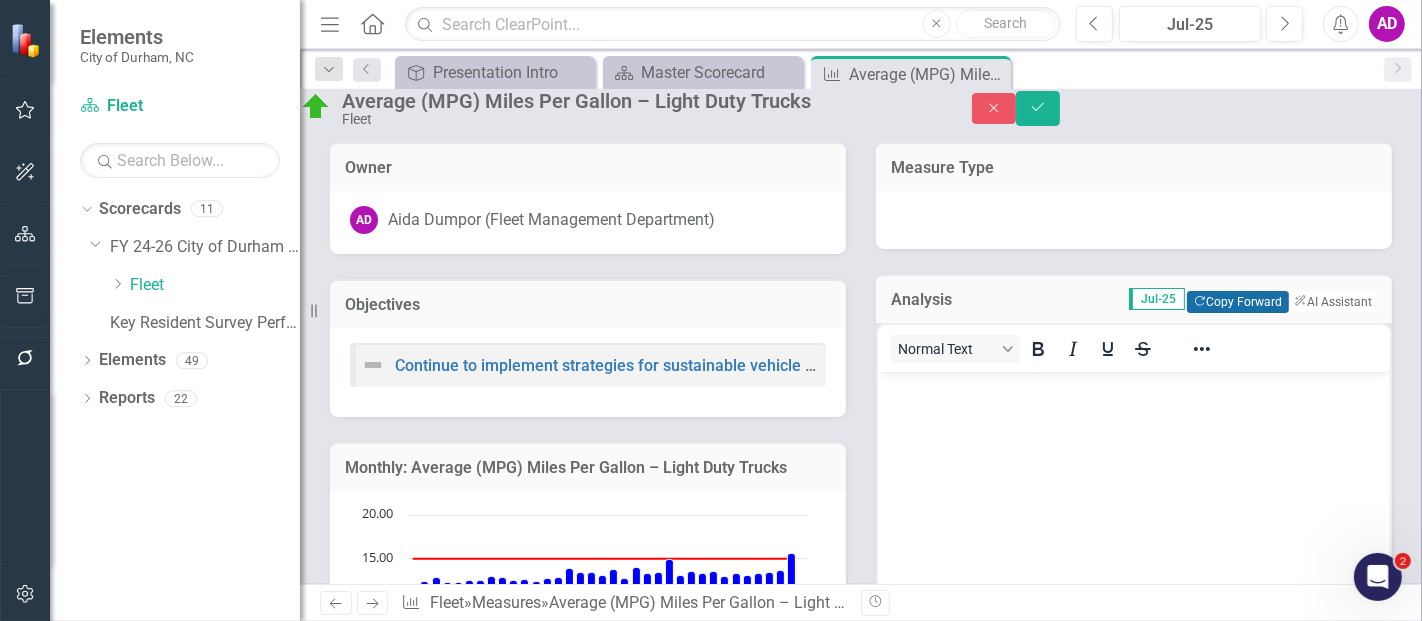 click on "Copy Forward  Copy Forward" at bounding box center (1237, 302) 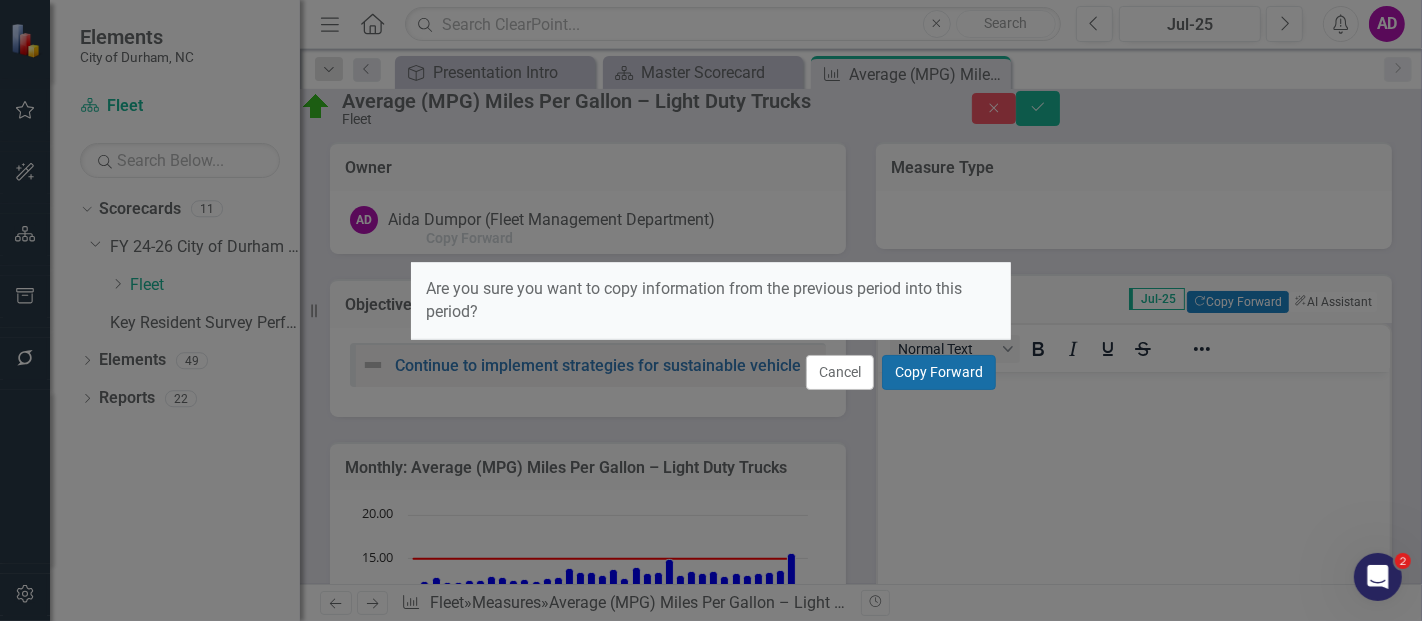 click on "Copy Forward" at bounding box center (939, 372) 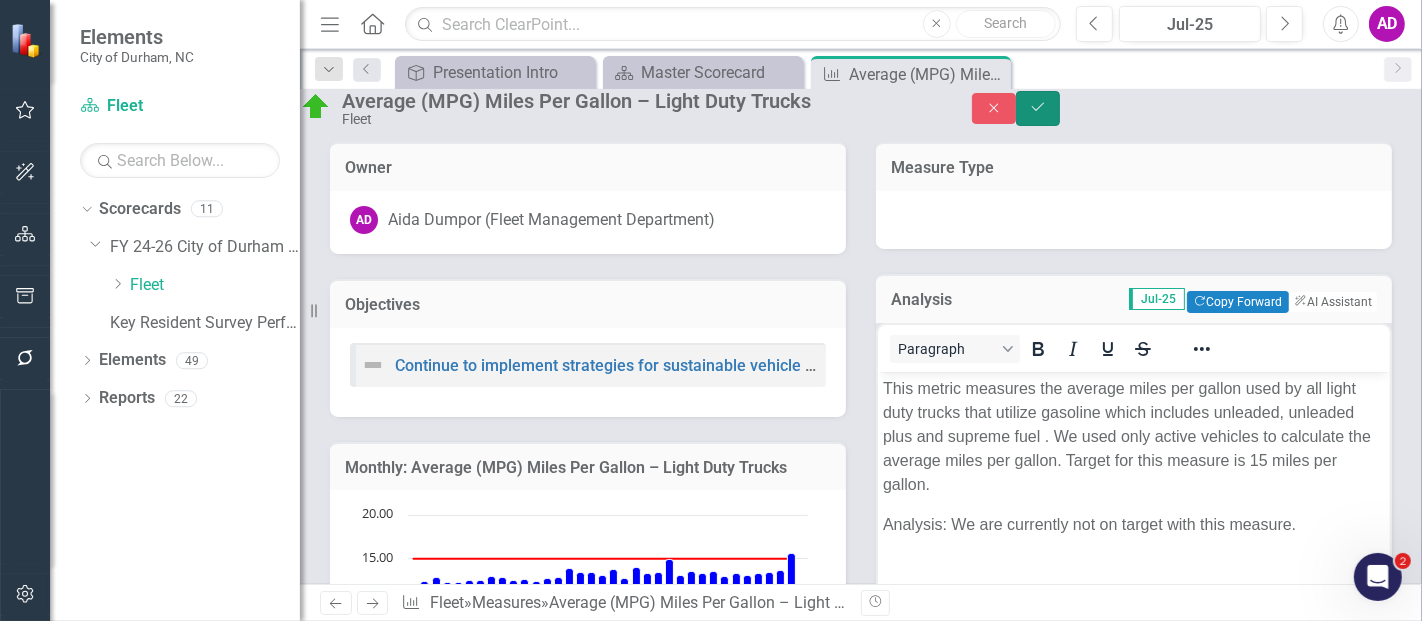 click on "Save" 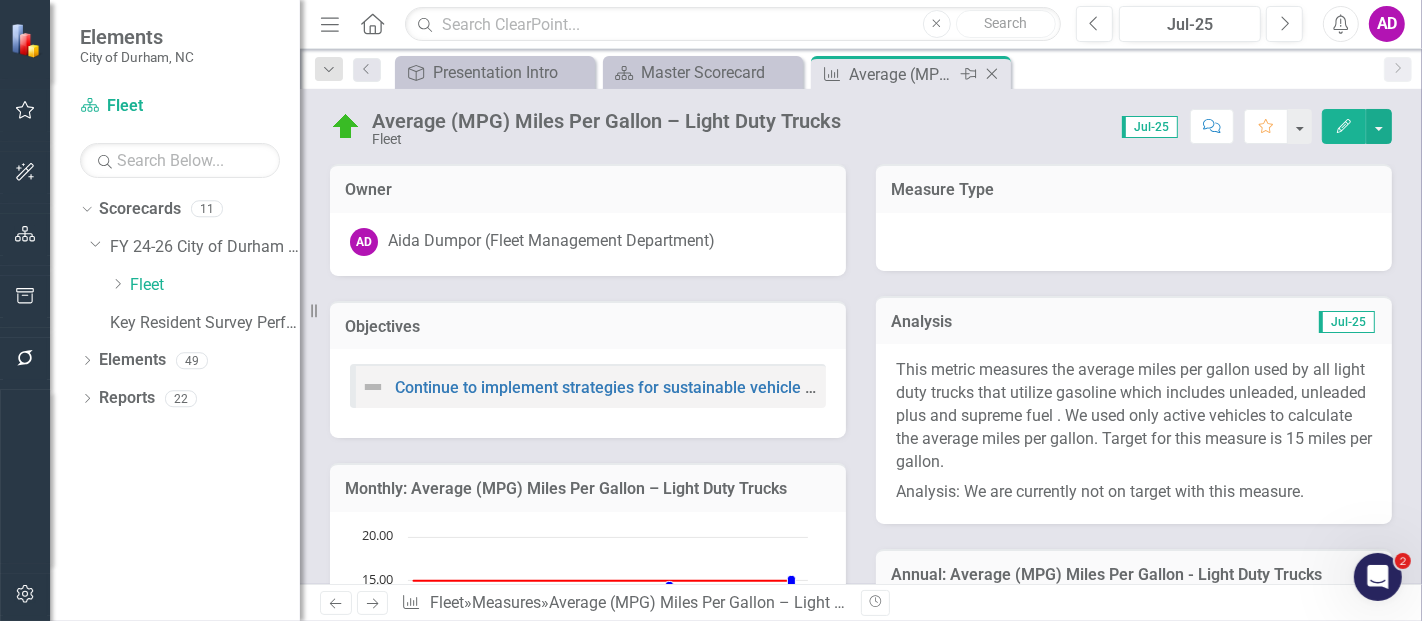 click on "Close" 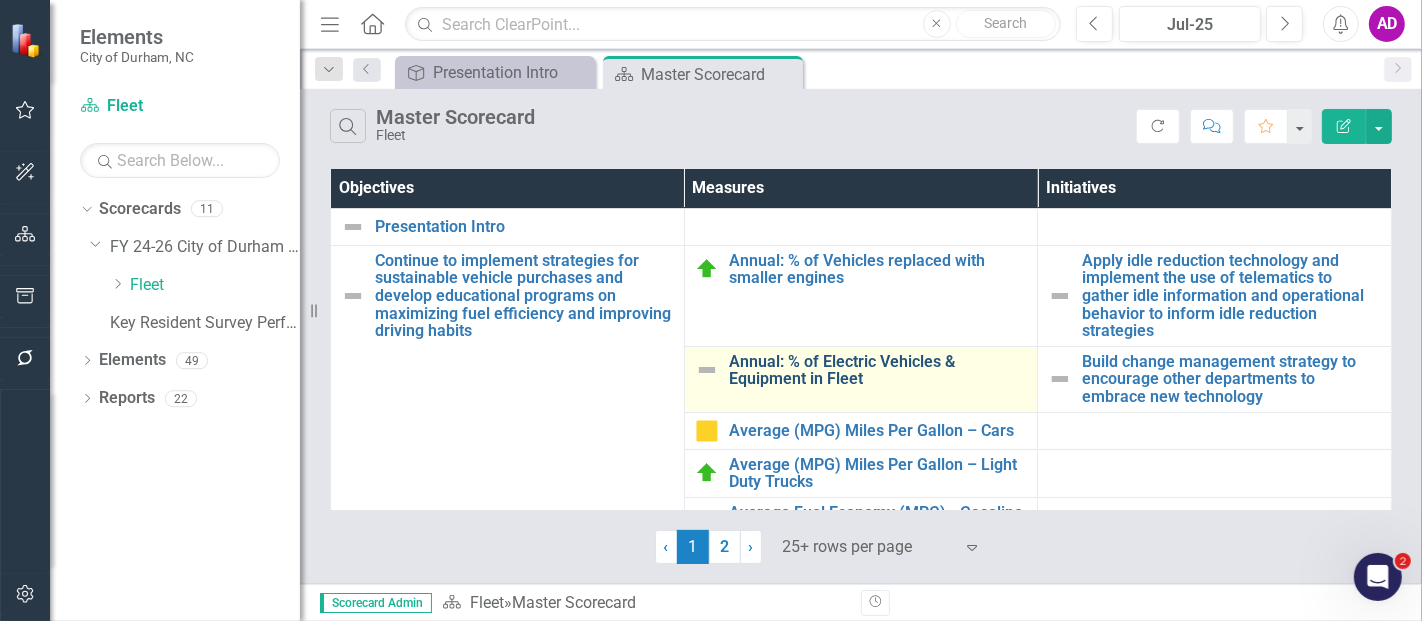click on "Annual:  % of Electric Vehicles & Equipment in Fleet" at bounding box center [878, 370] 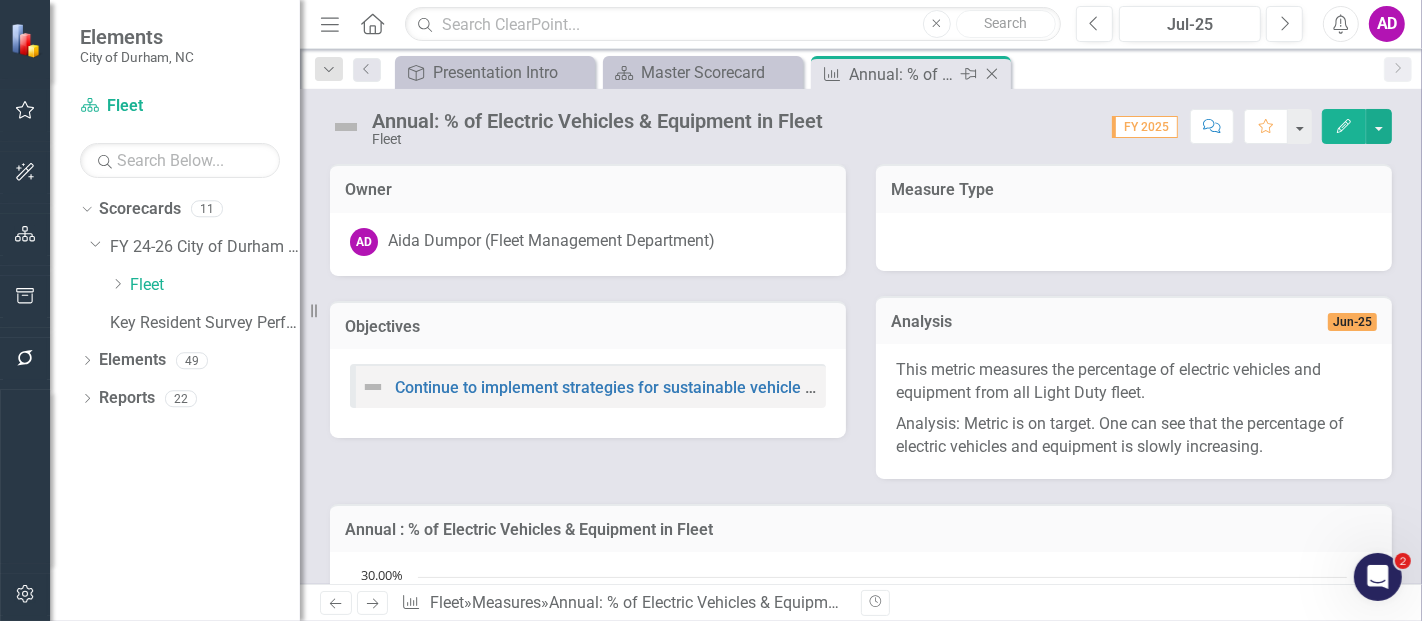 click on "Close" 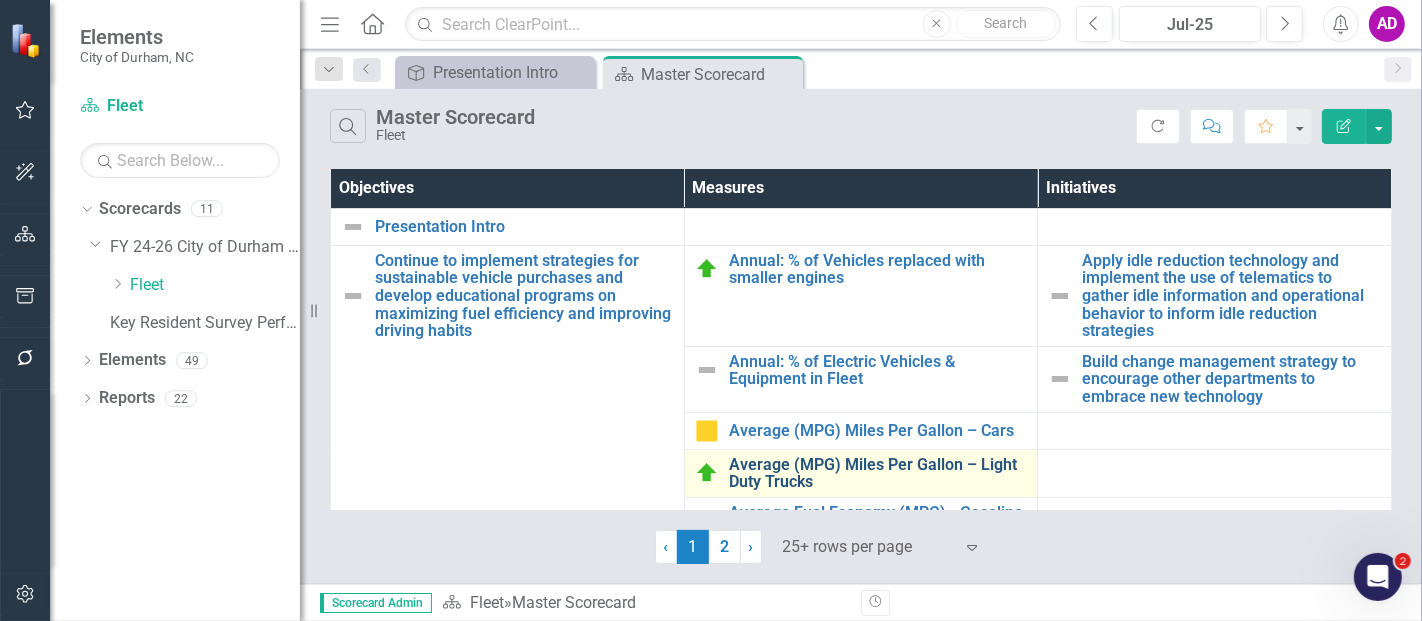 scroll, scrollTop: 111, scrollLeft: 0, axis: vertical 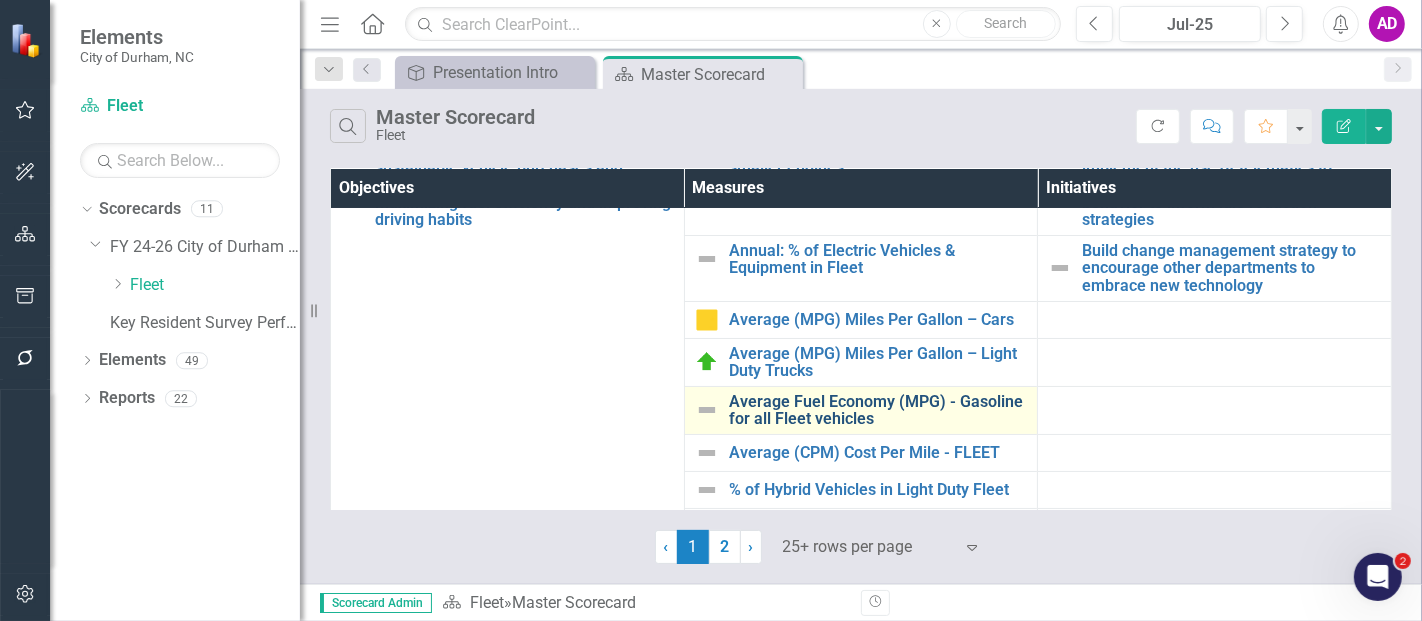 click on "Average Fuel Economy (MPG) - Gasoline for all Fleet vehicles" at bounding box center (878, 410) 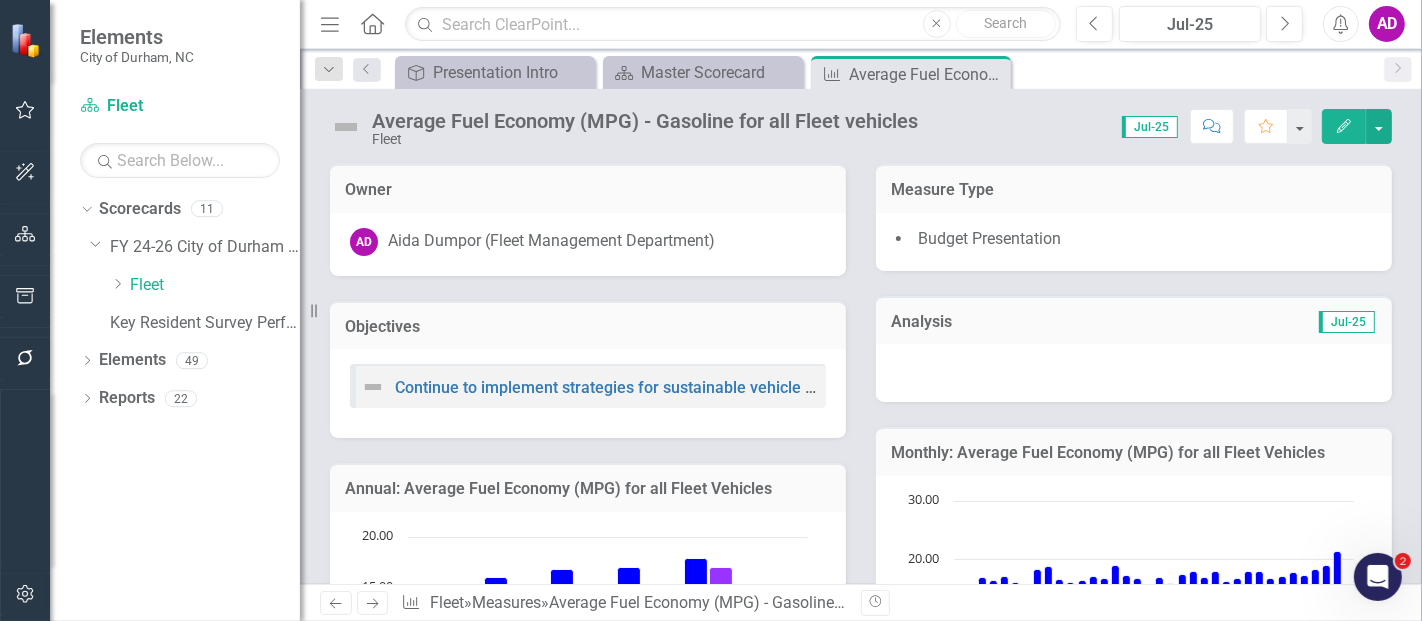 click at bounding box center [1134, 373] 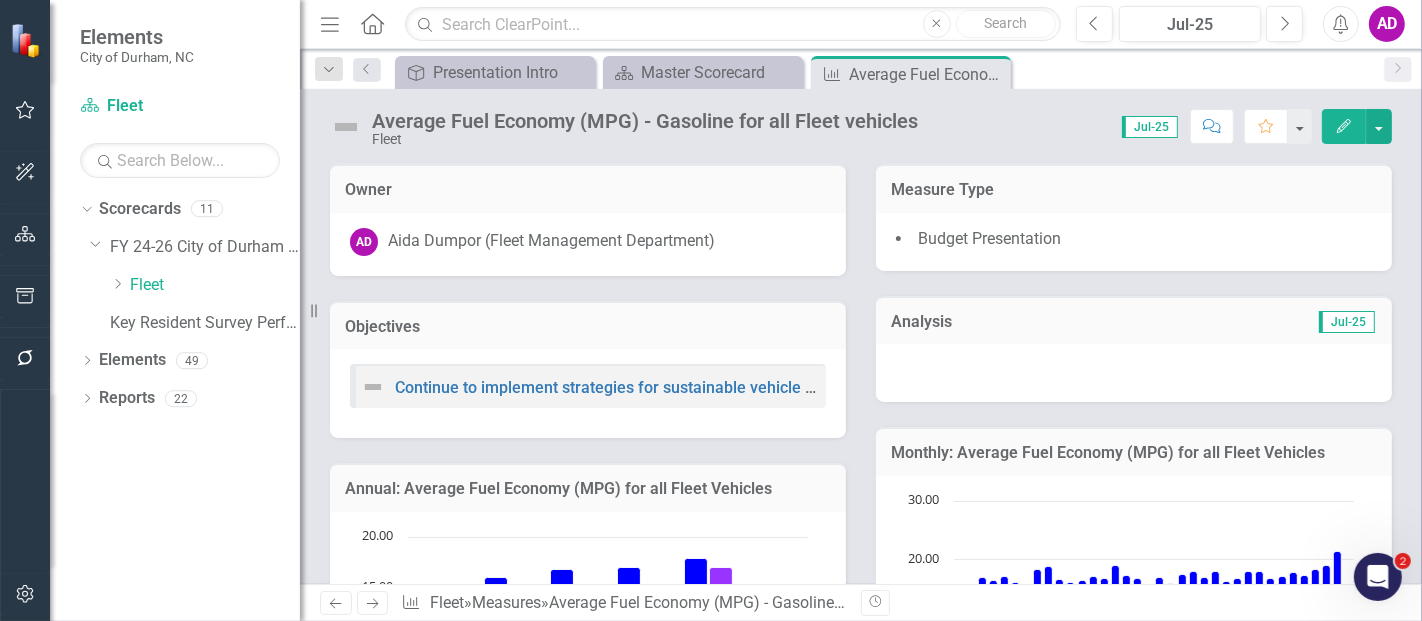 click at bounding box center [1134, 373] 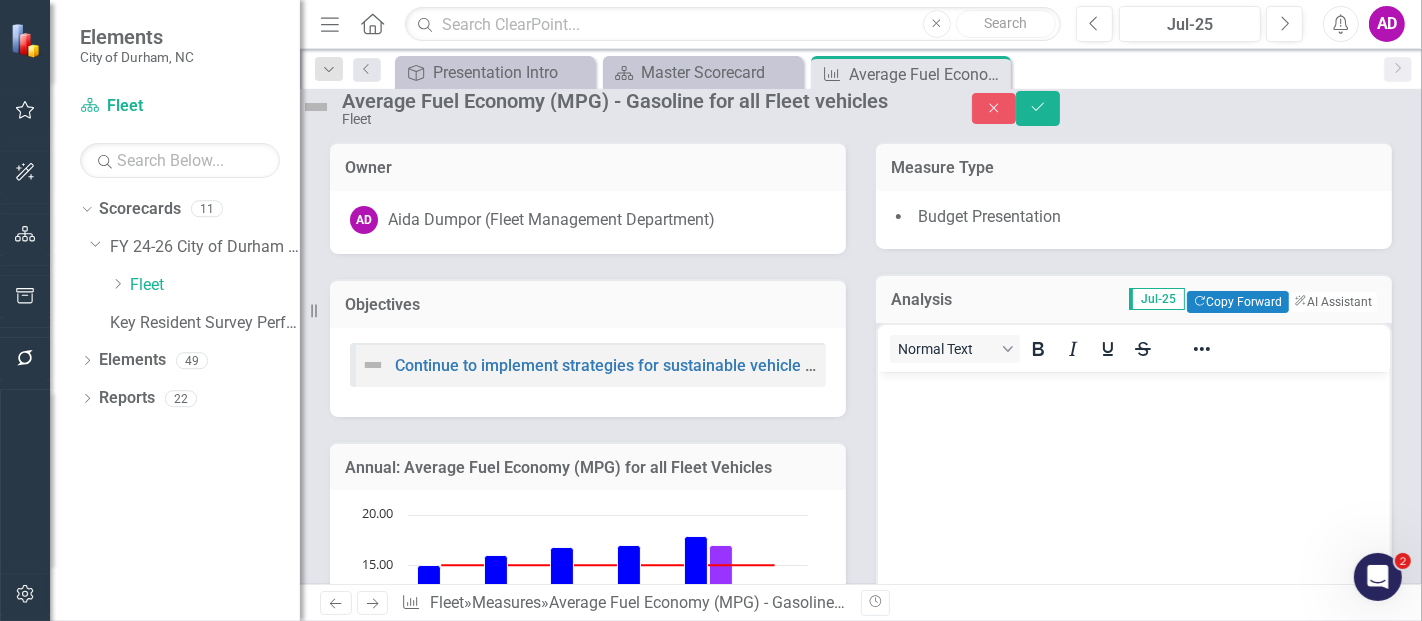 scroll, scrollTop: 0, scrollLeft: 0, axis: both 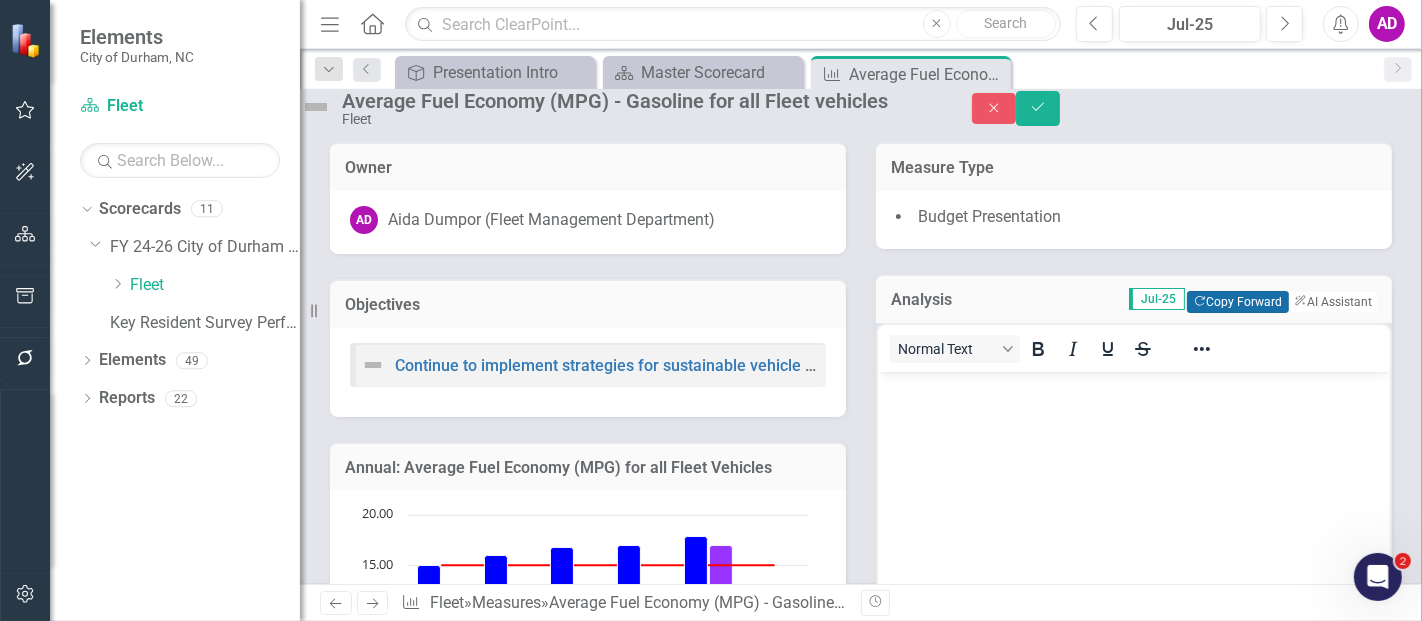 click on "Copy Forward  Copy Forward" at bounding box center (1237, 302) 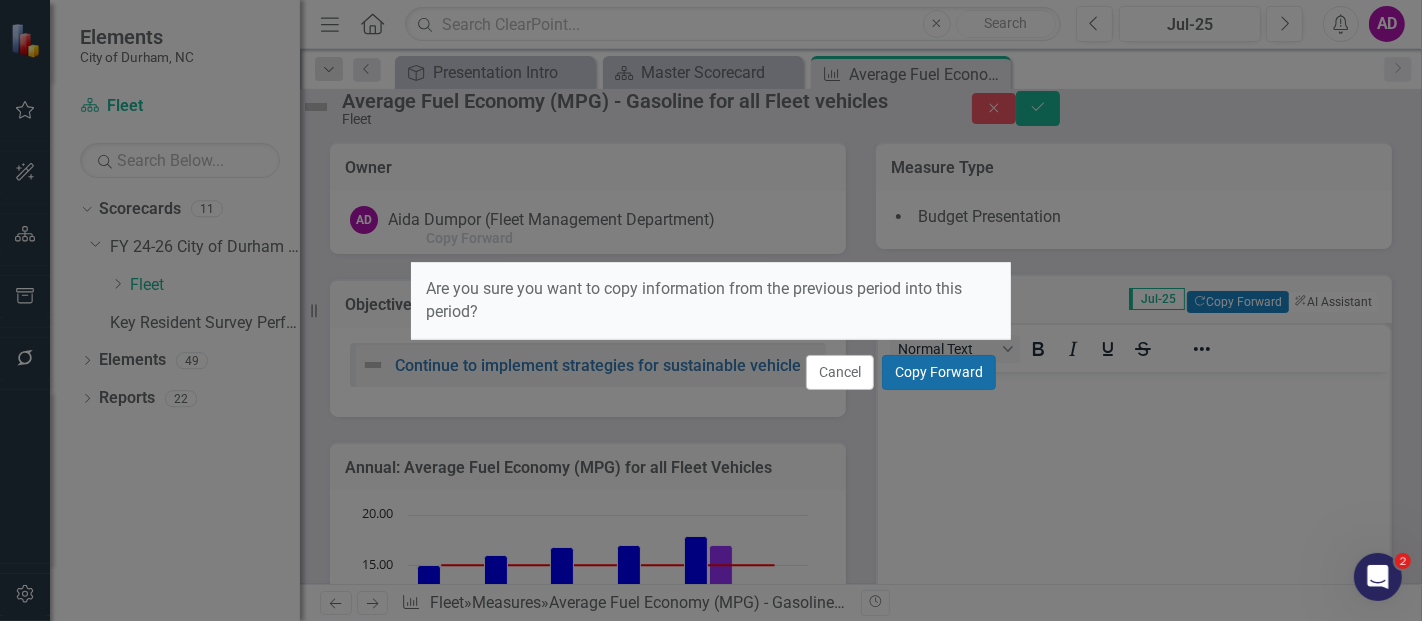 click on "Copy Forward" at bounding box center [939, 372] 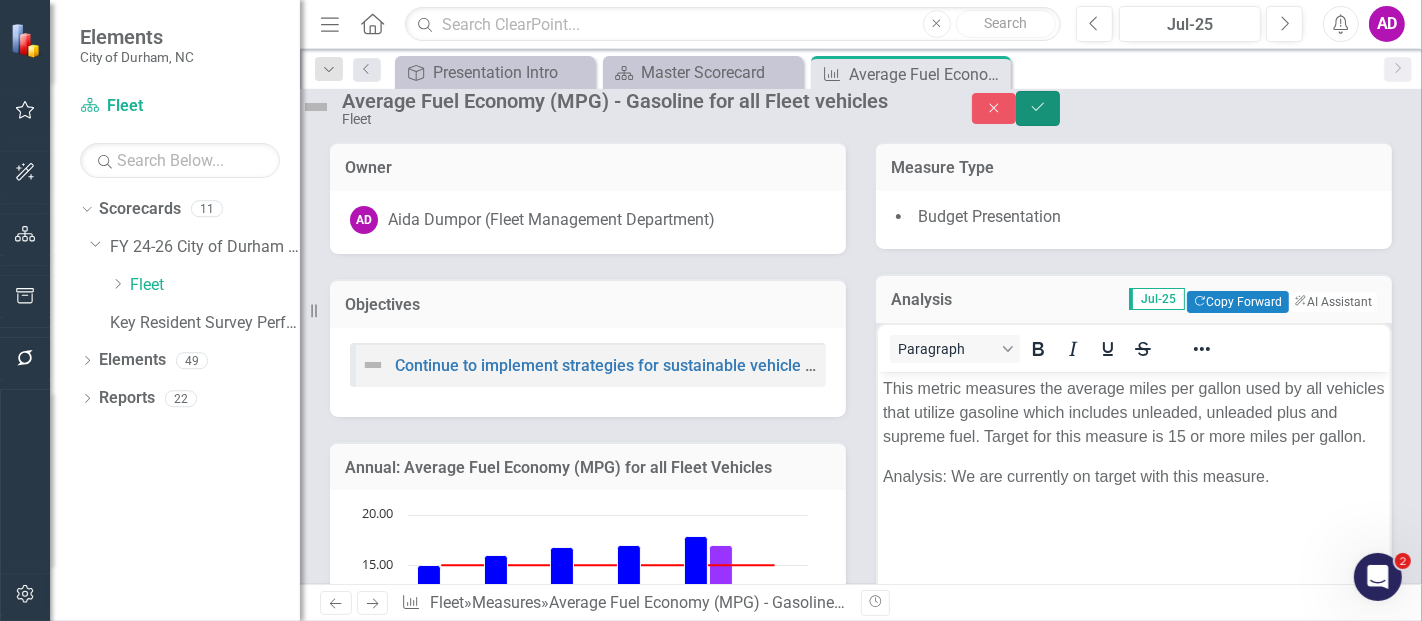 click on "Save" 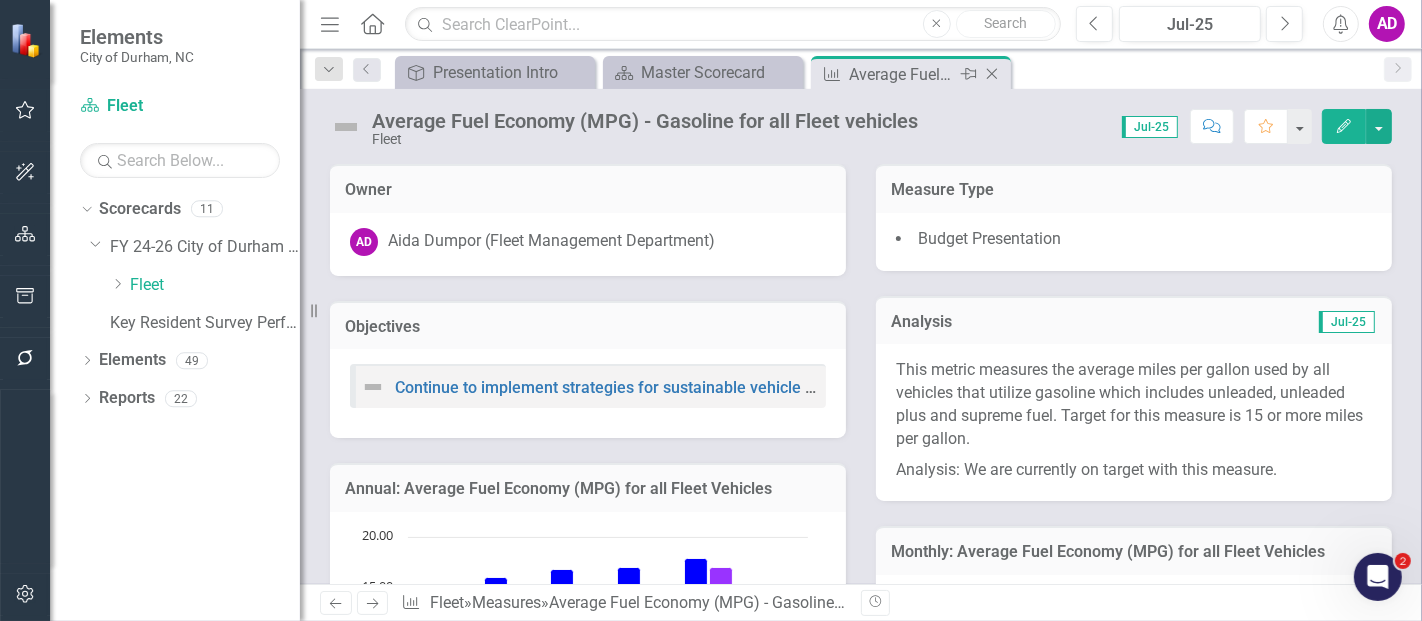 click 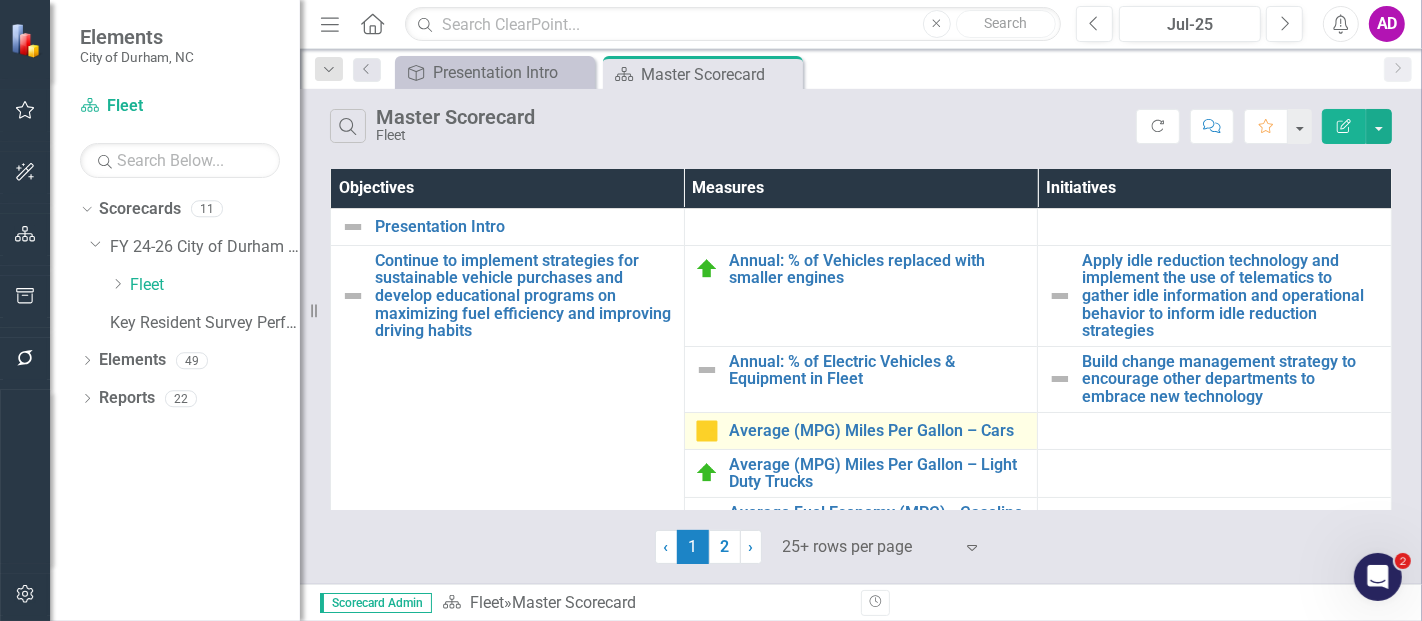 scroll, scrollTop: 111, scrollLeft: 0, axis: vertical 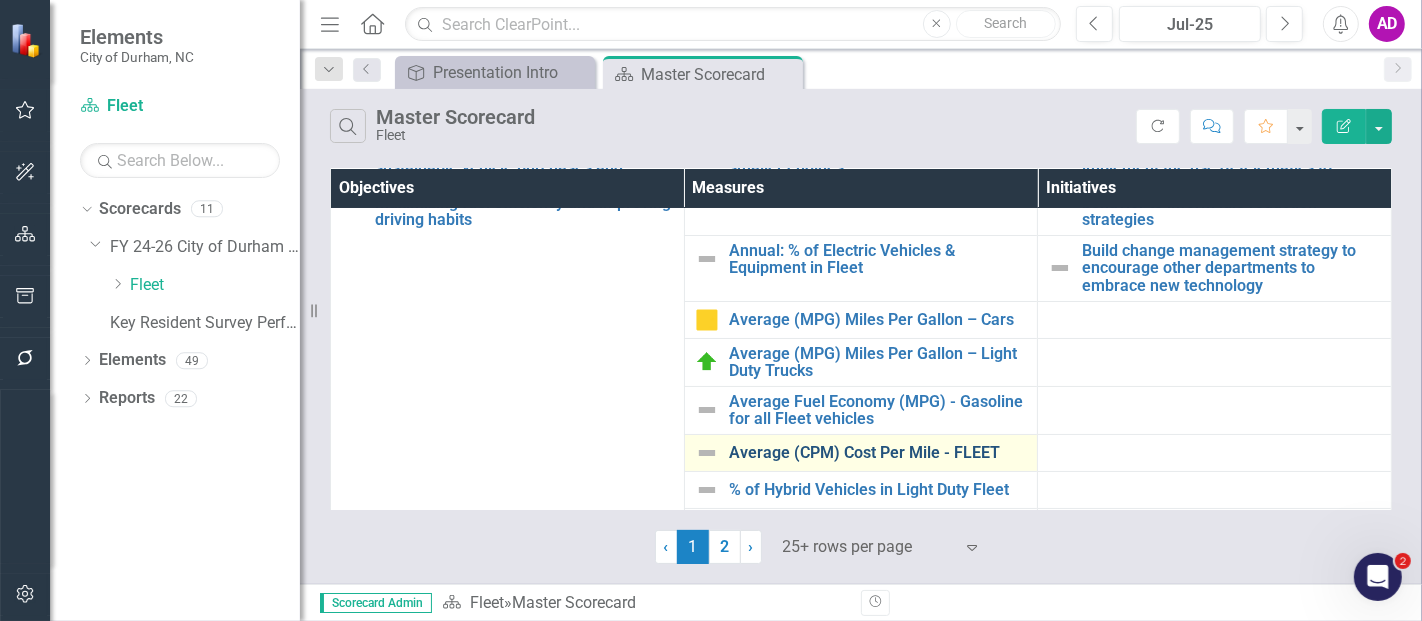click on "Average (CPM) Cost Per Mile - FLEET" at bounding box center (878, 453) 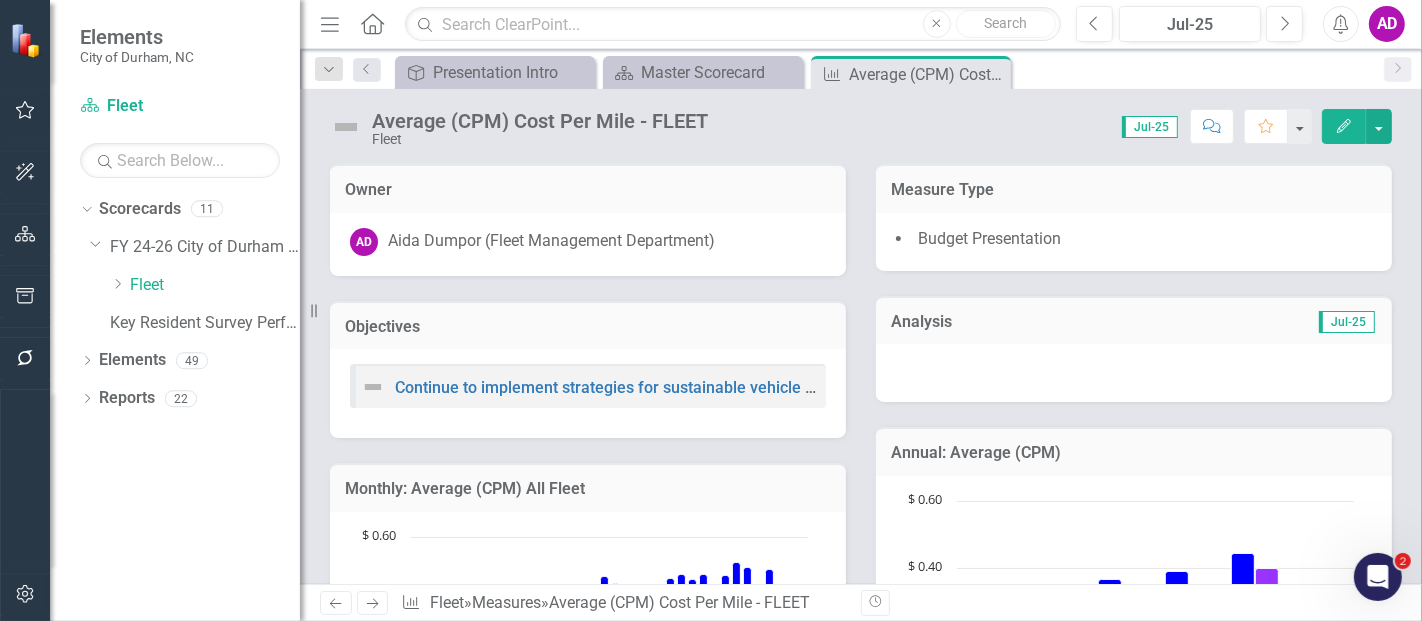 click at bounding box center (1134, 373) 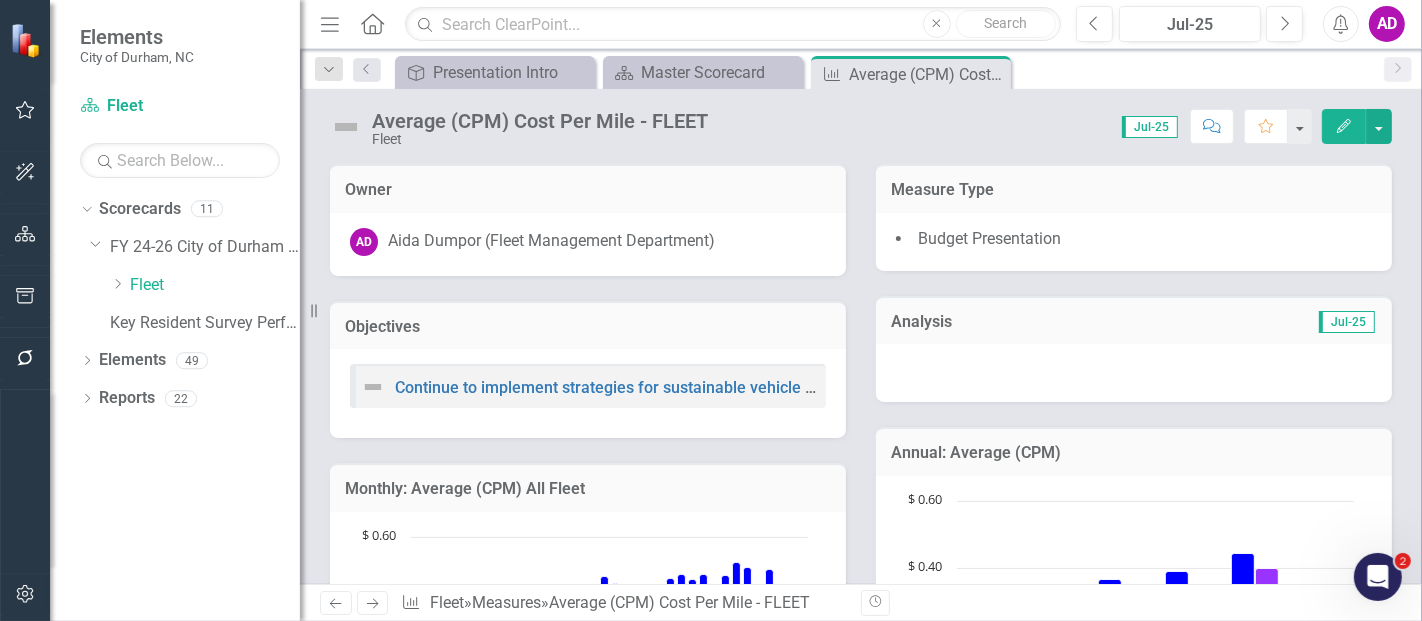 click at bounding box center (1134, 373) 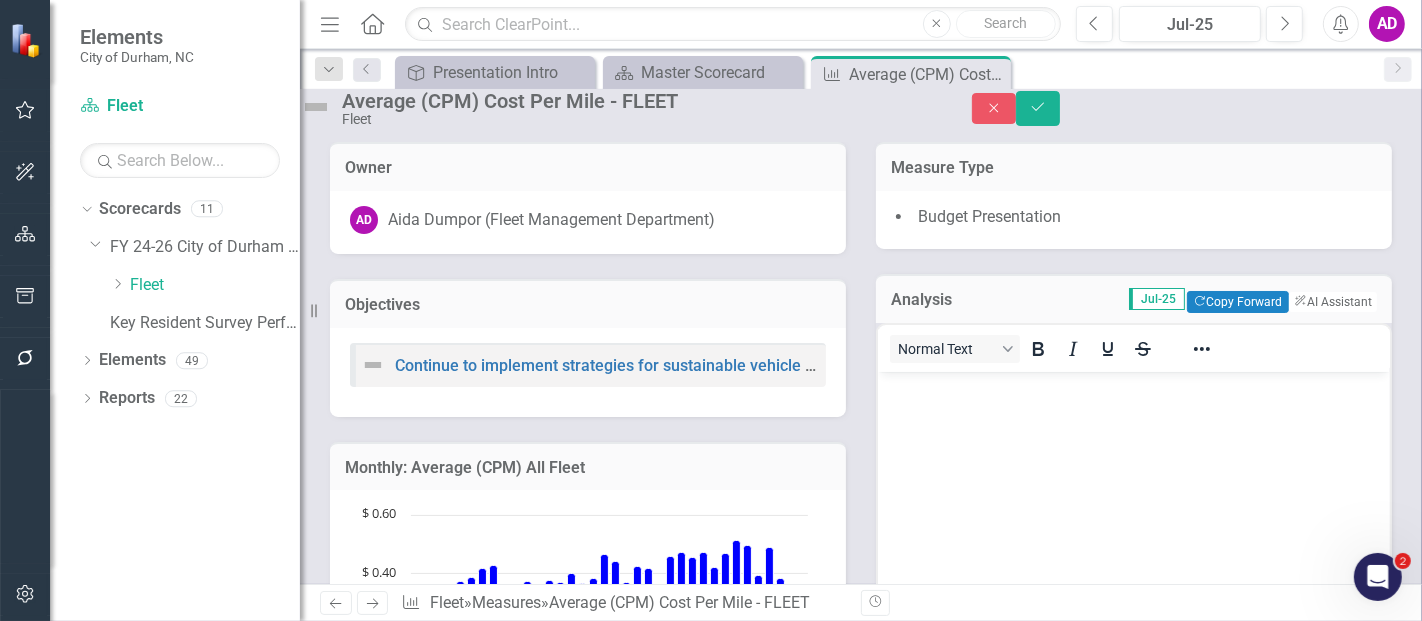 scroll, scrollTop: 0, scrollLeft: 0, axis: both 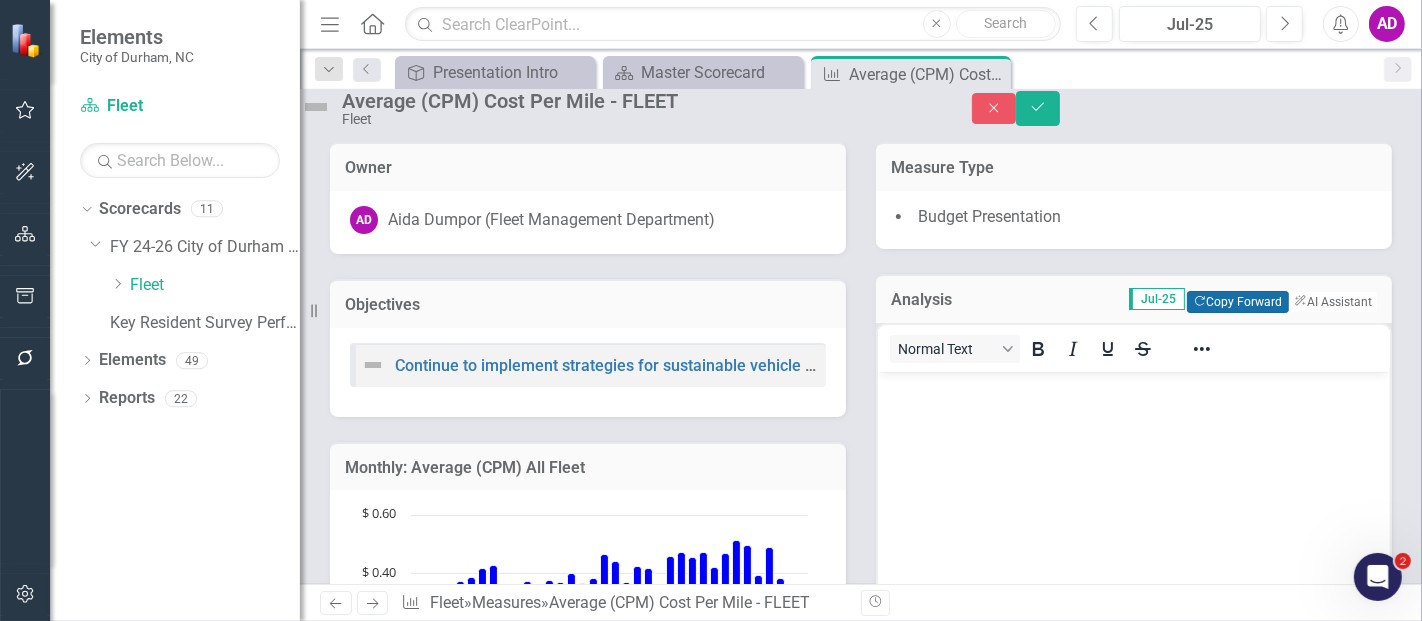 click on "Copy Forward  Copy Forward" at bounding box center (1237, 302) 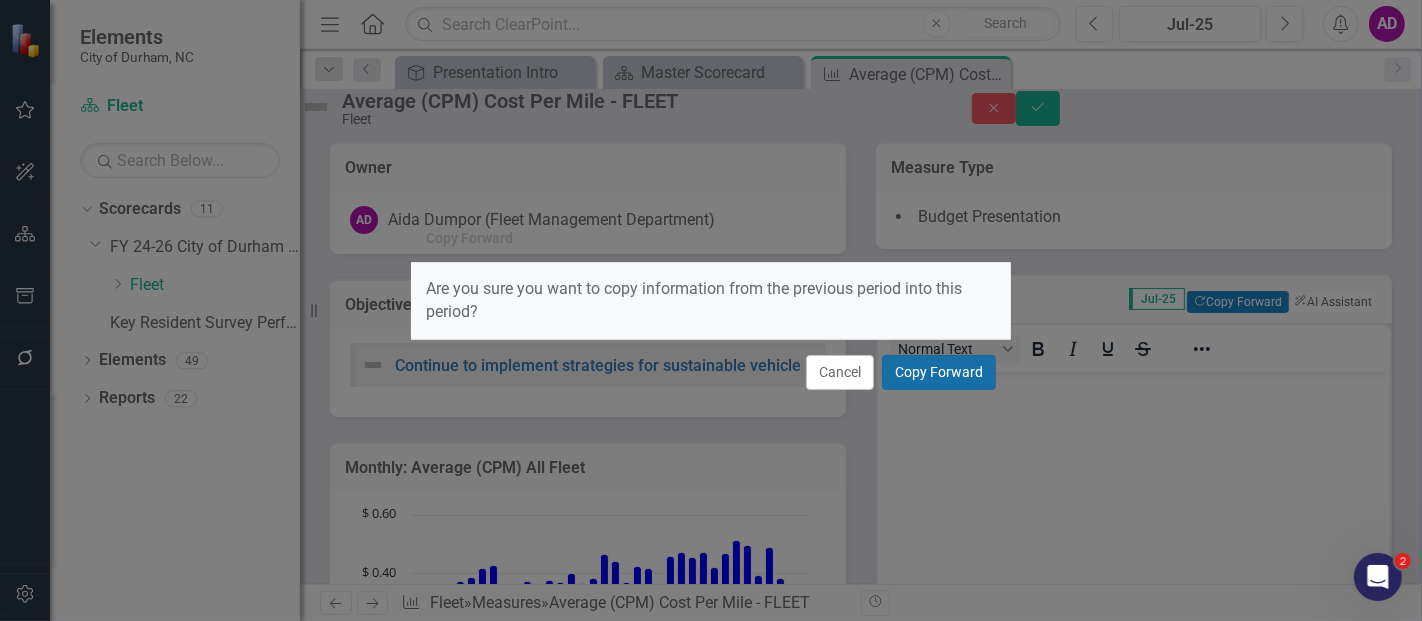 click on "Copy Forward" at bounding box center [939, 372] 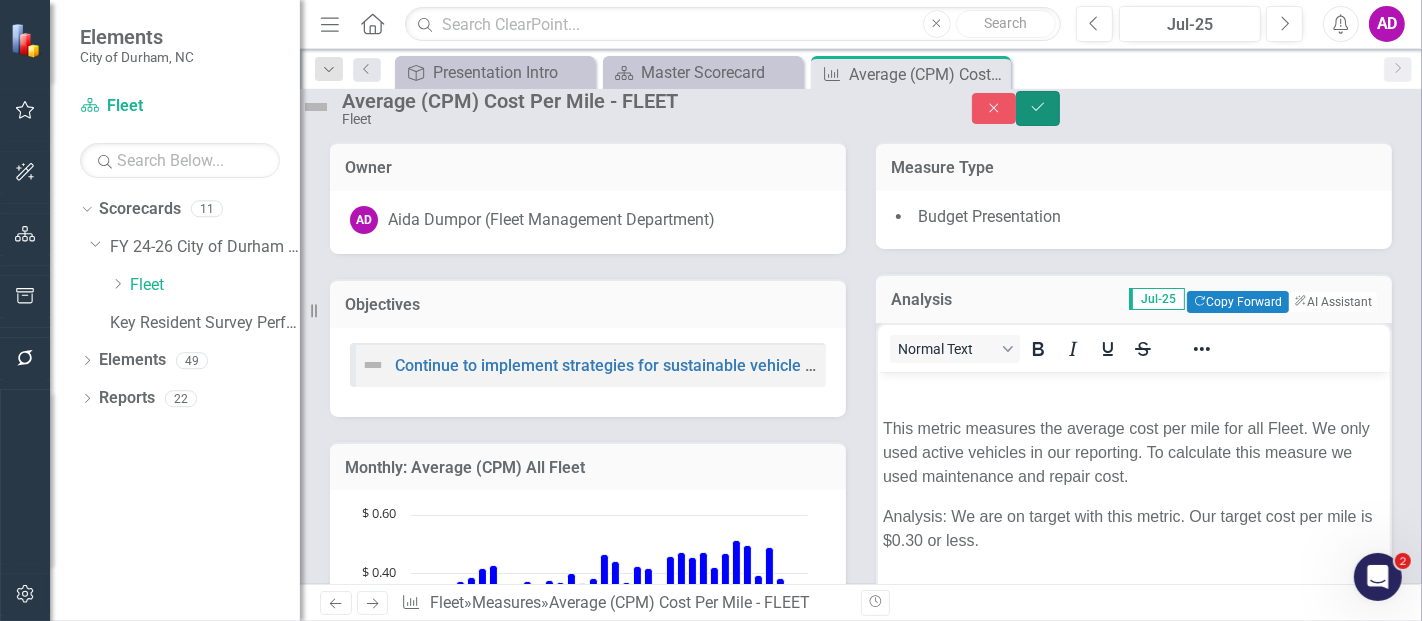 click on "Save" 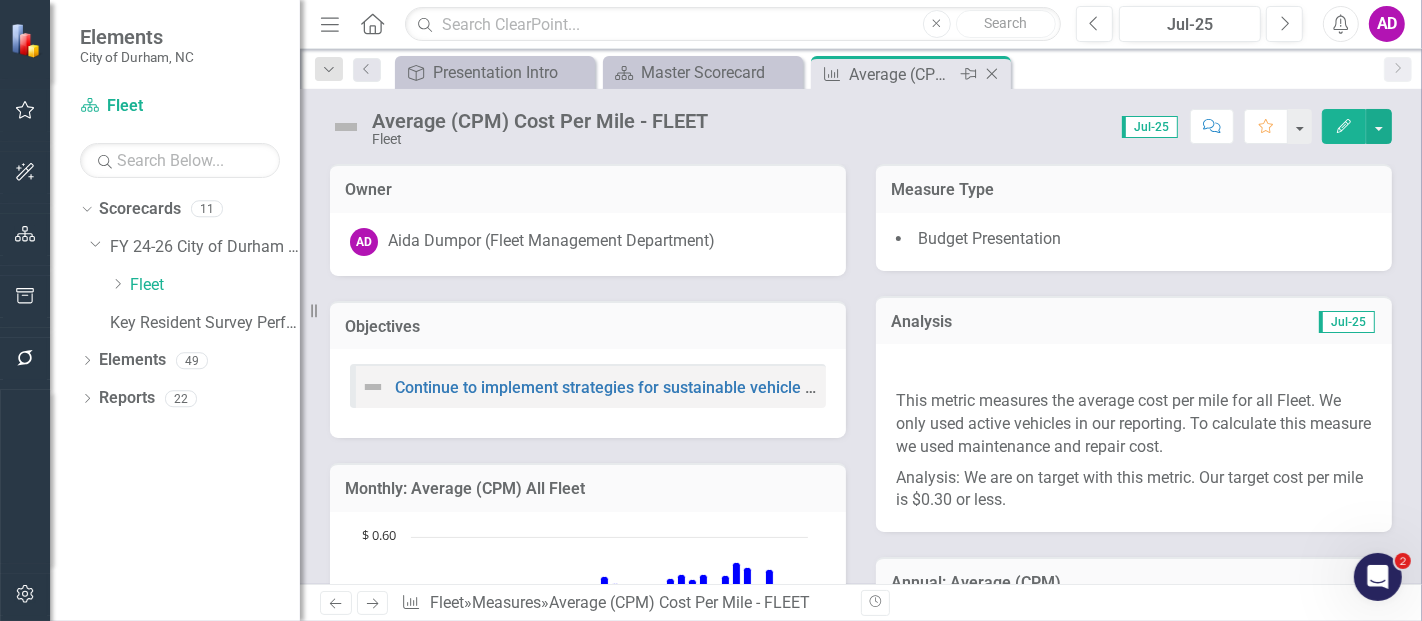 click on "Close" 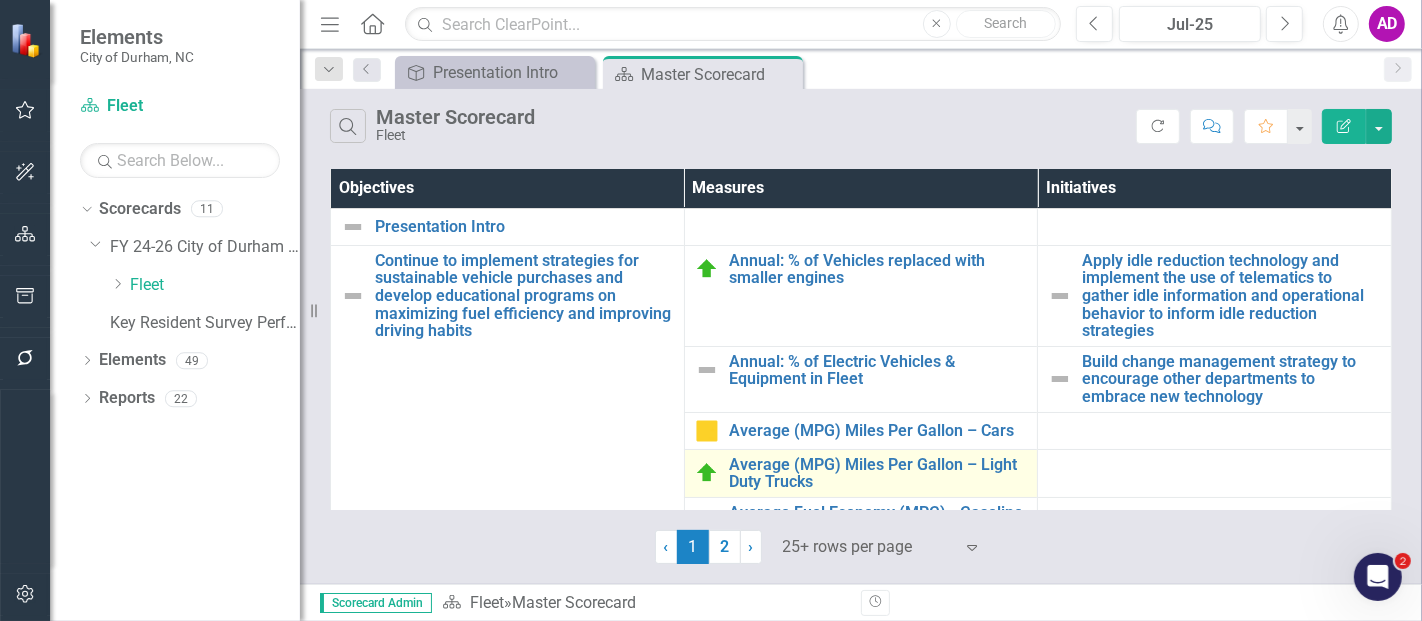 scroll, scrollTop: 222, scrollLeft: 0, axis: vertical 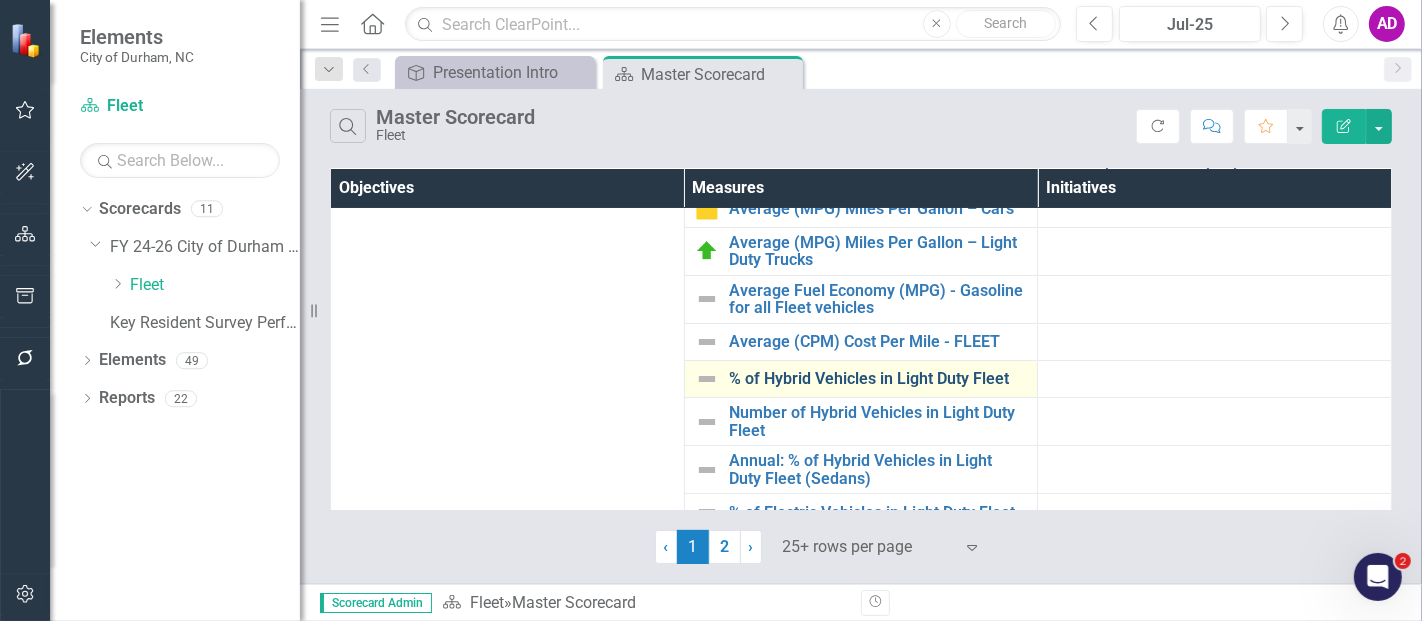 click on "% of Hybrid Vehicles in Light Duty Fleet" at bounding box center (878, 379) 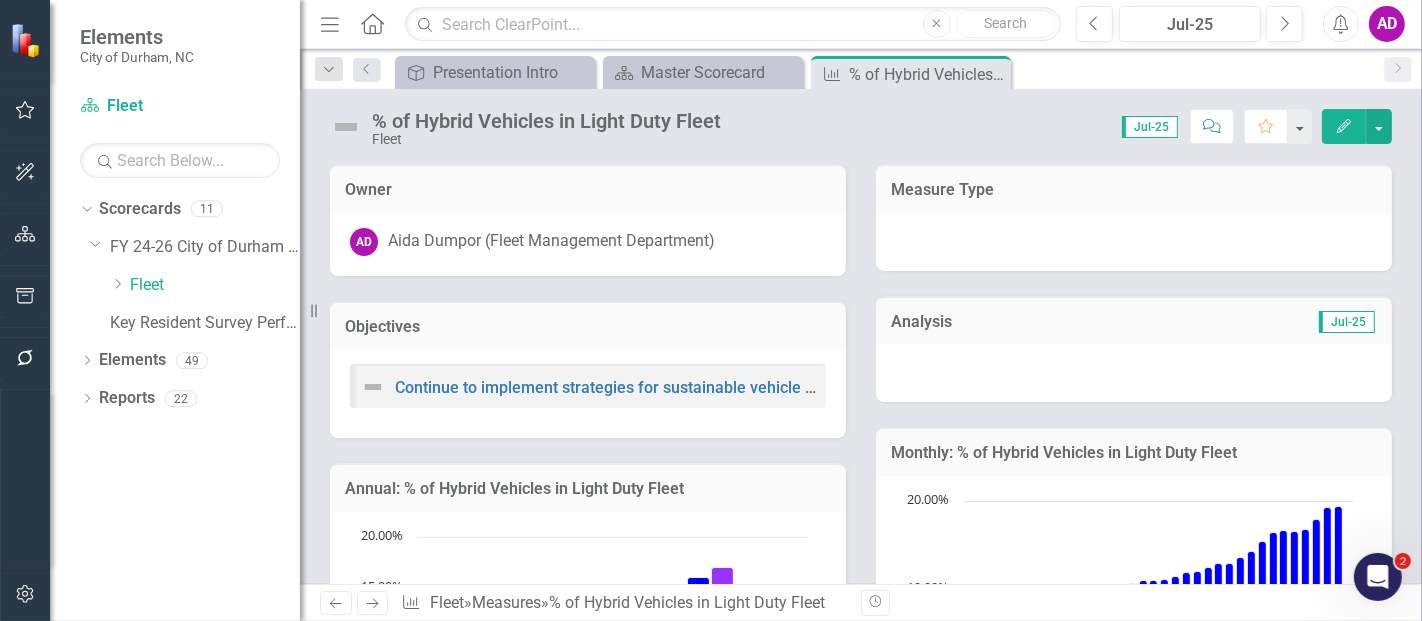 click at bounding box center [1134, 373] 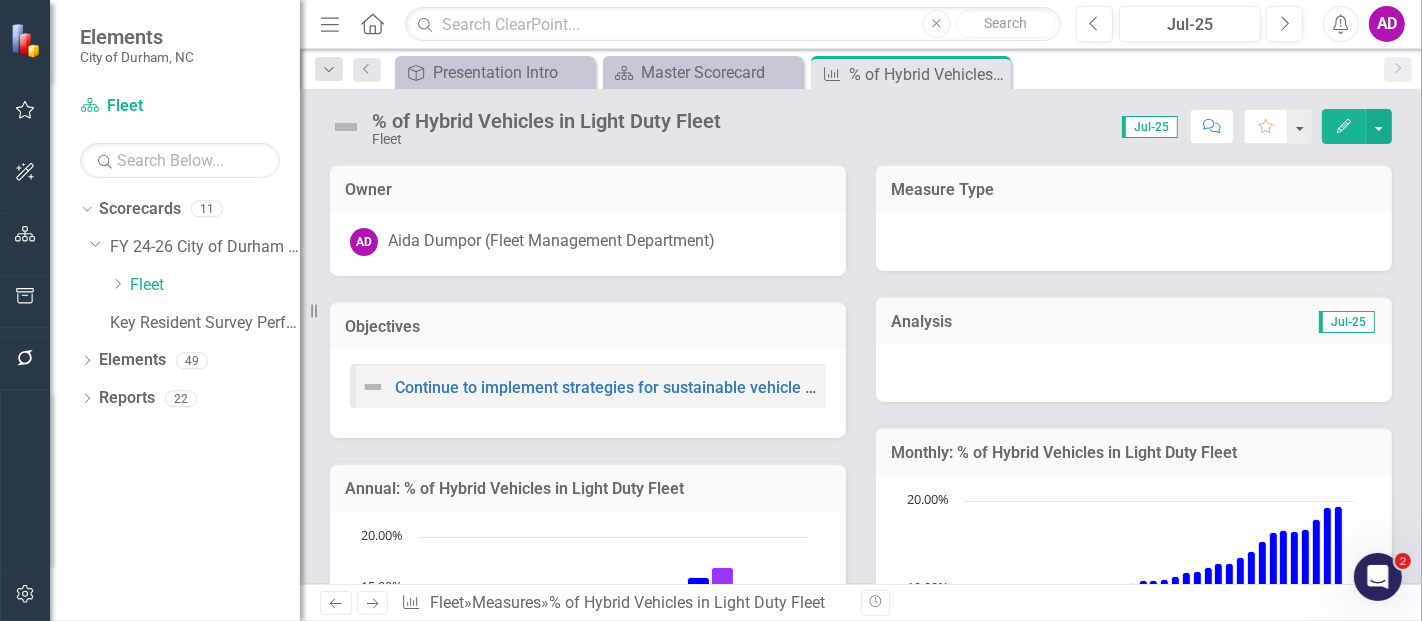 click at bounding box center (1134, 373) 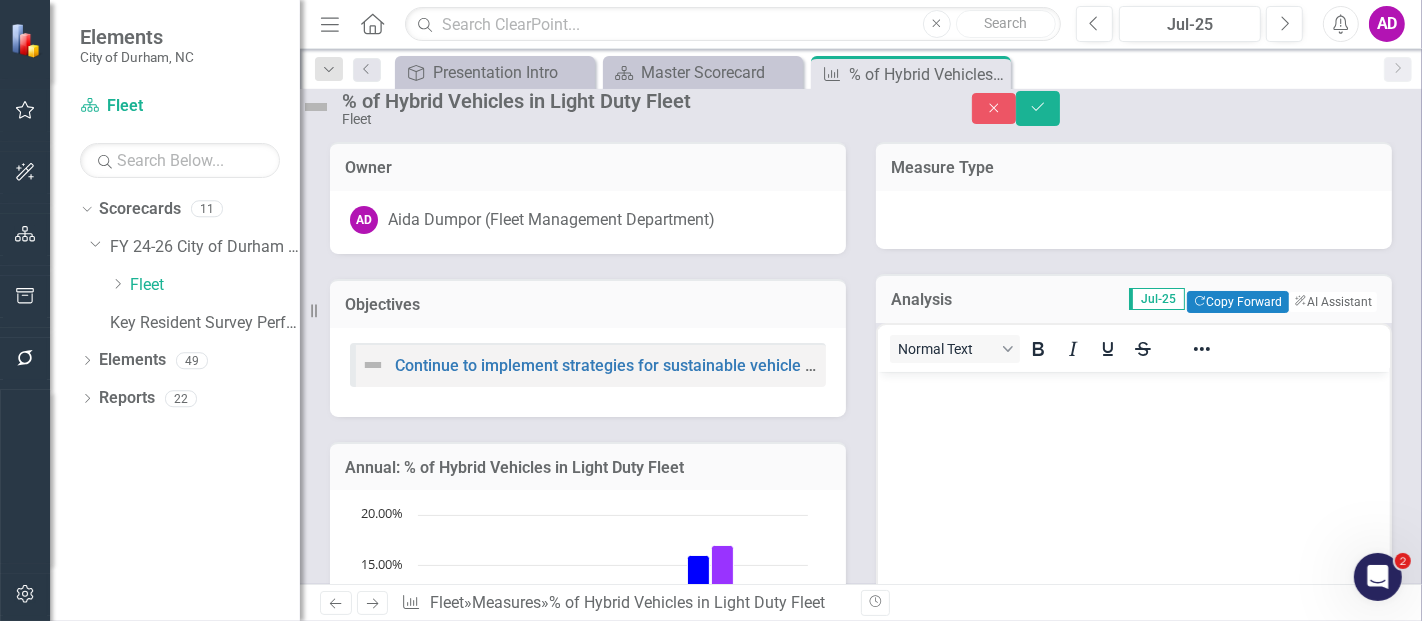 scroll, scrollTop: 0, scrollLeft: 0, axis: both 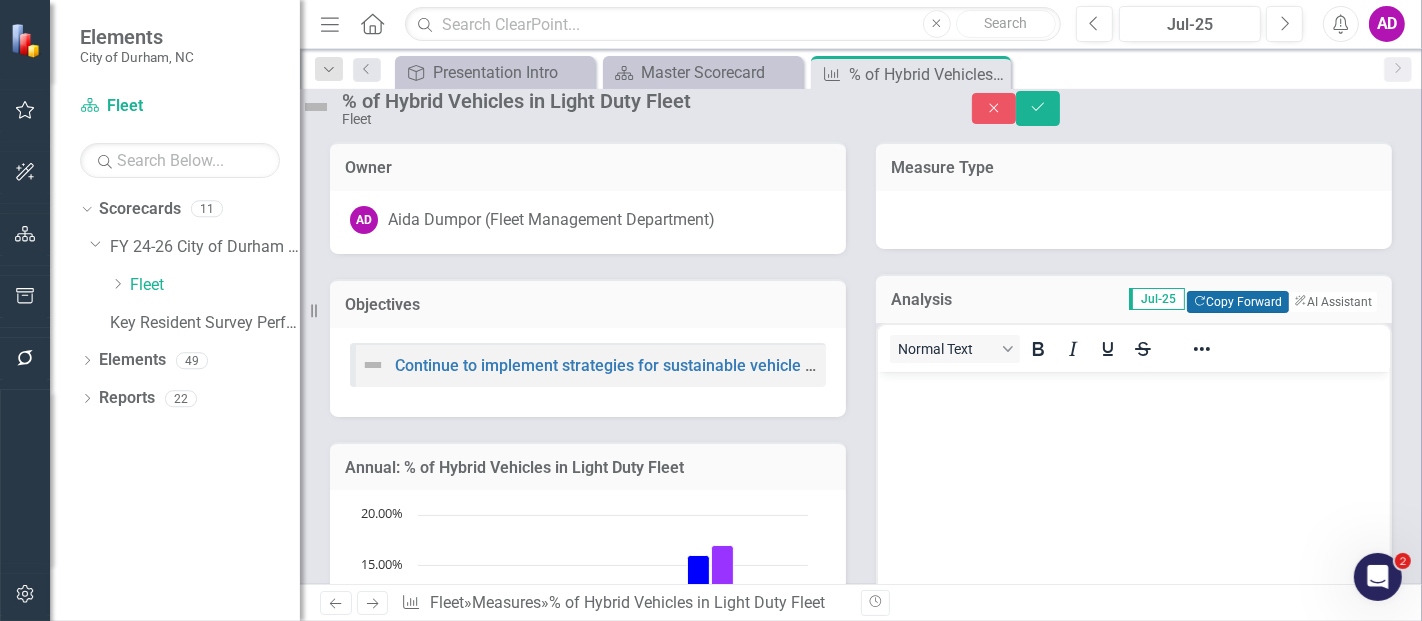 click on "Copy Forward  Copy Forward" at bounding box center (1237, 302) 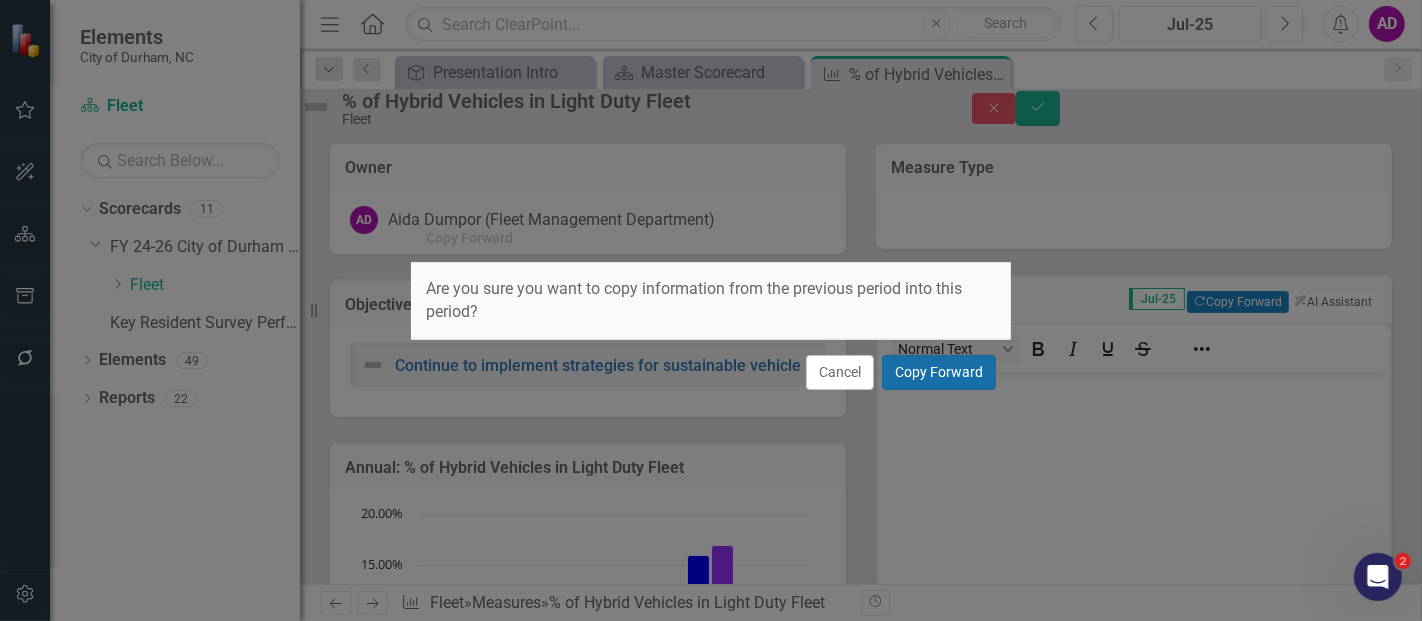 click on "Copy Forward" at bounding box center (939, 372) 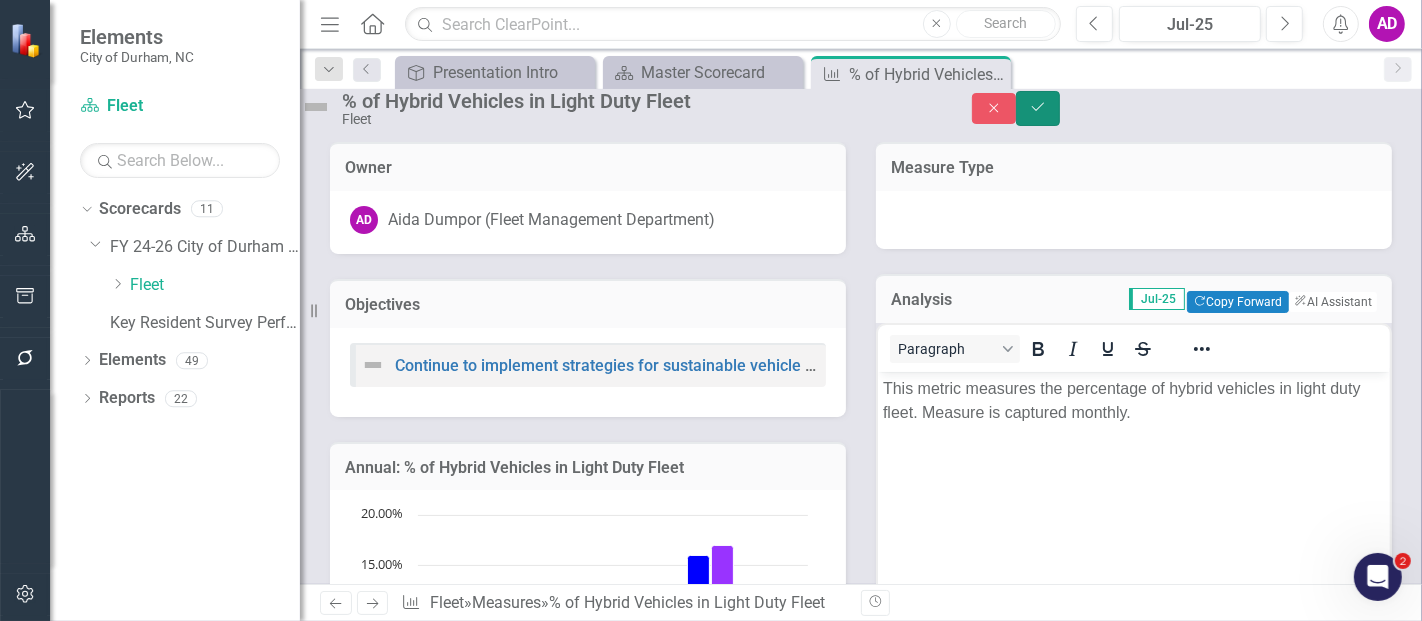 click on "Save" at bounding box center [1038, 108] 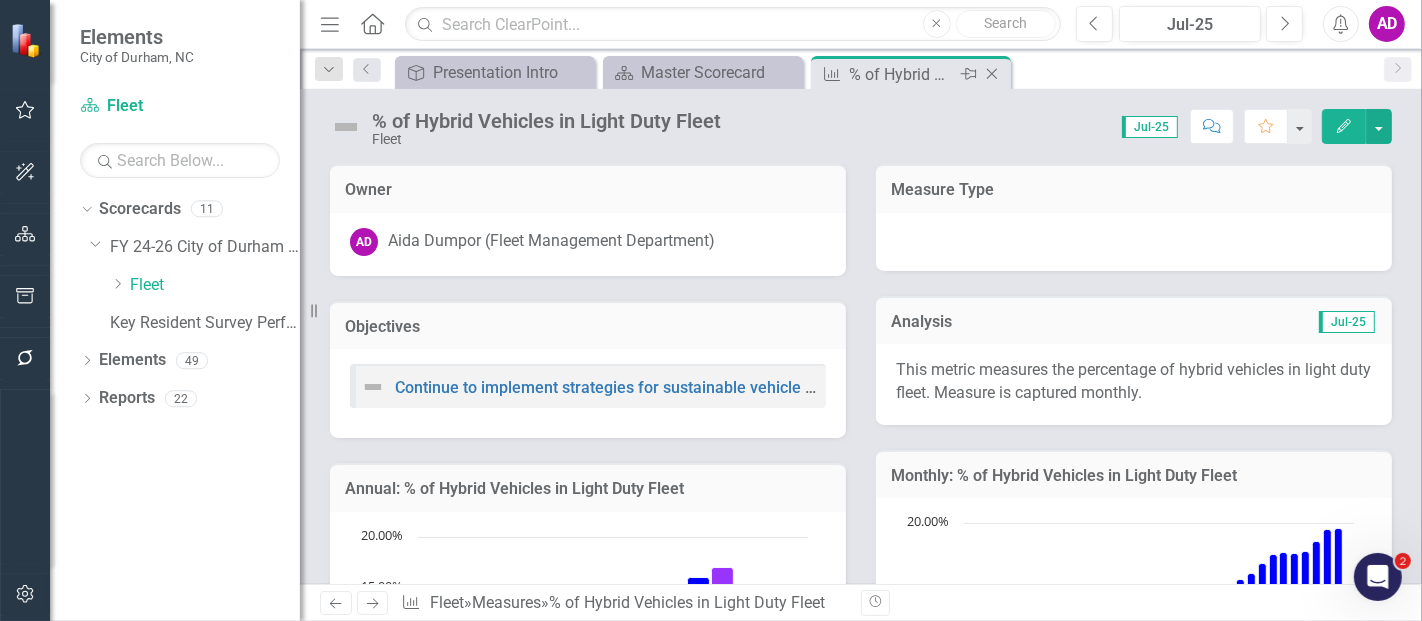click on "Close" 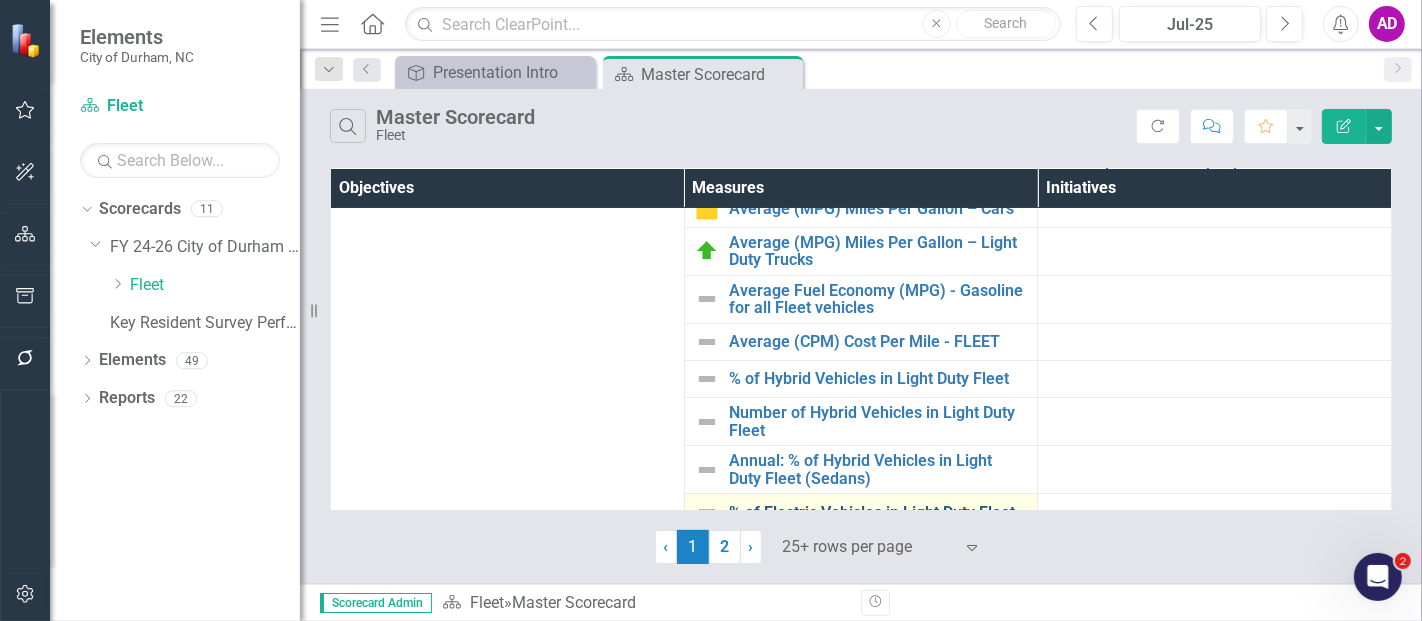 scroll, scrollTop: 333, scrollLeft: 0, axis: vertical 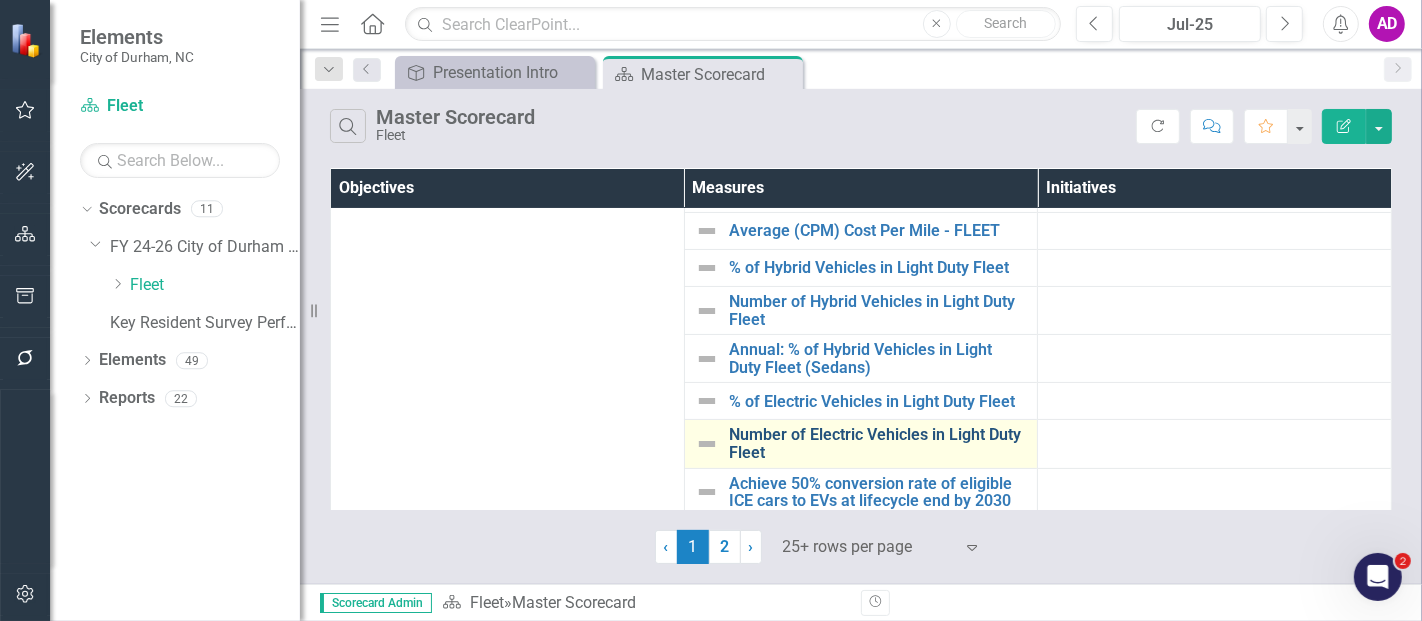 click on "Number of Electric Vehicles in Light Duty Fleet" at bounding box center (878, 443) 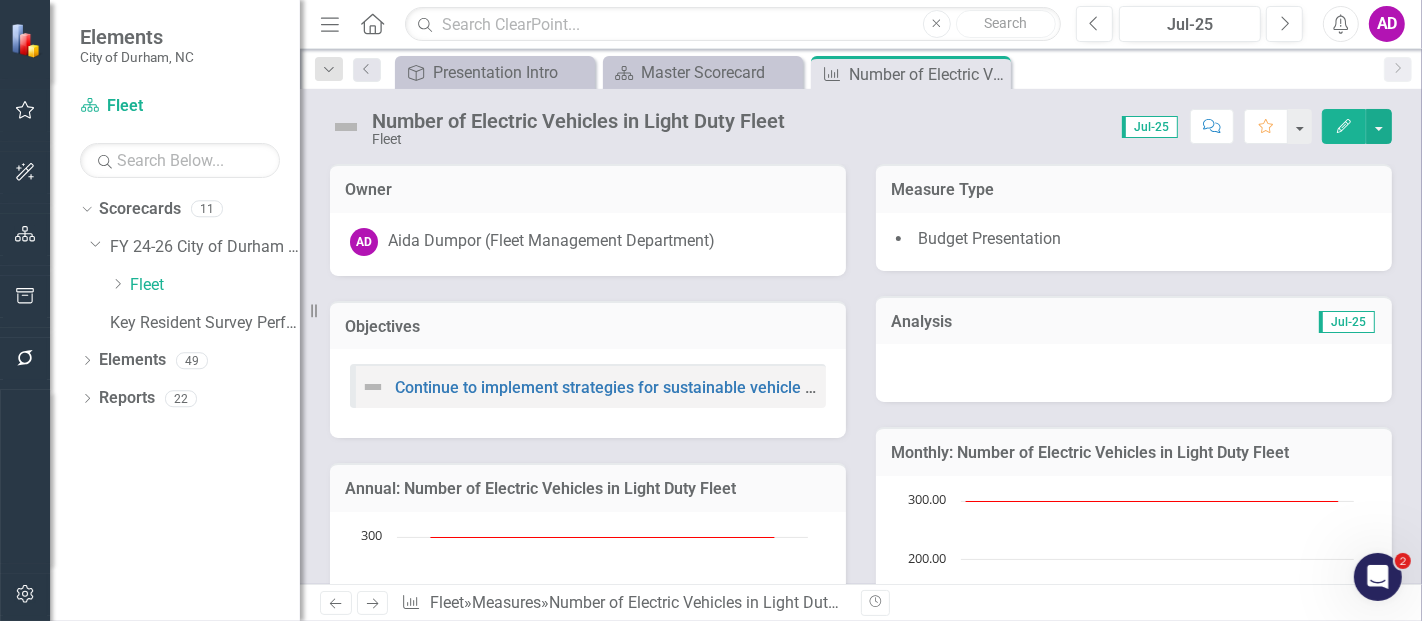 click at bounding box center (1134, 373) 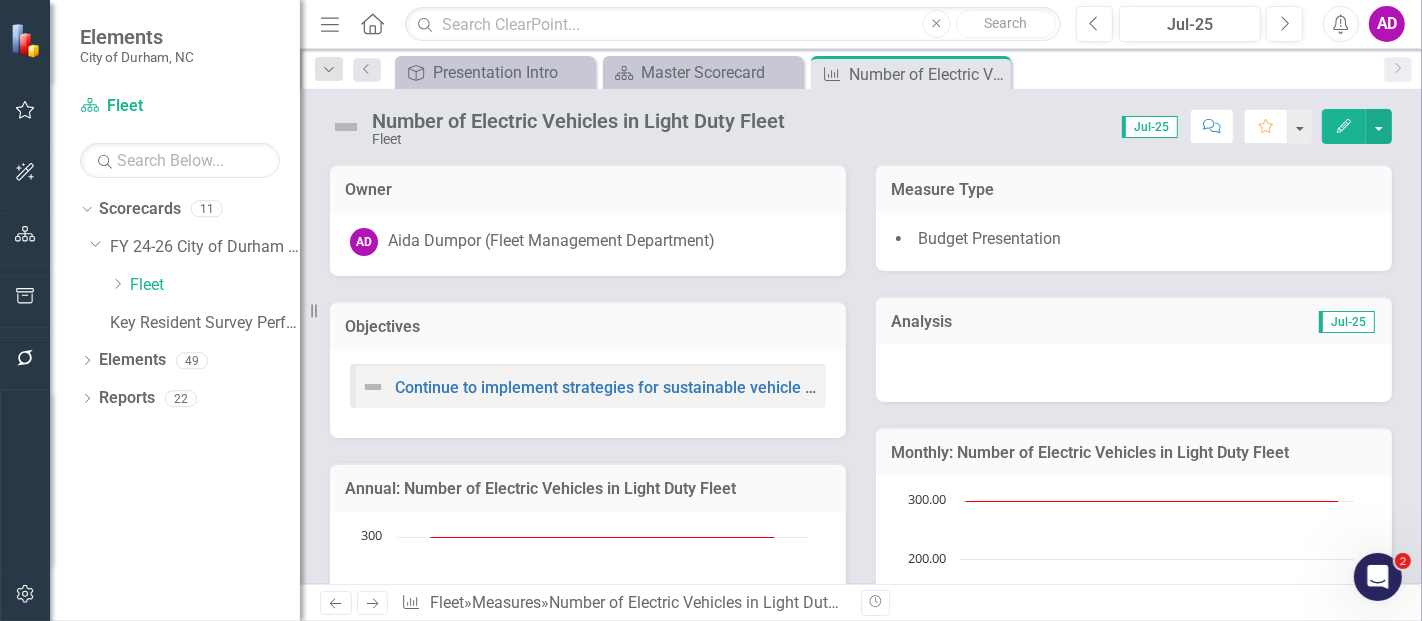 click at bounding box center [1134, 373] 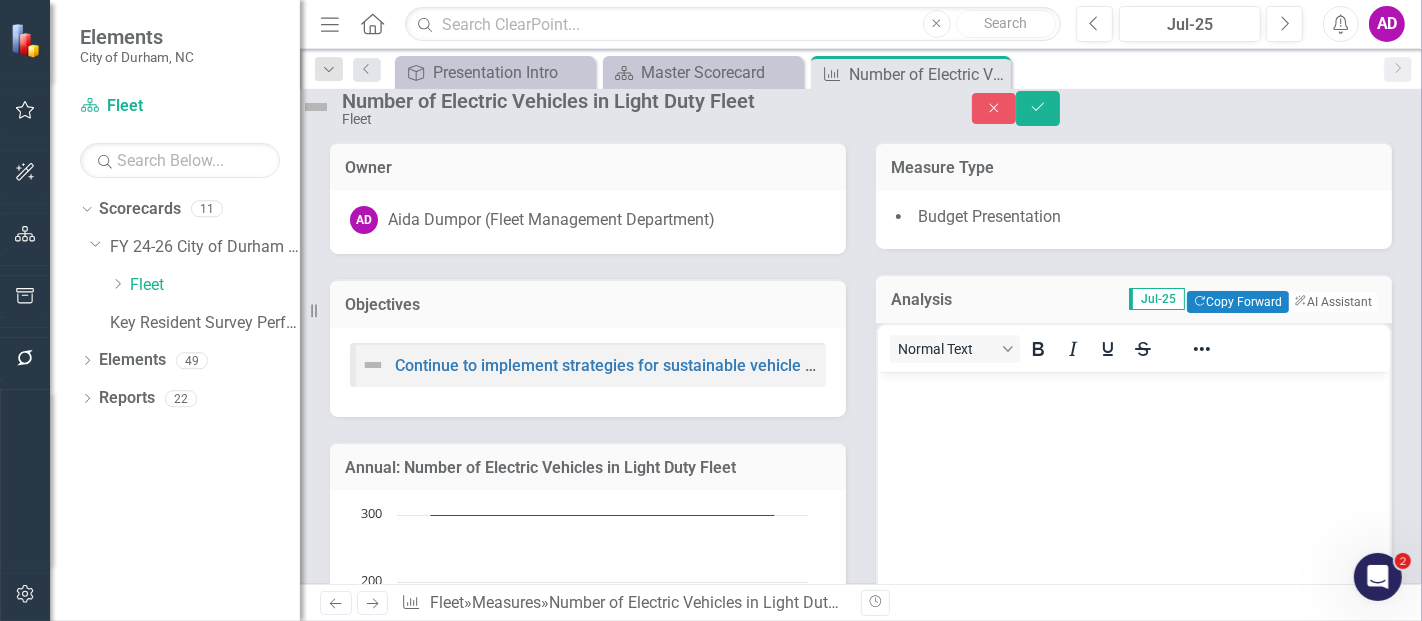 scroll, scrollTop: 0, scrollLeft: 0, axis: both 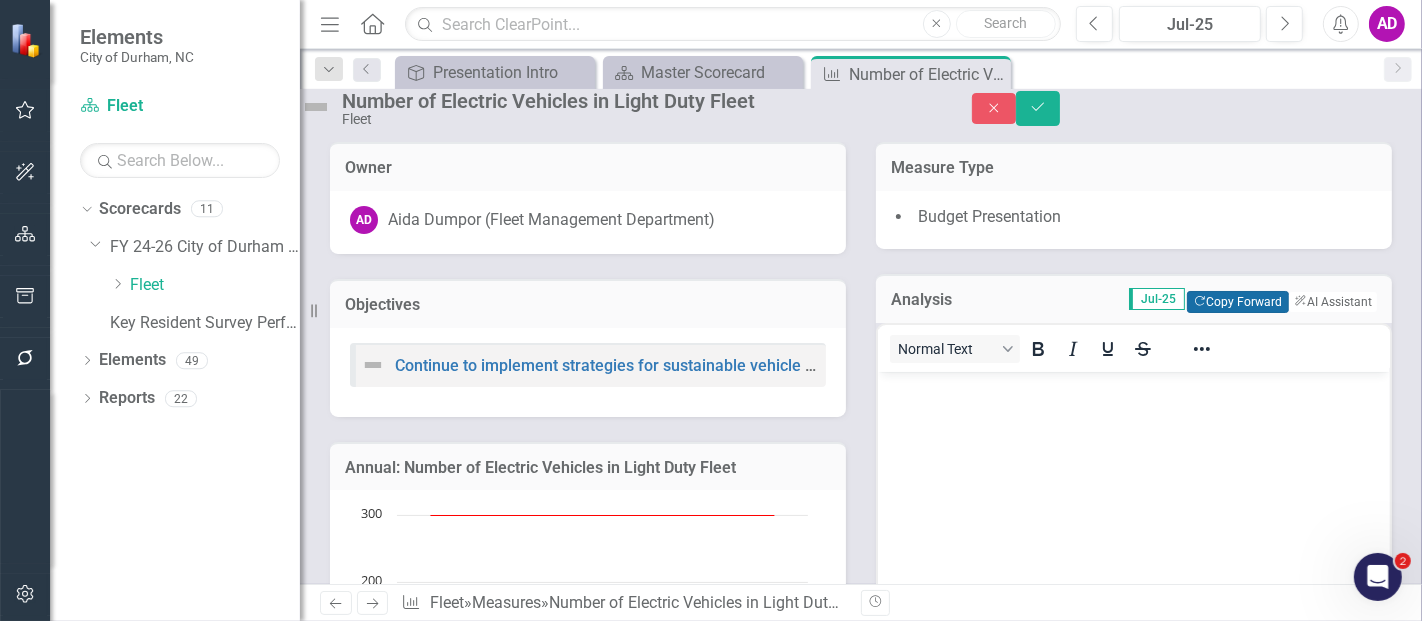 click on "Copy Forward  Copy Forward" at bounding box center (1237, 302) 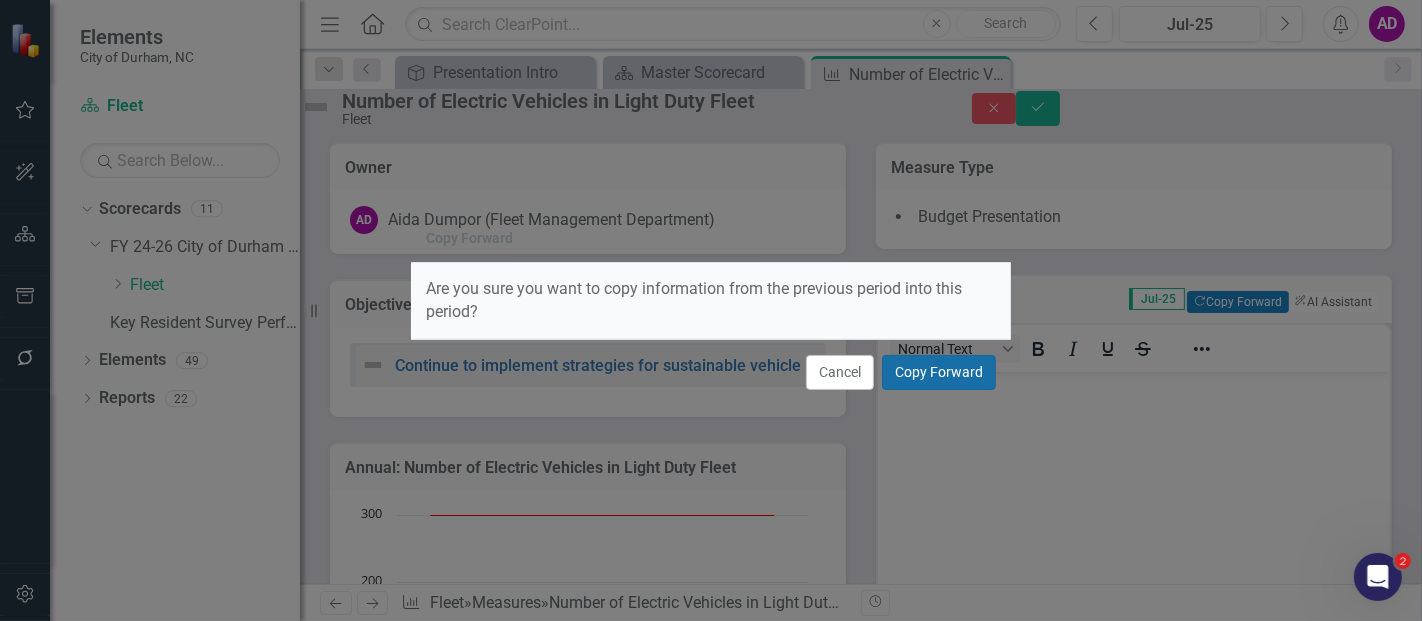 click on "Copy Forward" at bounding box center [939, 372] 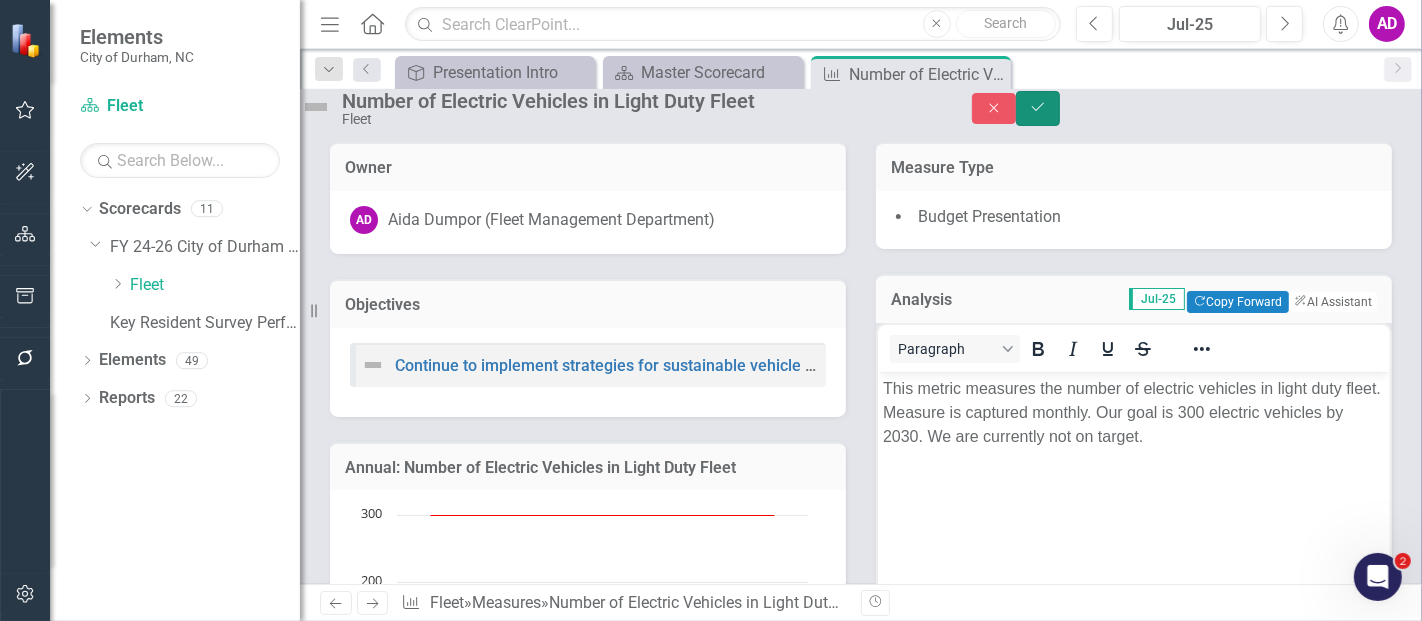 click on "Save" at bounding box center (1038, 108) 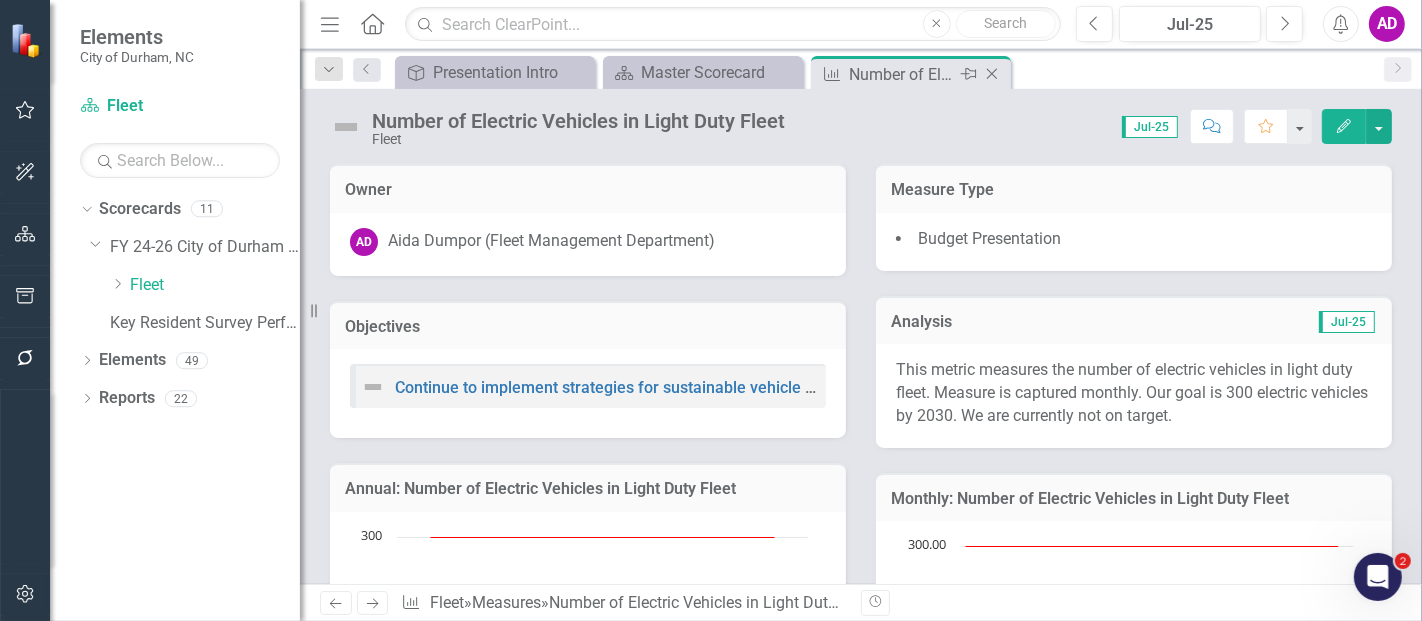 click 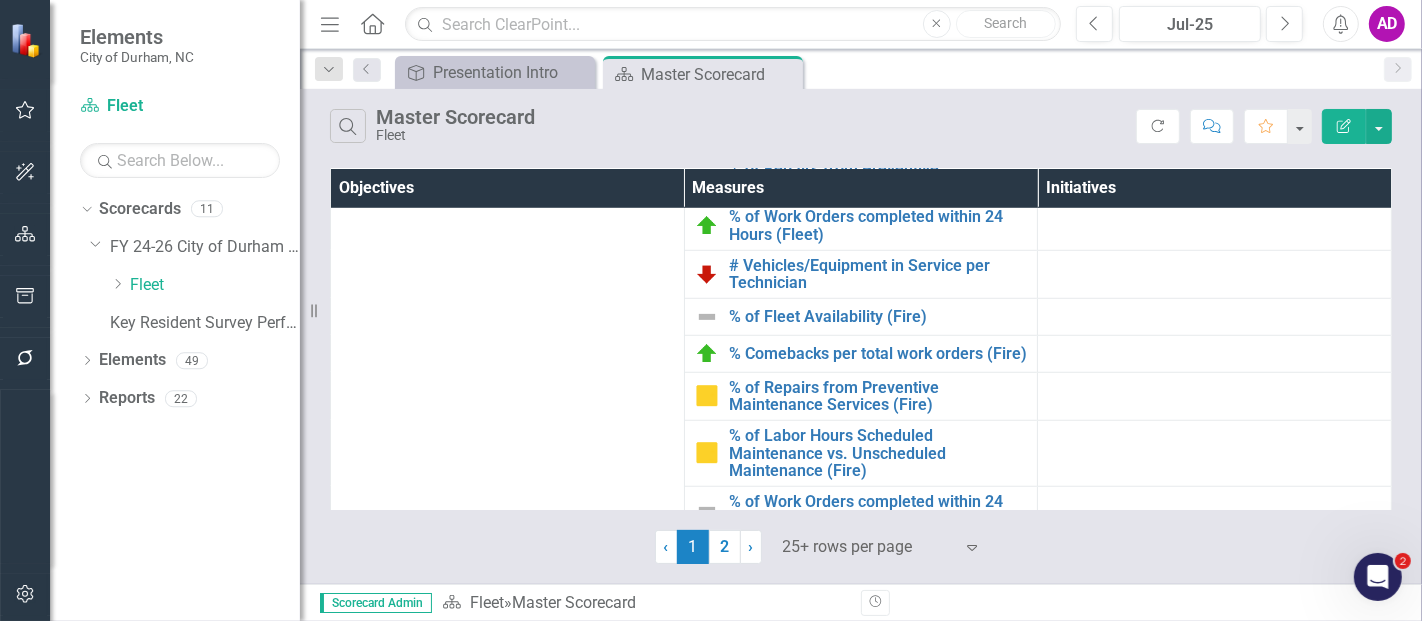 scroll, scrollTop: 1408, scrollLeft: 0, axis: vertical 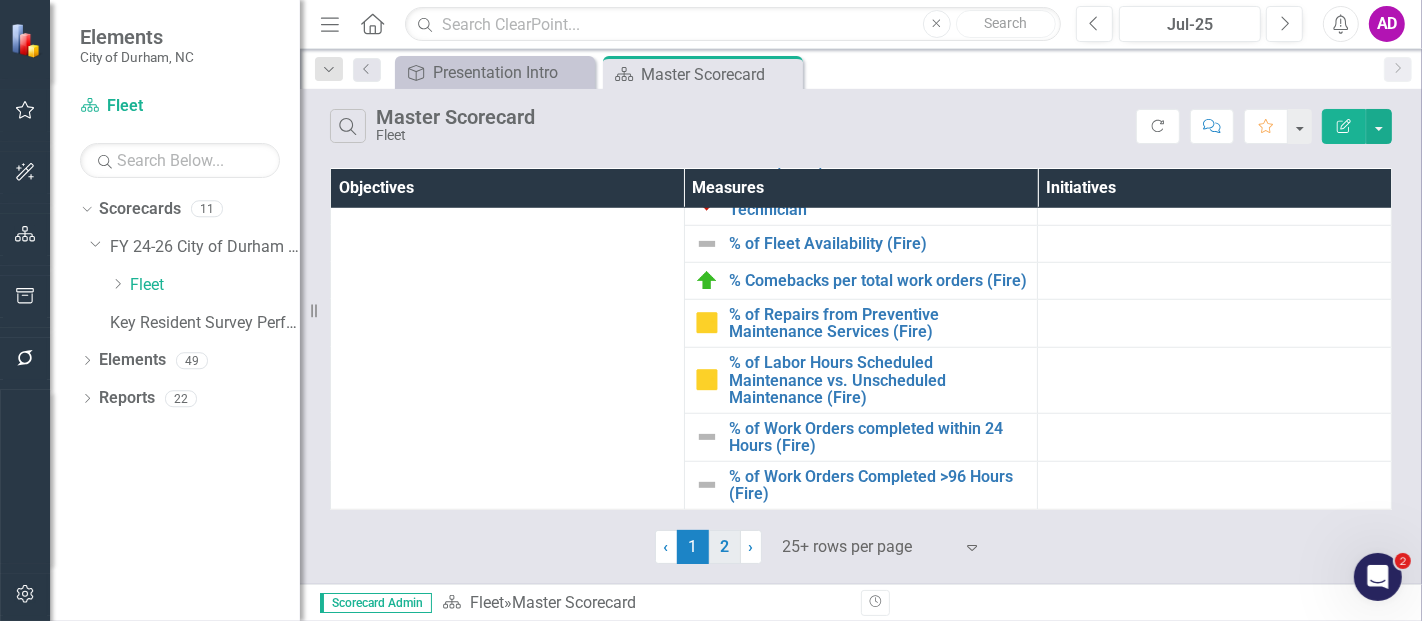 click on "2" at bounding box center [725, 547] 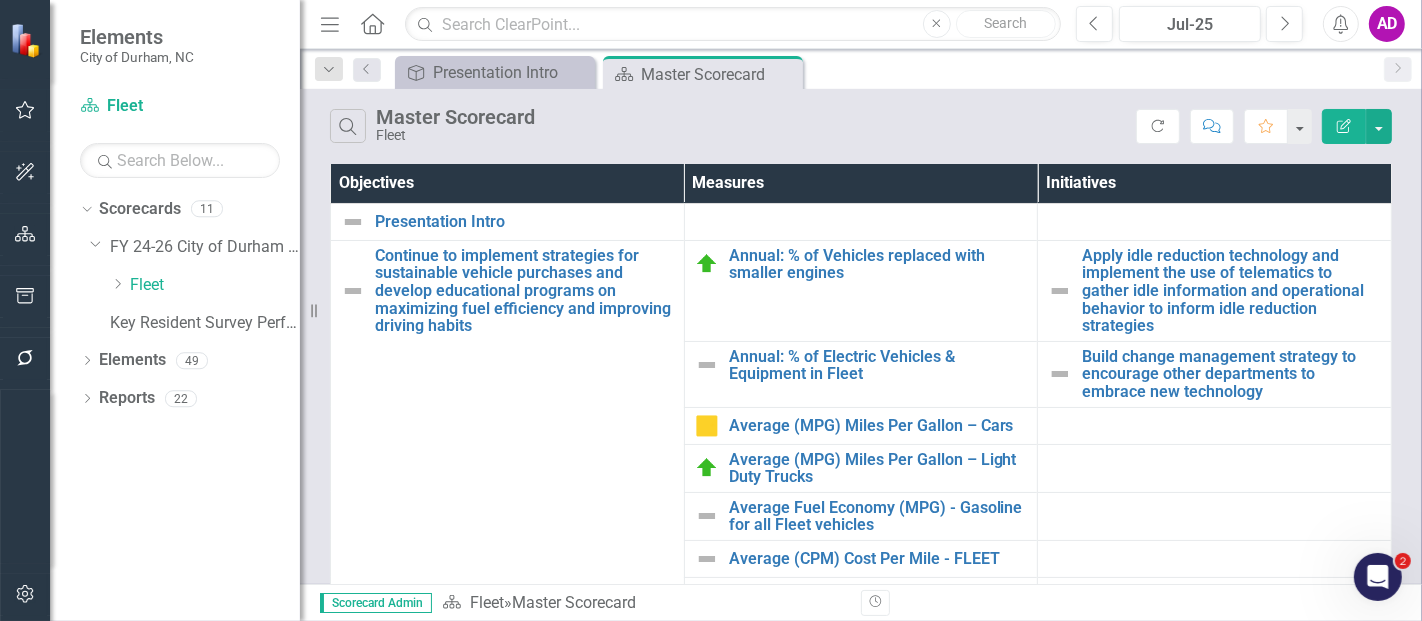scroll, scrollTop: 0, scrollLeft: 0, axis: both 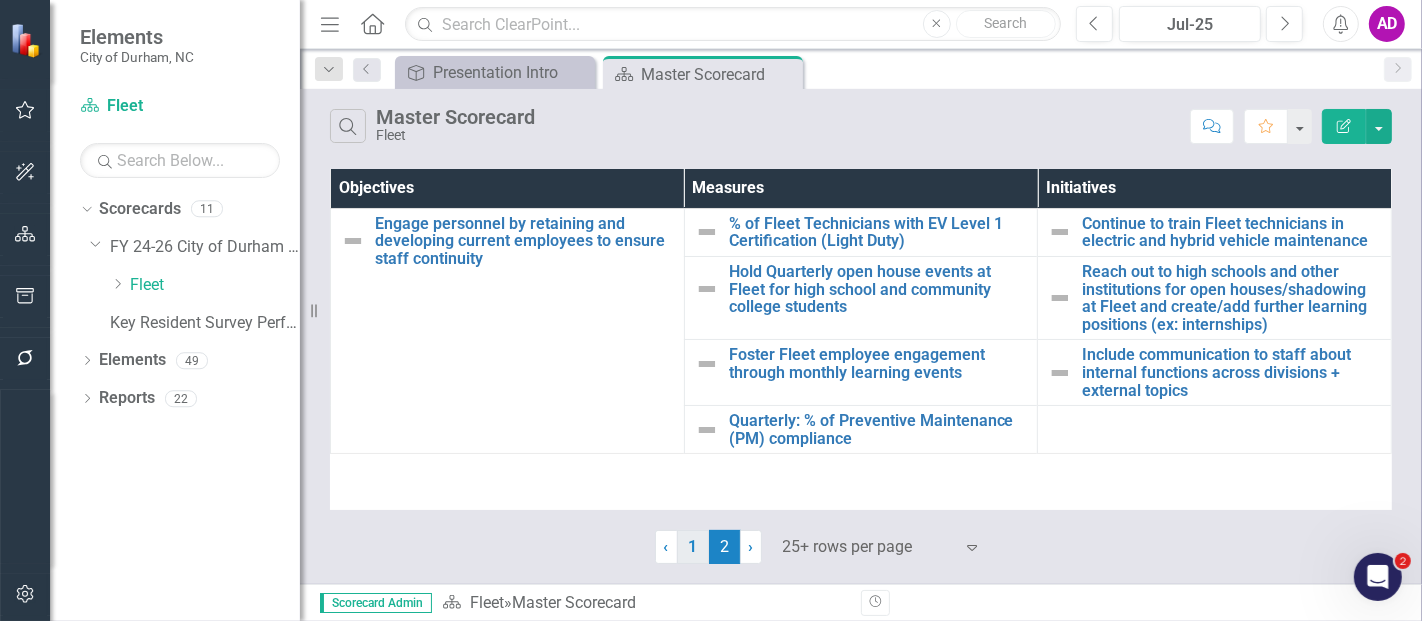 click on "1" at bounding box center (693, 547) 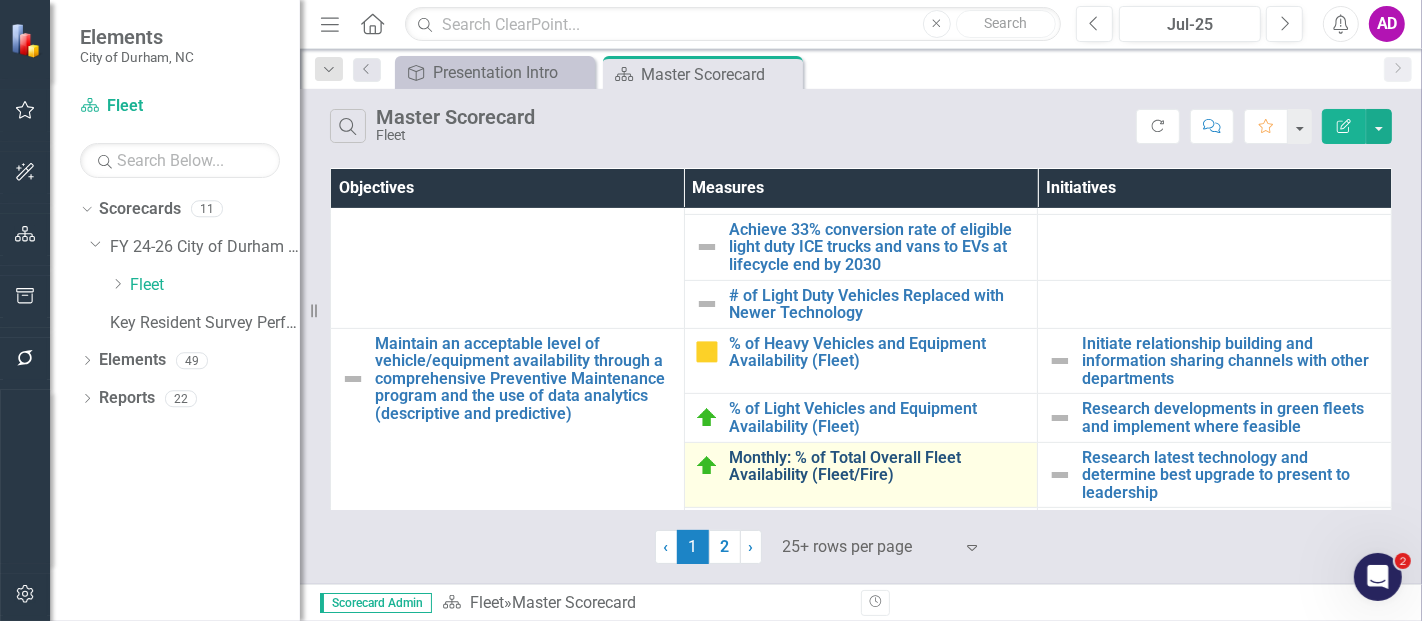 scroll, scrollTop: 413, scrollLeft: 0, axis: vertical 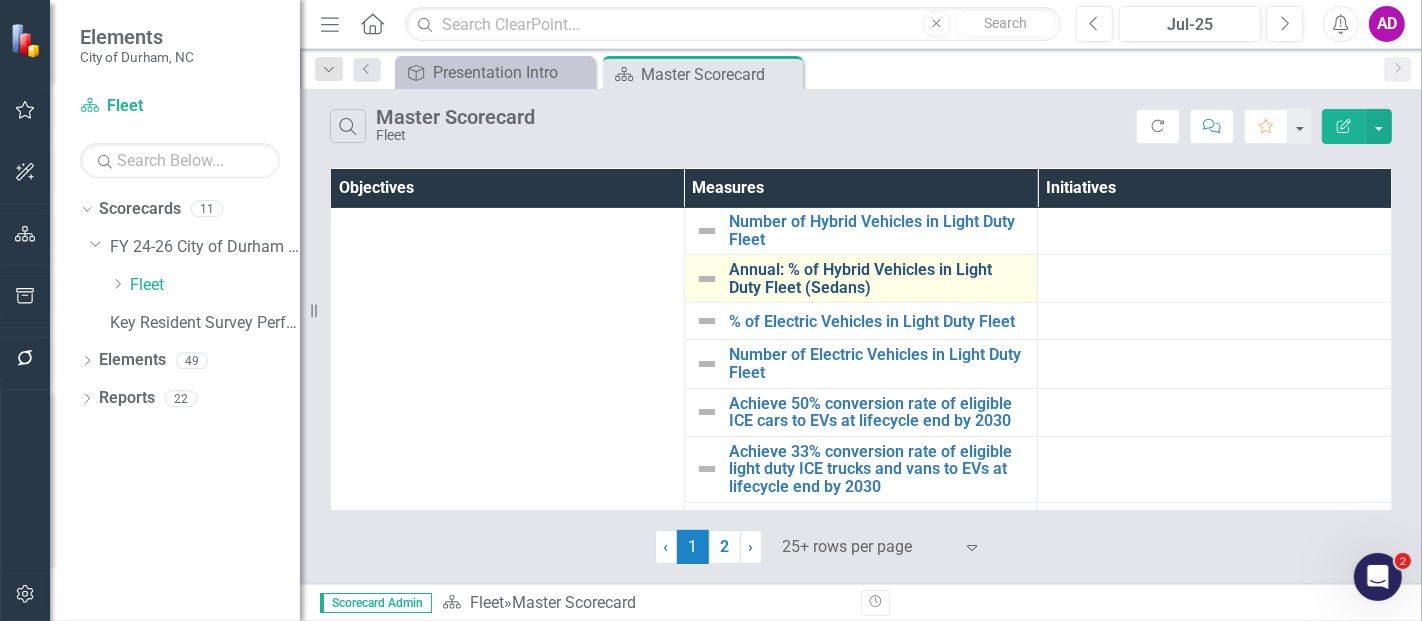 click on "Annual:  % of Hybrid Vehicles in Light Duty Fleet (Sedans)" at bounding box center [878, 278] 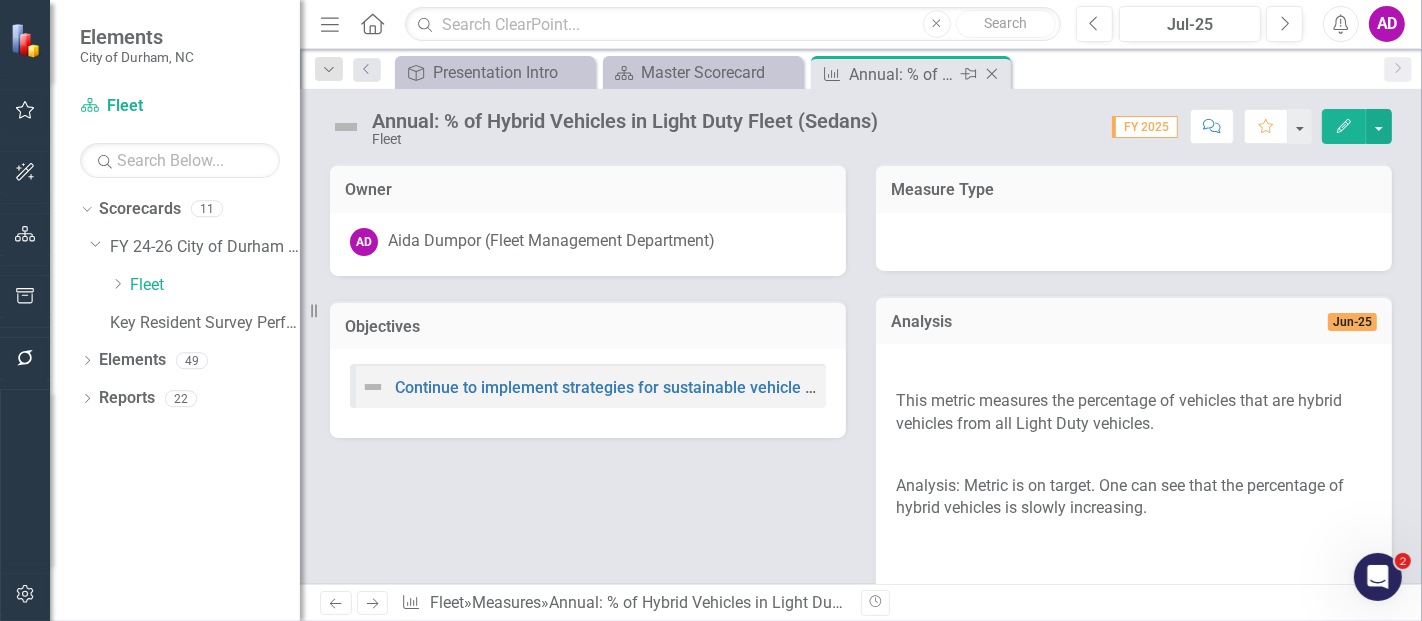 click on "Close" 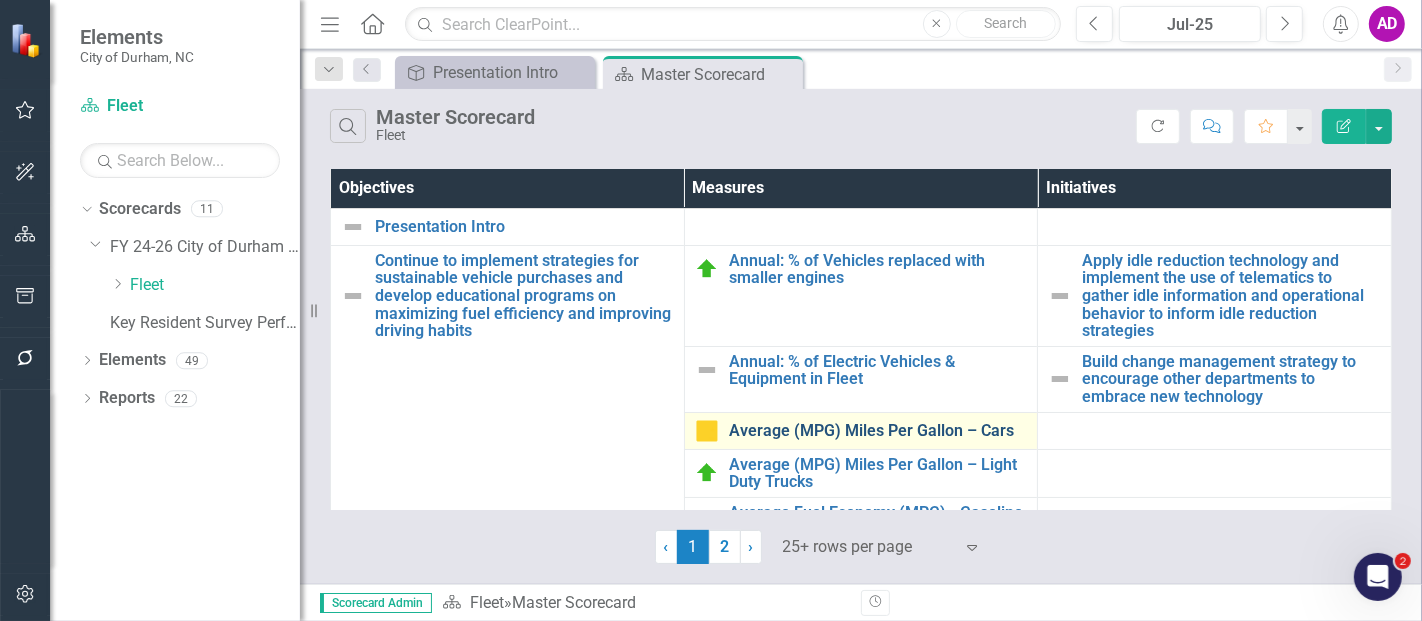 scroll, scrollTop: 333, scrollLeft: 0, axis: vertical 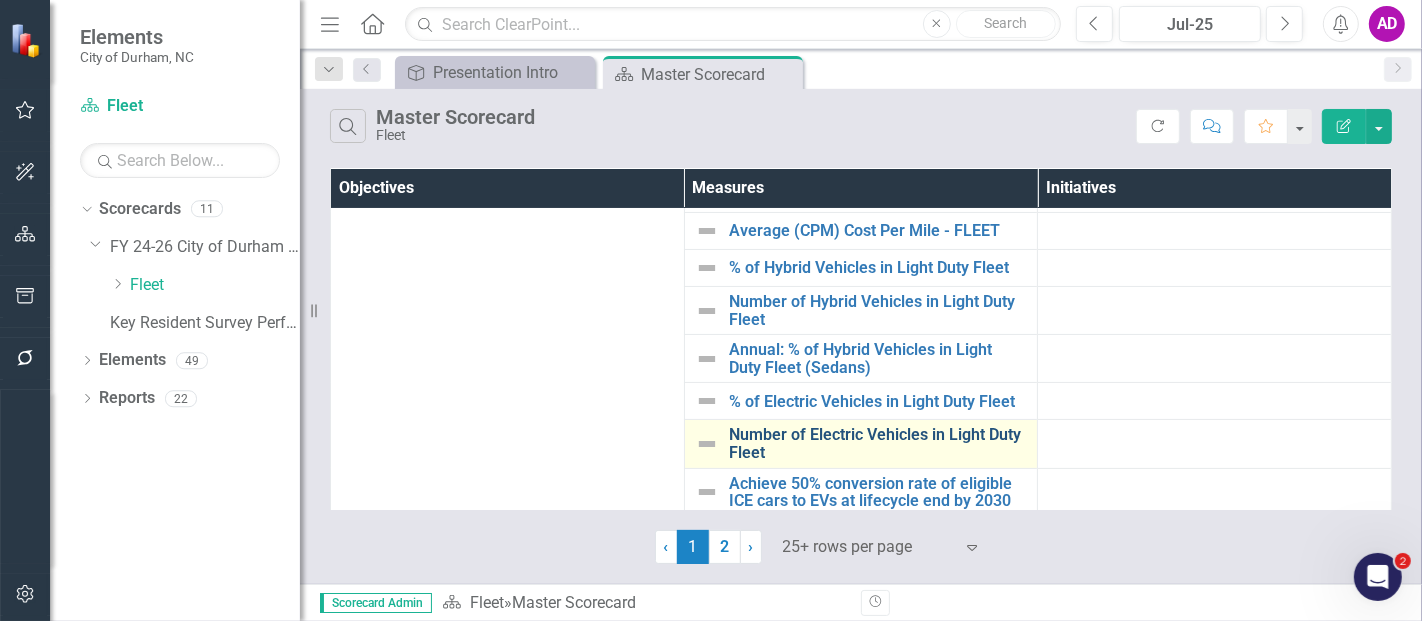click on "Number of Electric Vehicles in Light Duty Fleet" at bounding box center [878, 443] 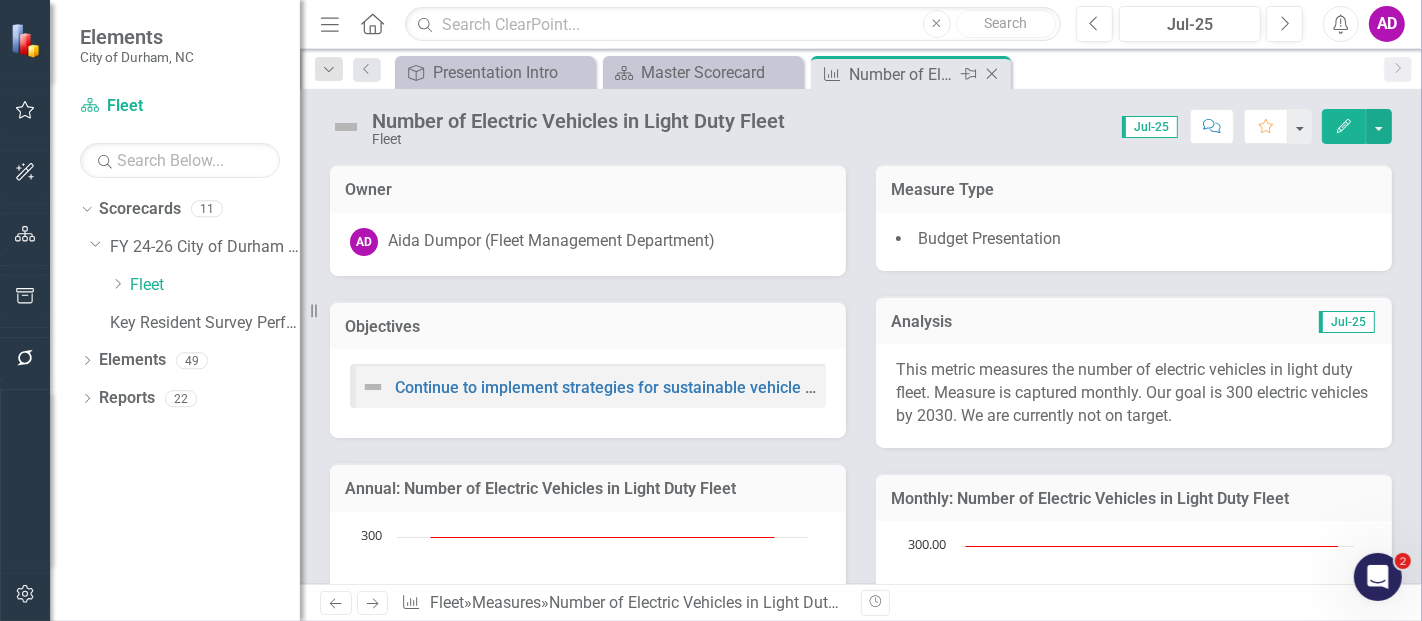 click 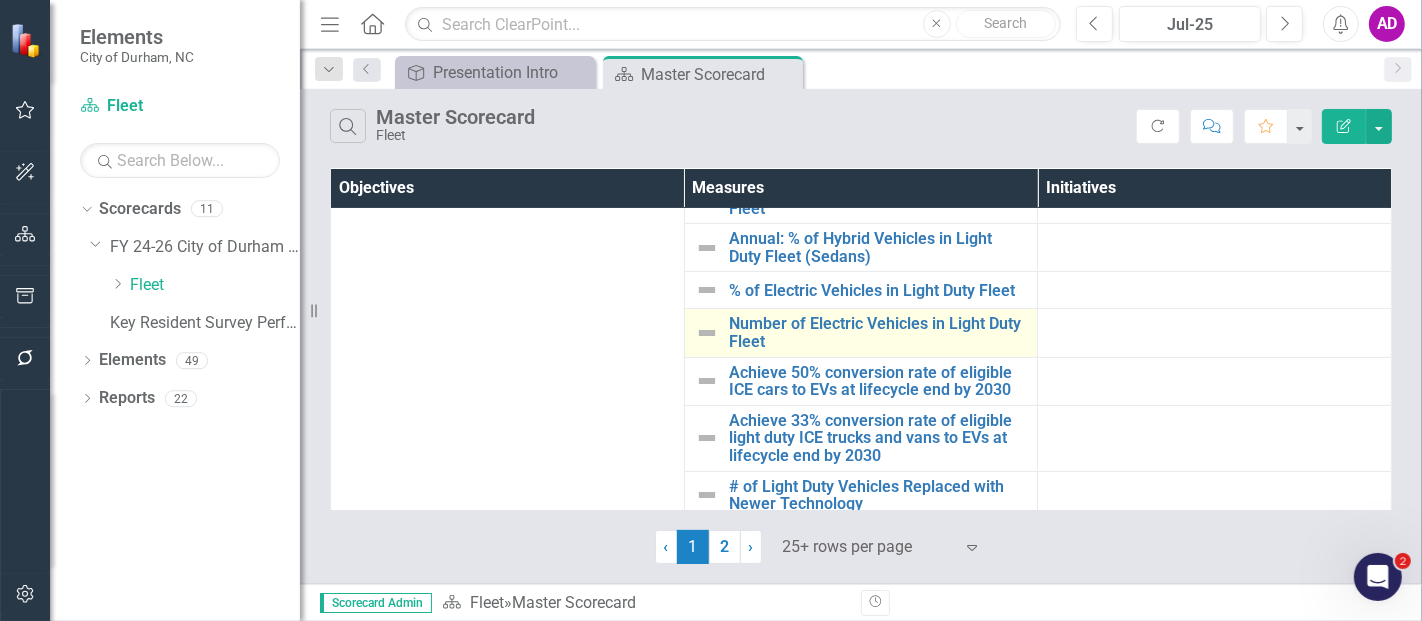 scroll, scrollTop: 555, scrollLeft: 0, axis: vertical 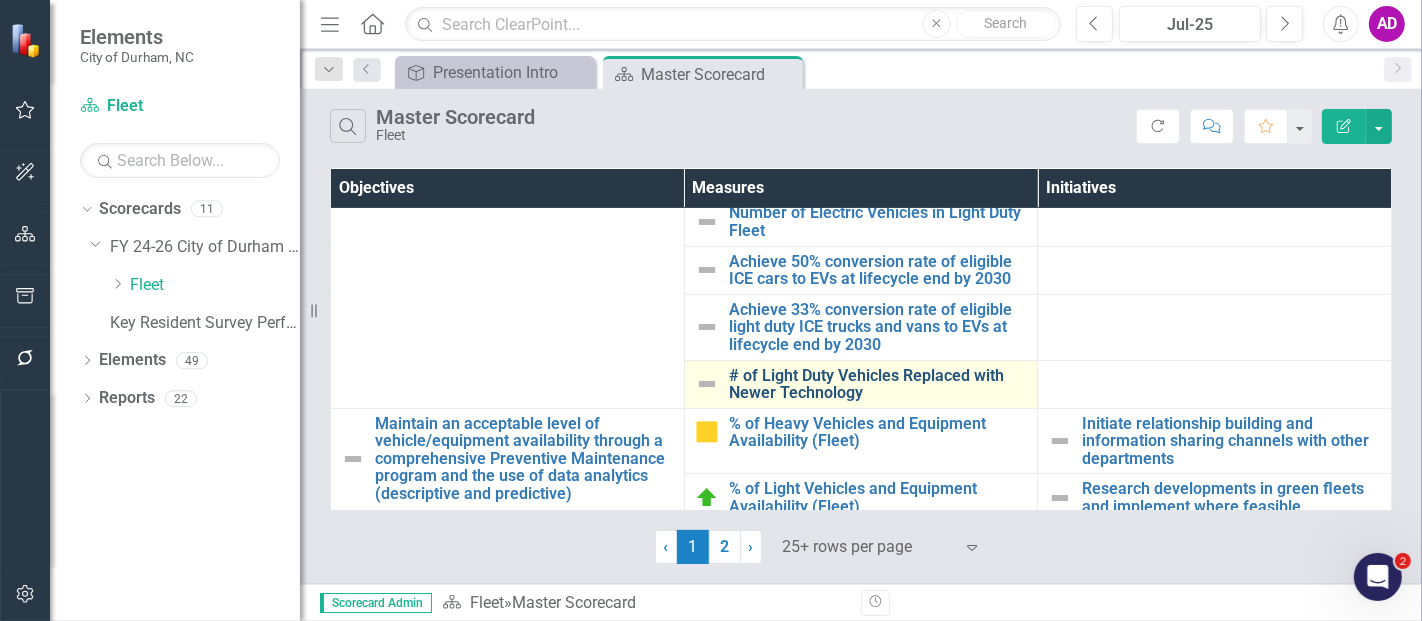 click on "# of Light Duty Vehicles Replaced with Newer Technology" at bounding box center [878, 384] 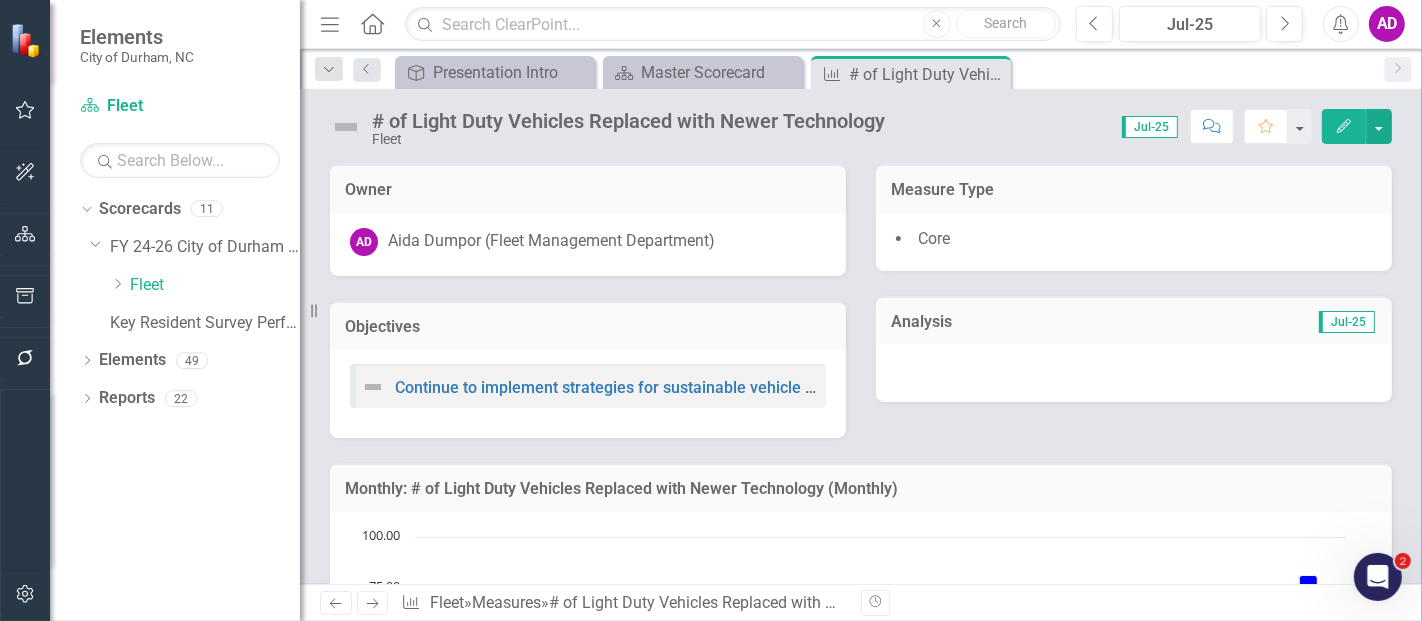 click at bounding box center [1134, 373] 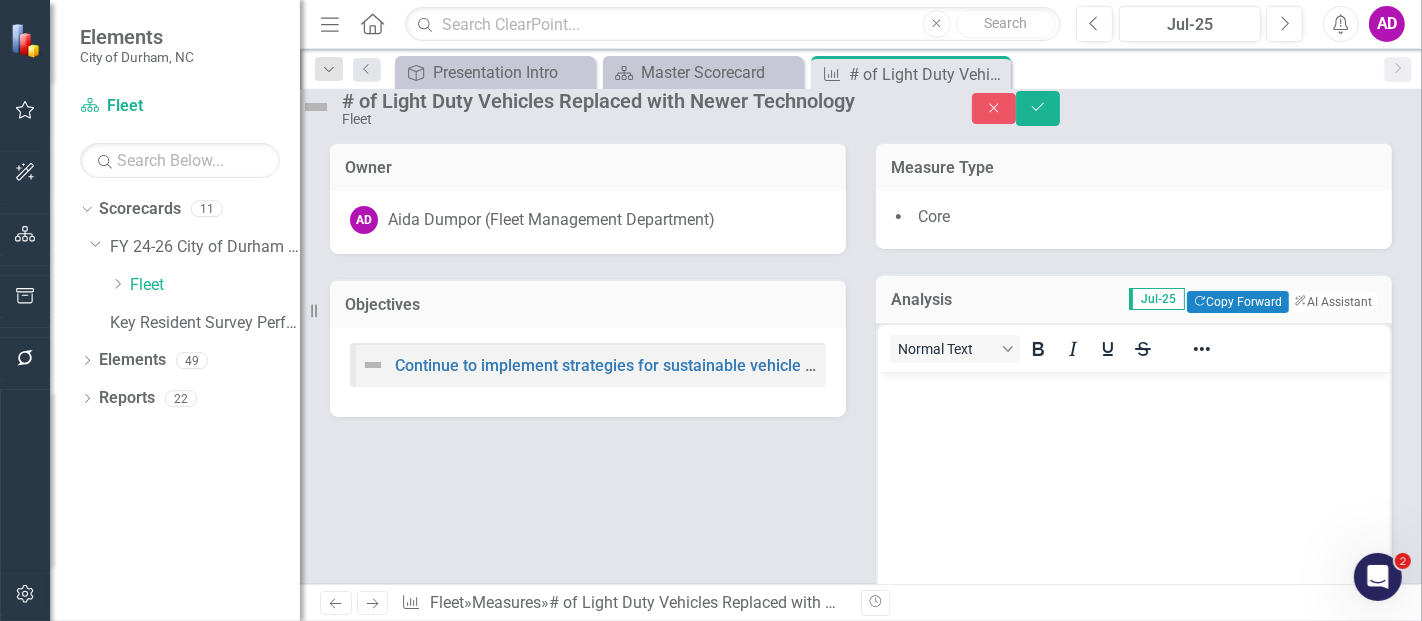 scroll, scrollTop: 0, scrollLeft: 0, axis: both 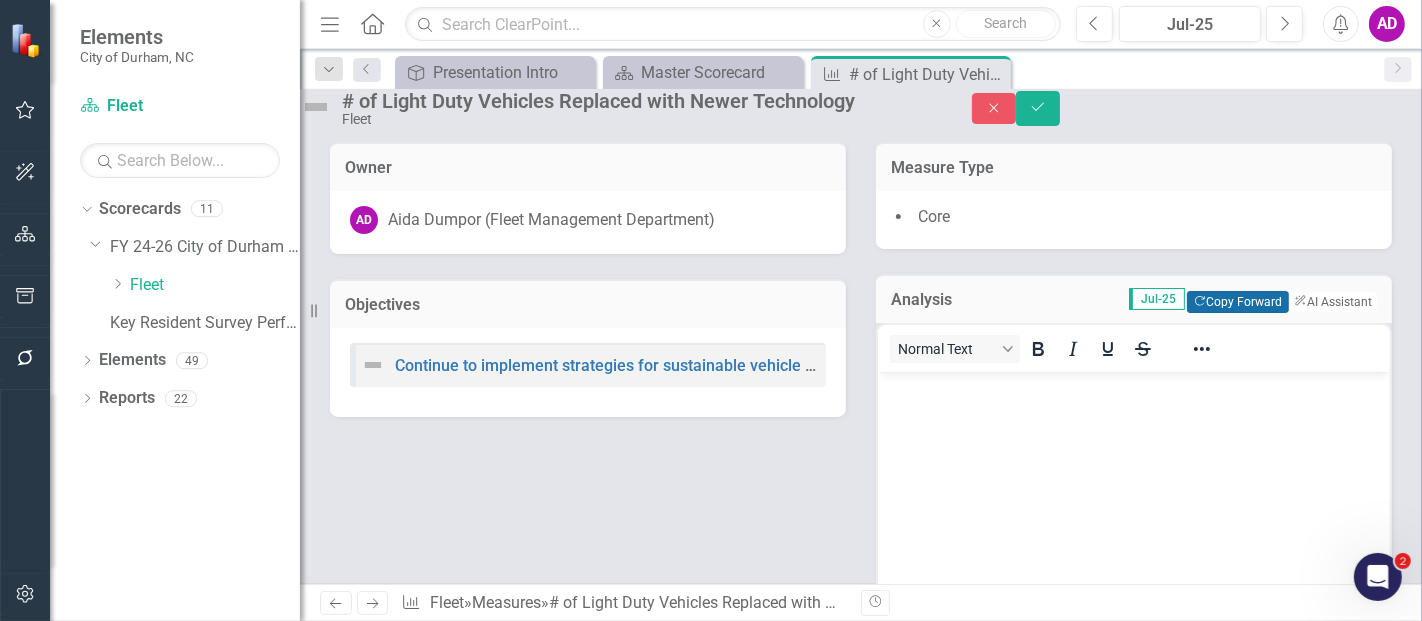 click on "Copy Forward  Copy Forward" at bounding box center (1237, 302) 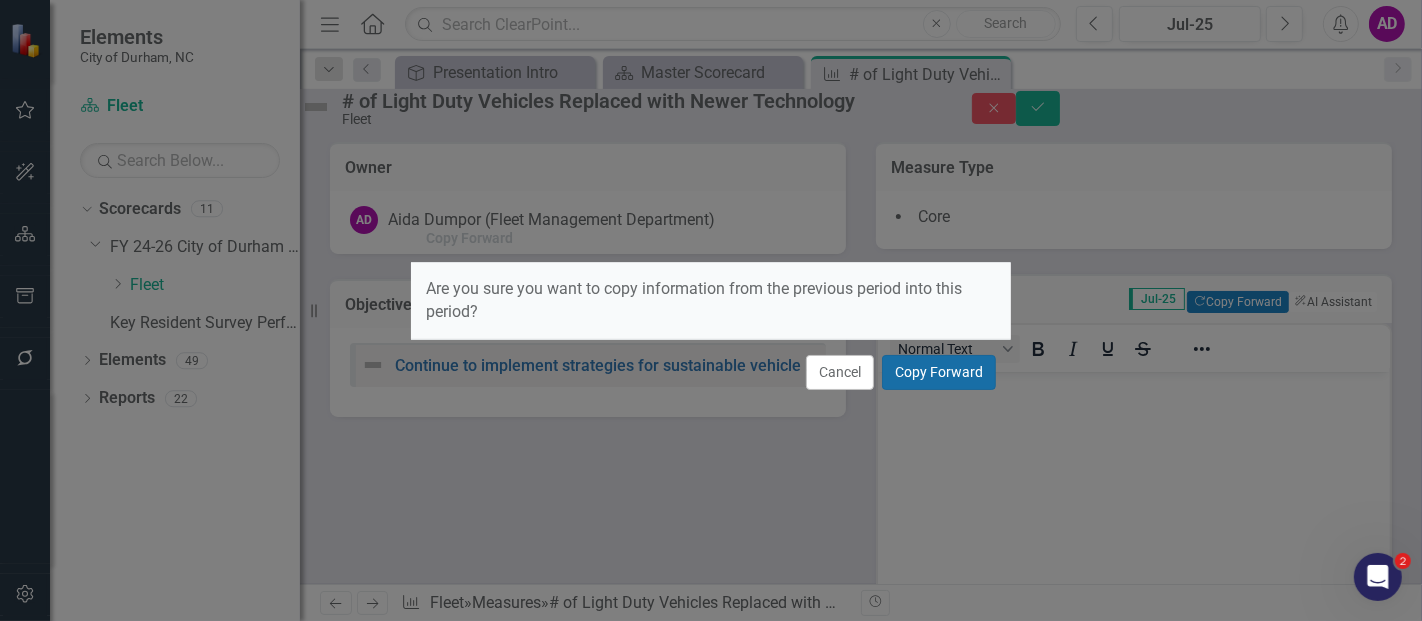 click on "Copy Forward" at bounding box center [939, 372] 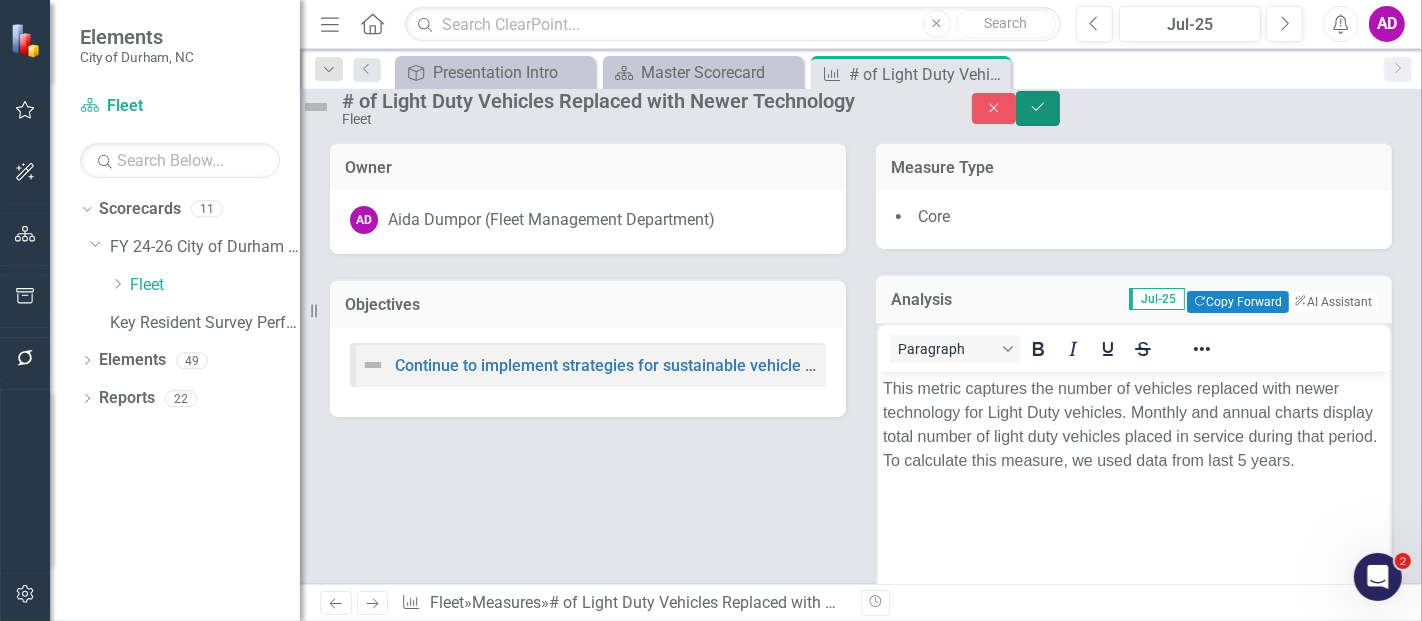 click on "Save" at bounding box center (1038, 108) 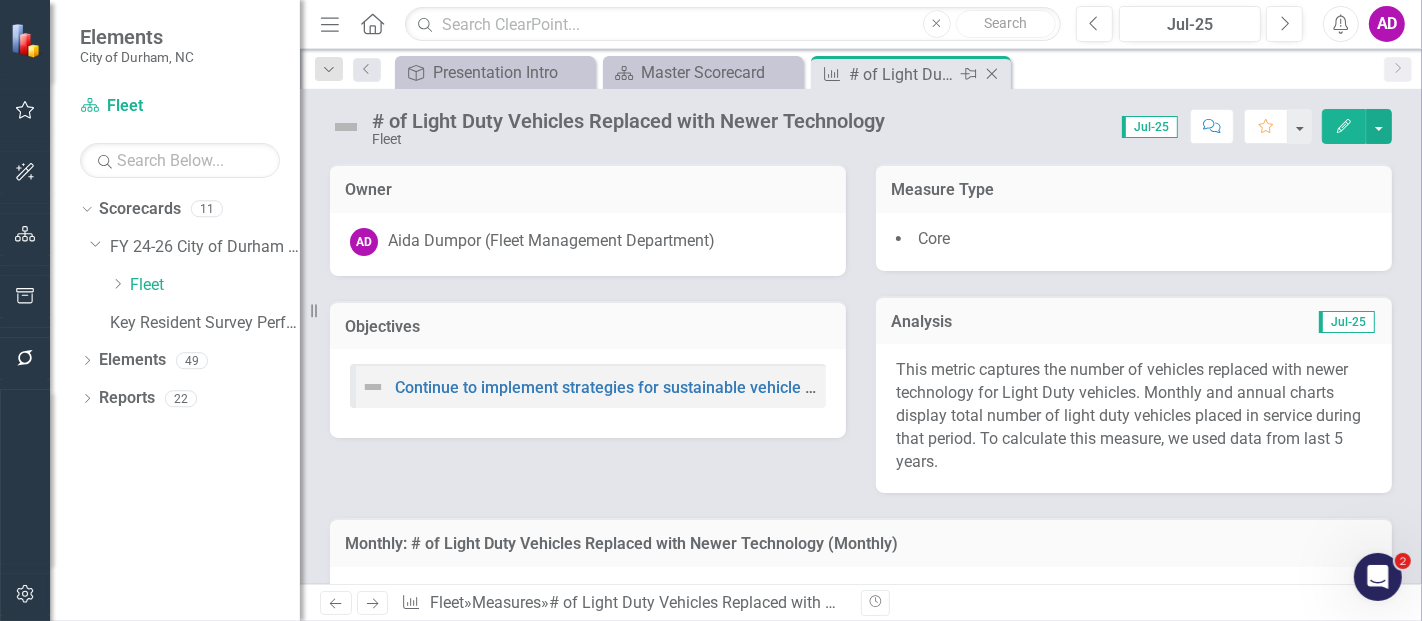 click on "Close" 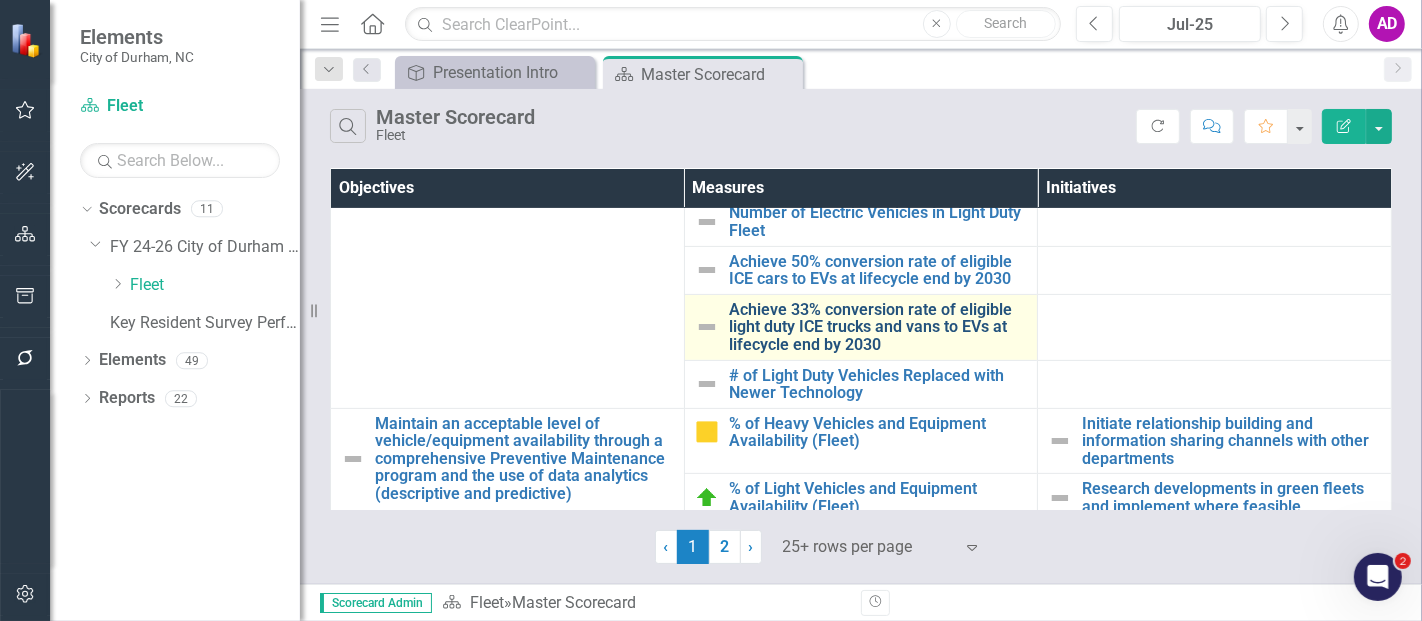 scroll, scrollTop: 444, scrollLeft: 0, axis: vertical 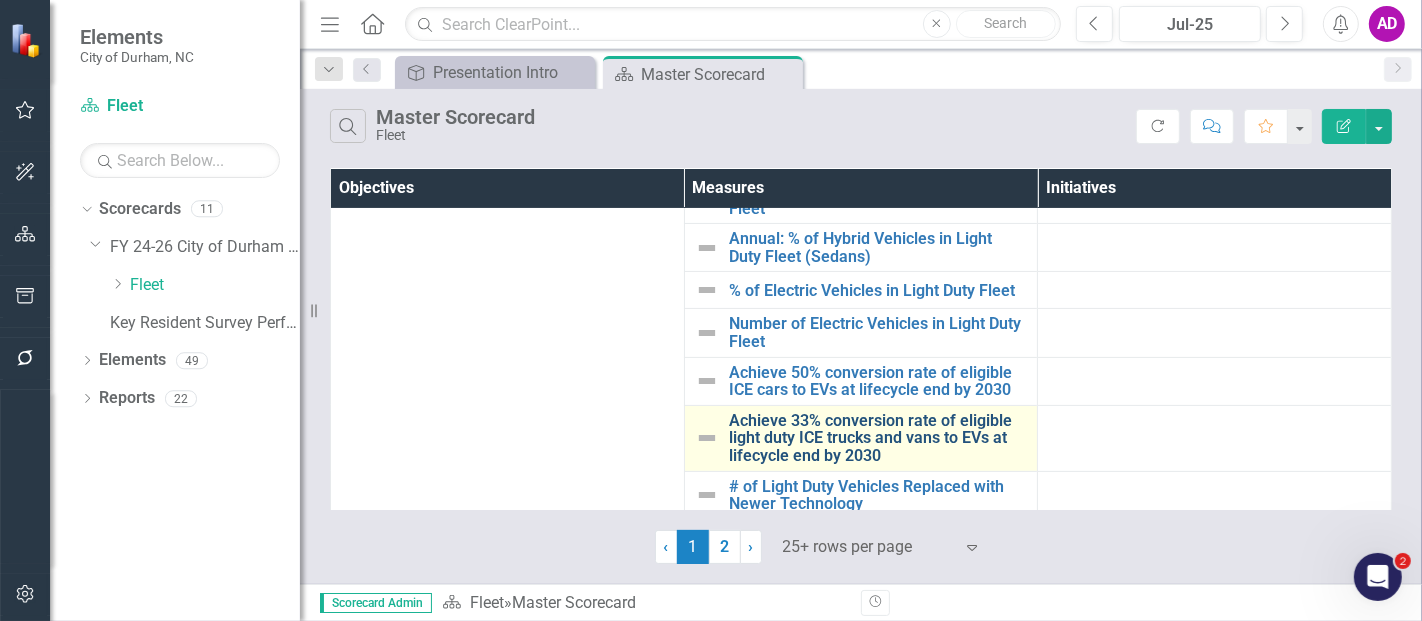 click on "Achieve 33% conversion rate of eligible light duty ICE trucks and vans to EVs at lifecycle end by 2030" at bounding box center [878, 438] 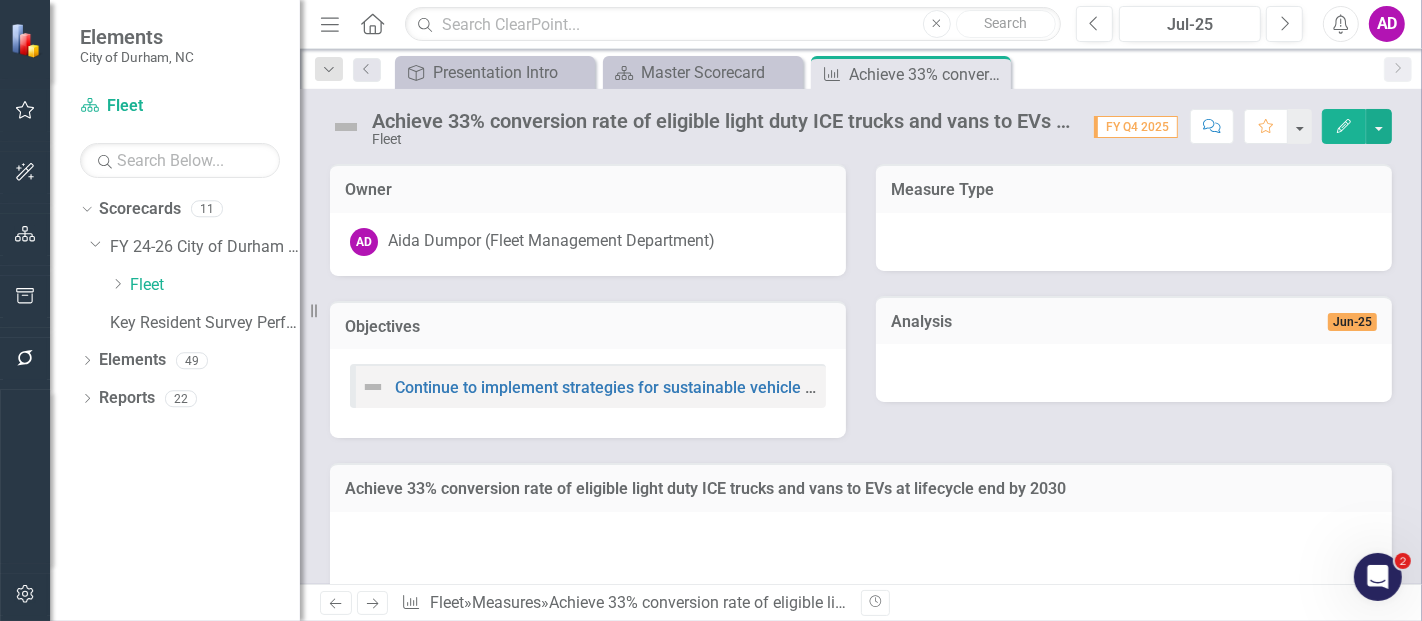 click at bounding box center (1134, 373) 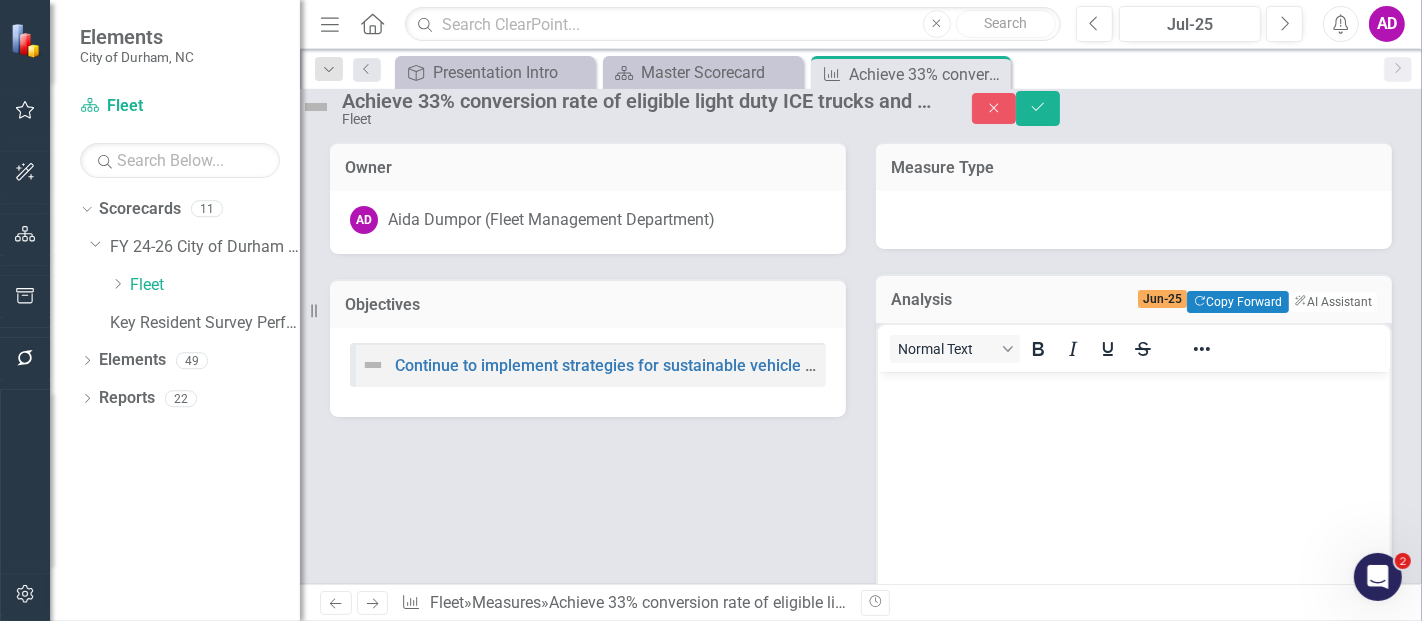 scroll, scrollTop: 0, scrollLeft: 0, axis: both 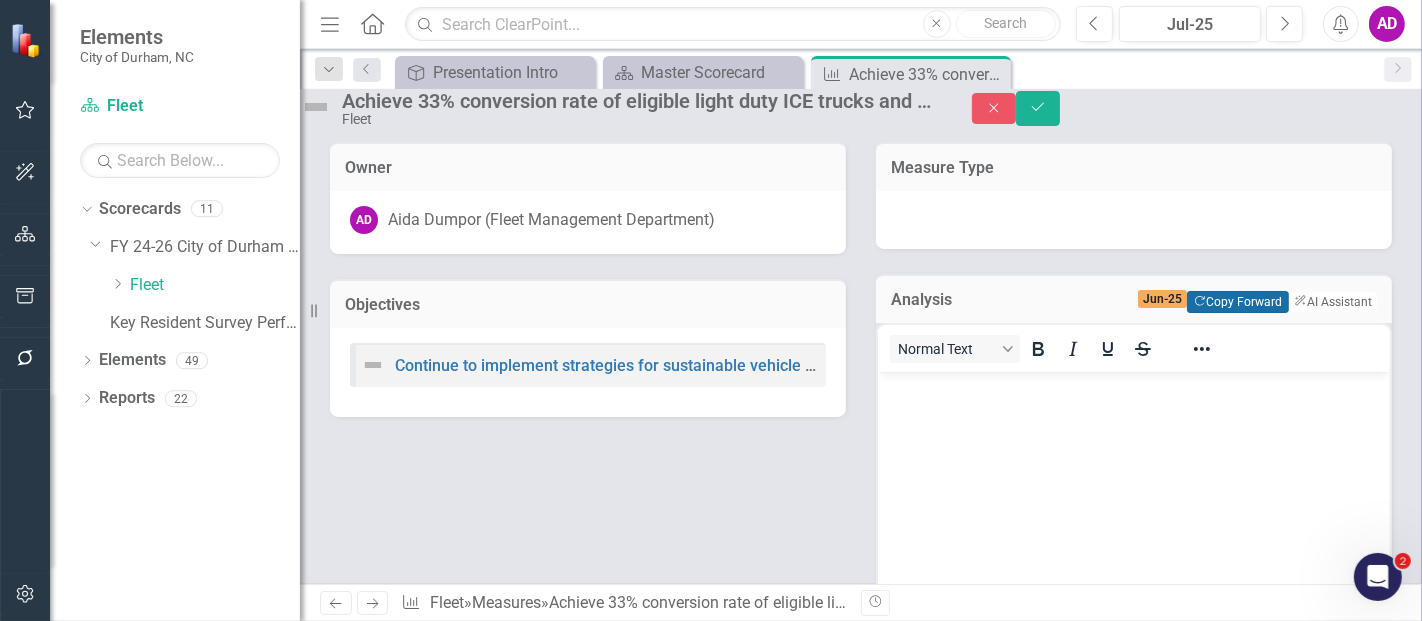 click on "Copy Forward  Copy Forward" at bounding box center [1237, 302] 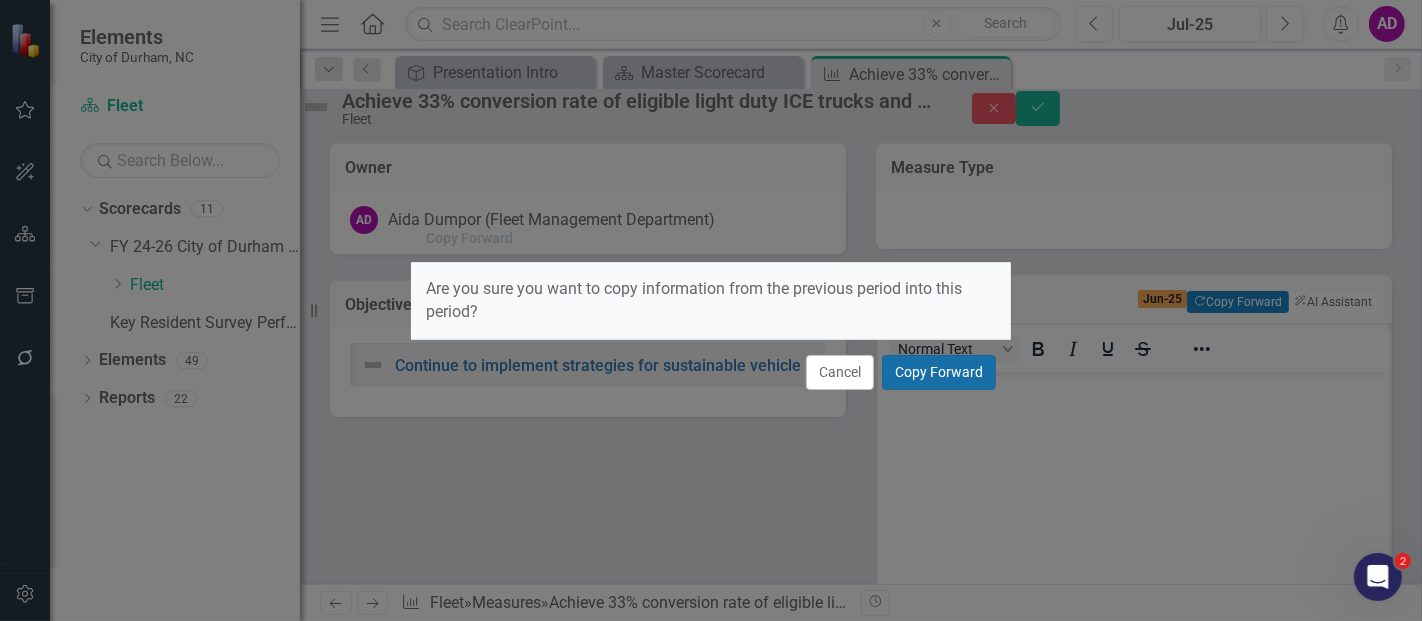 click on "Copy Forward" at bounding box center (939, 372) 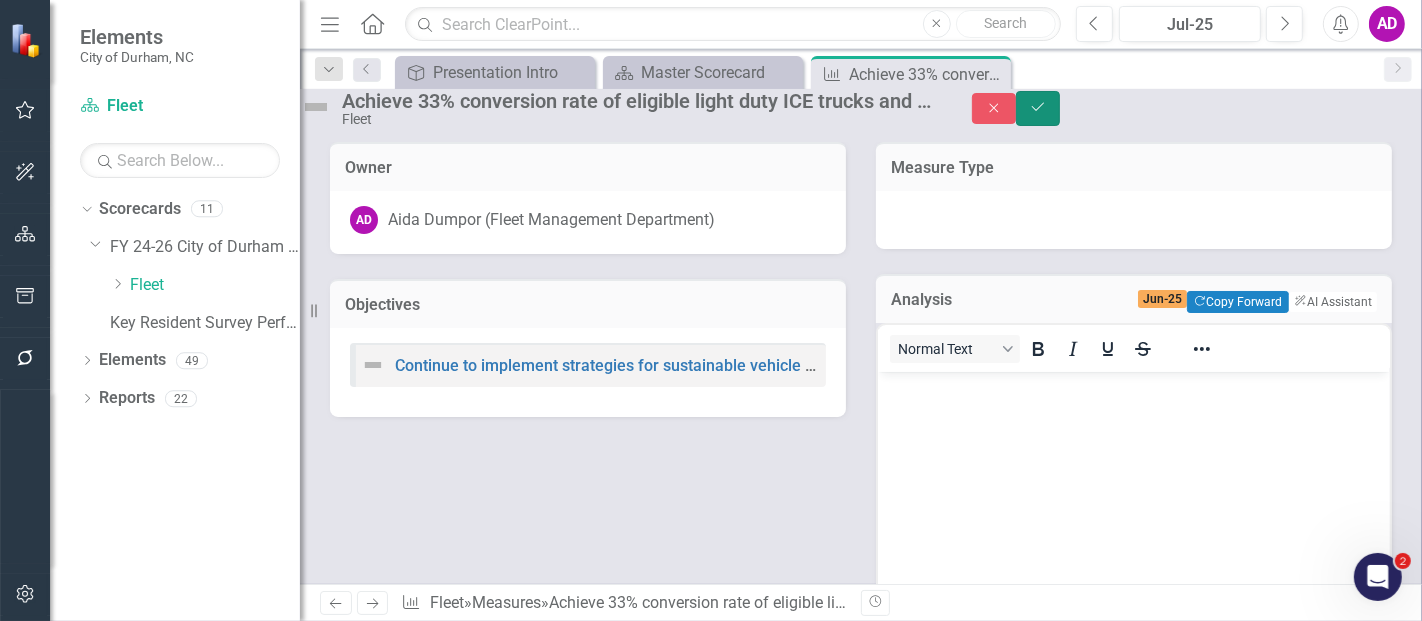 click on "Save" 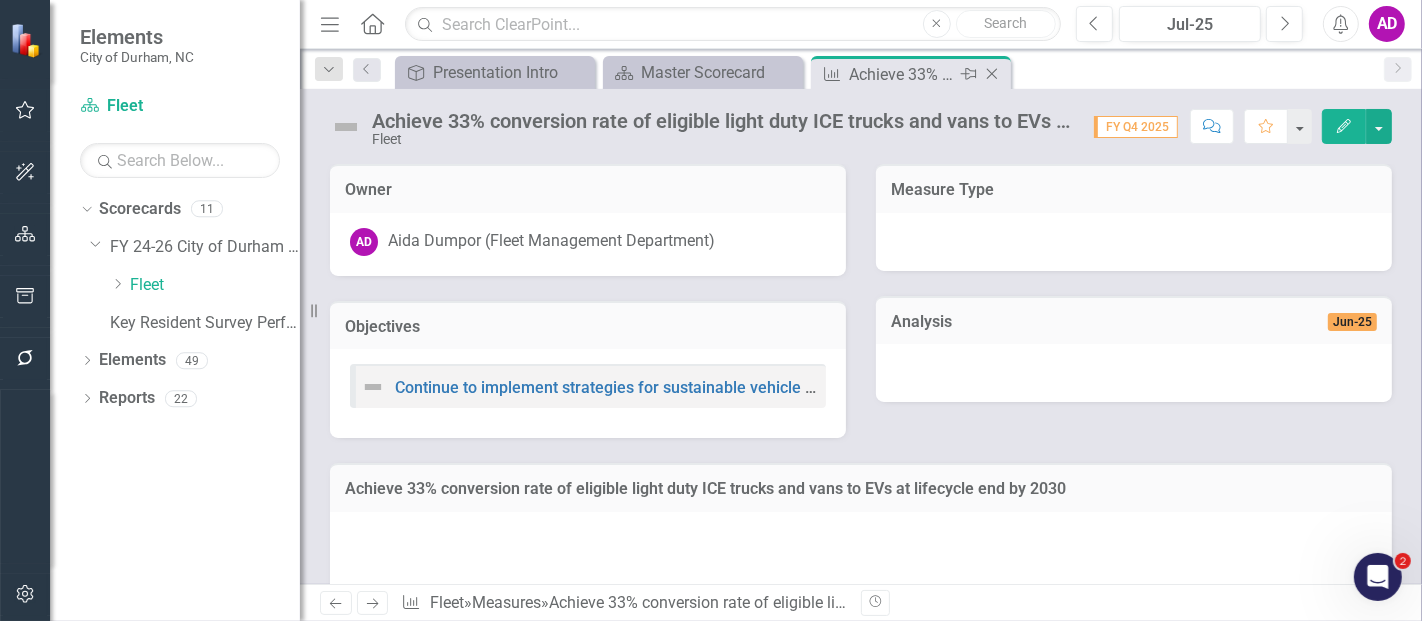 click 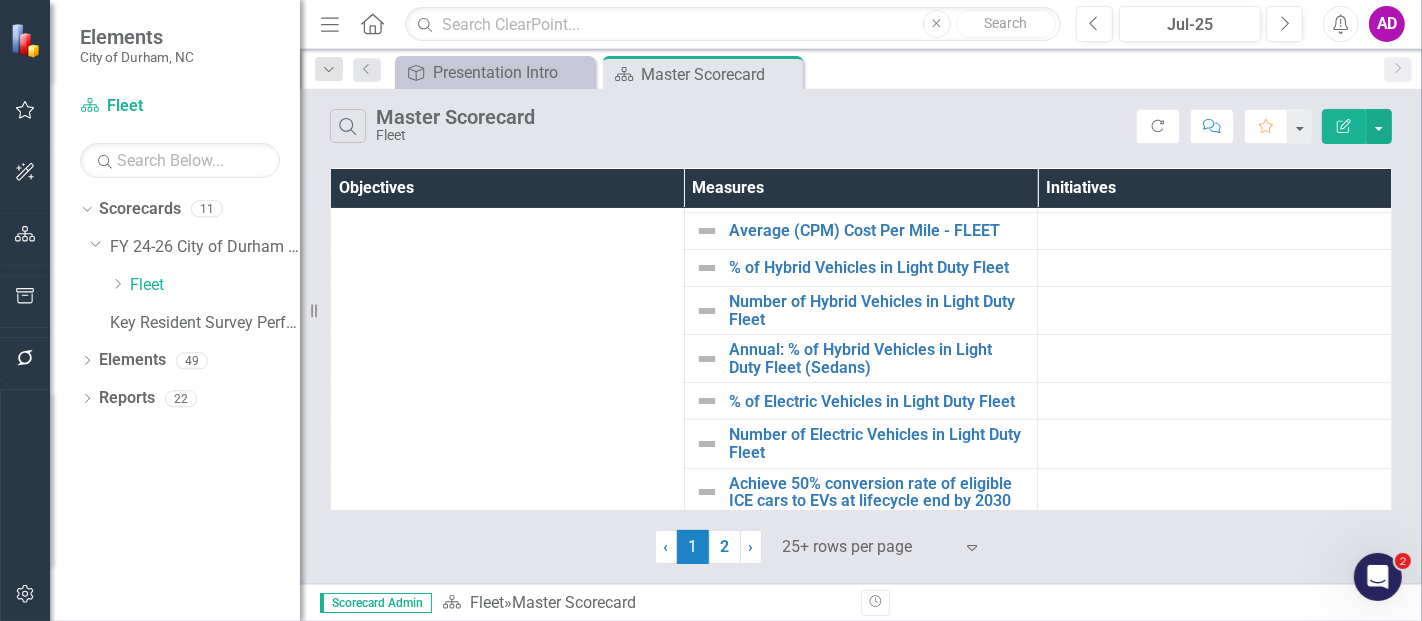 scroll, scrollTop: 444, scrollLeft: 0, axis: vertical 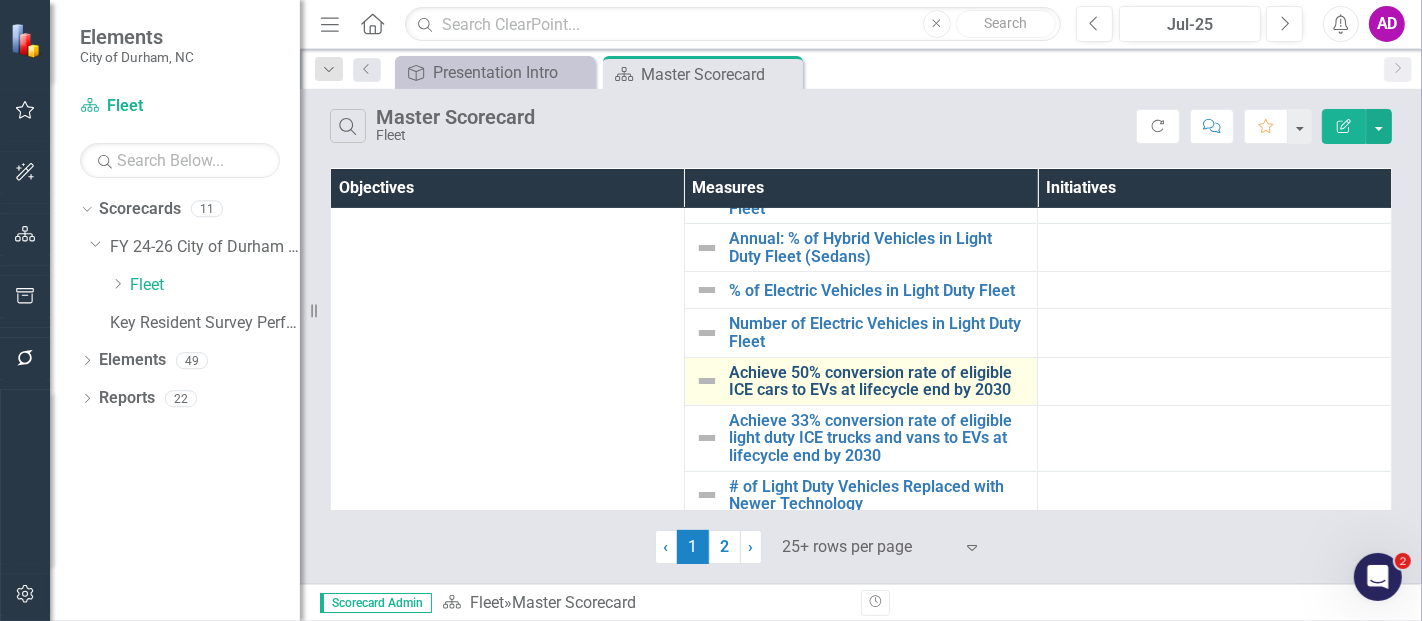 click on "Achieve 50% conversion rate of eligible ICE cars to EVs at lifecycle end by 2030" at bounding box center (878, 381) 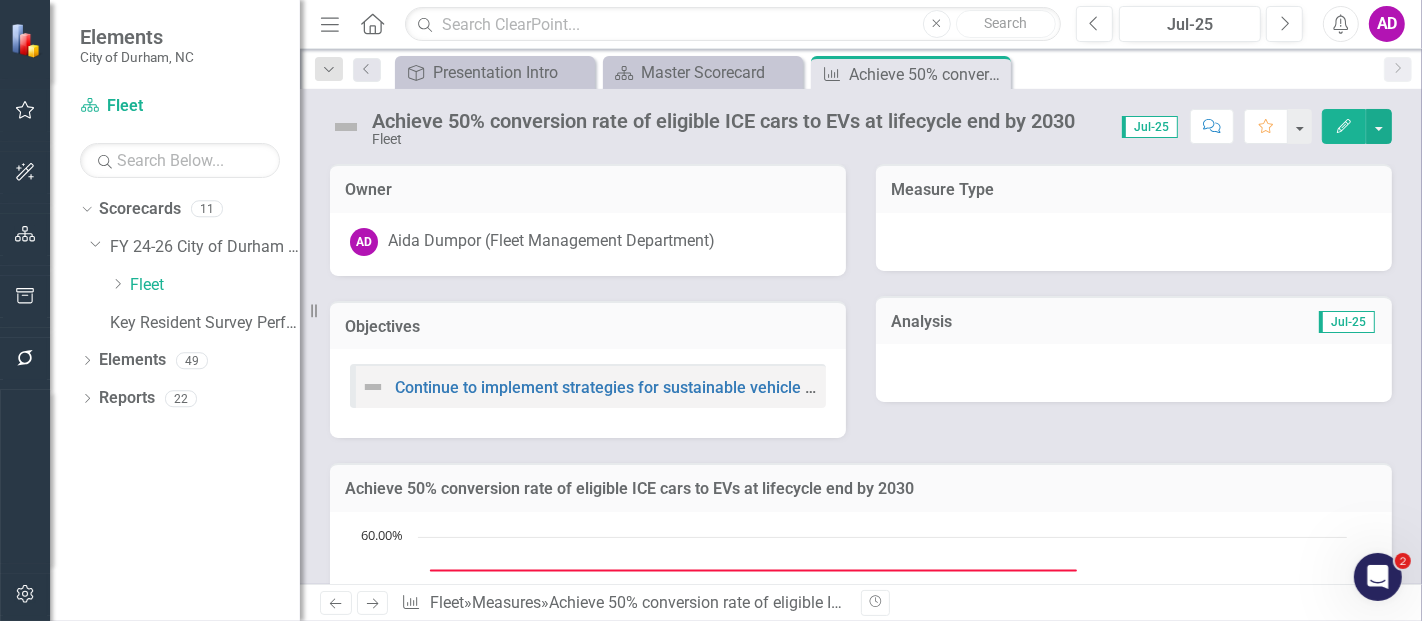 click at bounding box center [1134, 373] 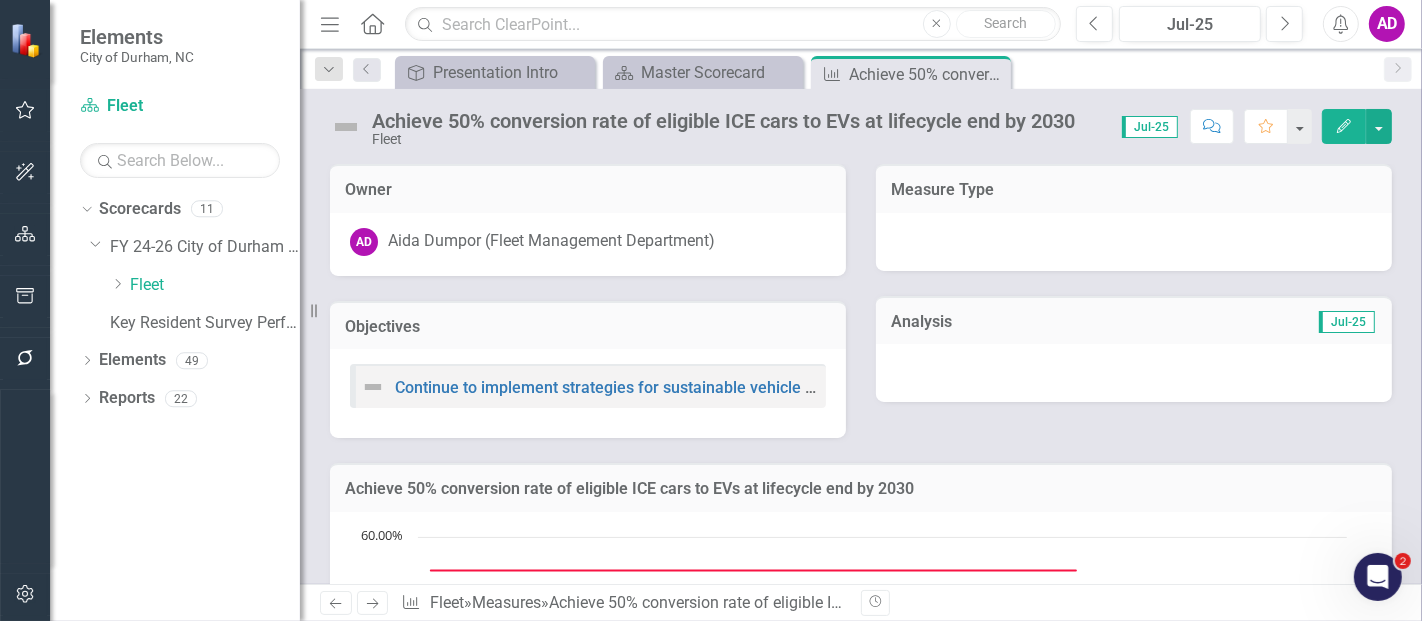 click at bounding box center (1134, 373) 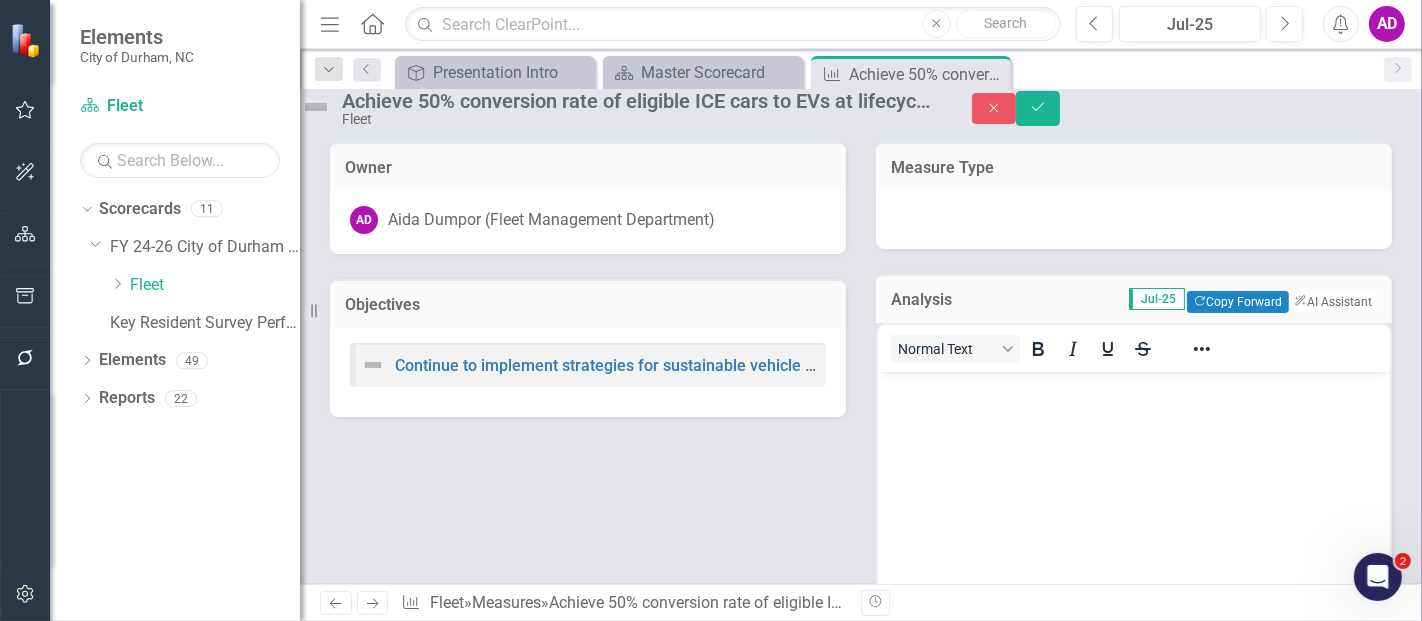scroll, scrollTop: 0, scrollLeft: 0, axis: both 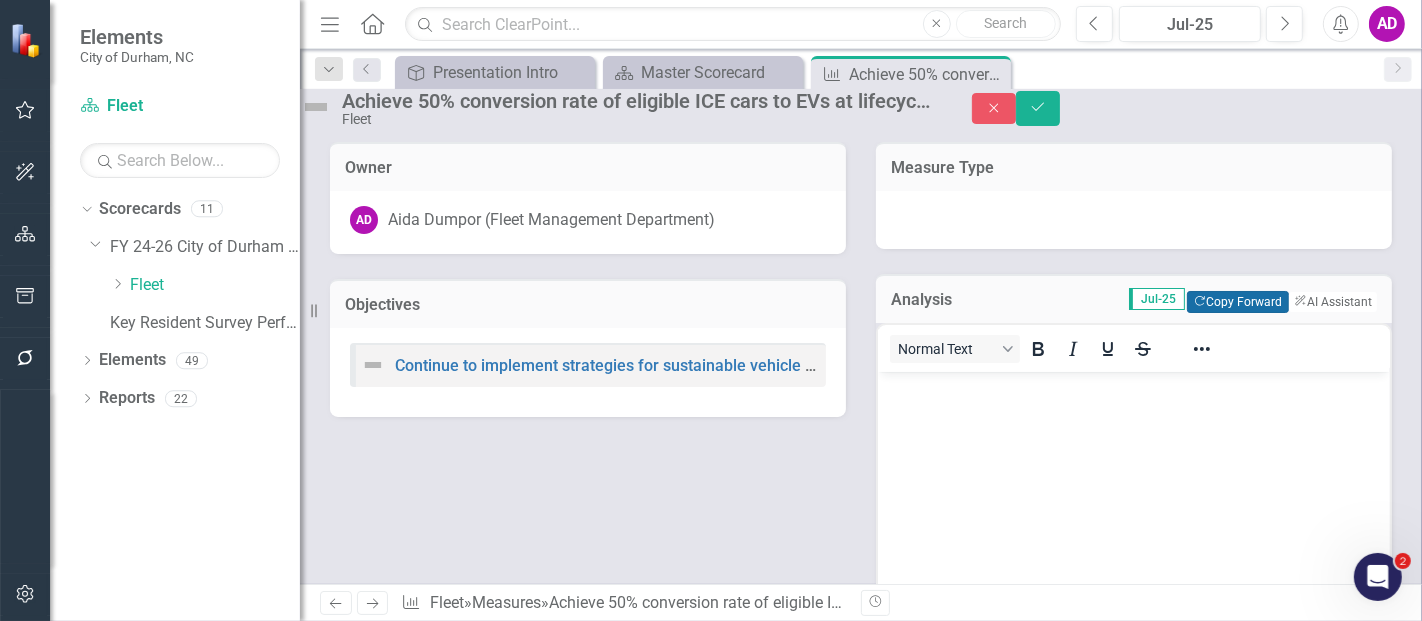 click on "Copy Forward  Copy Forward" at bounding box center (1237, 302) 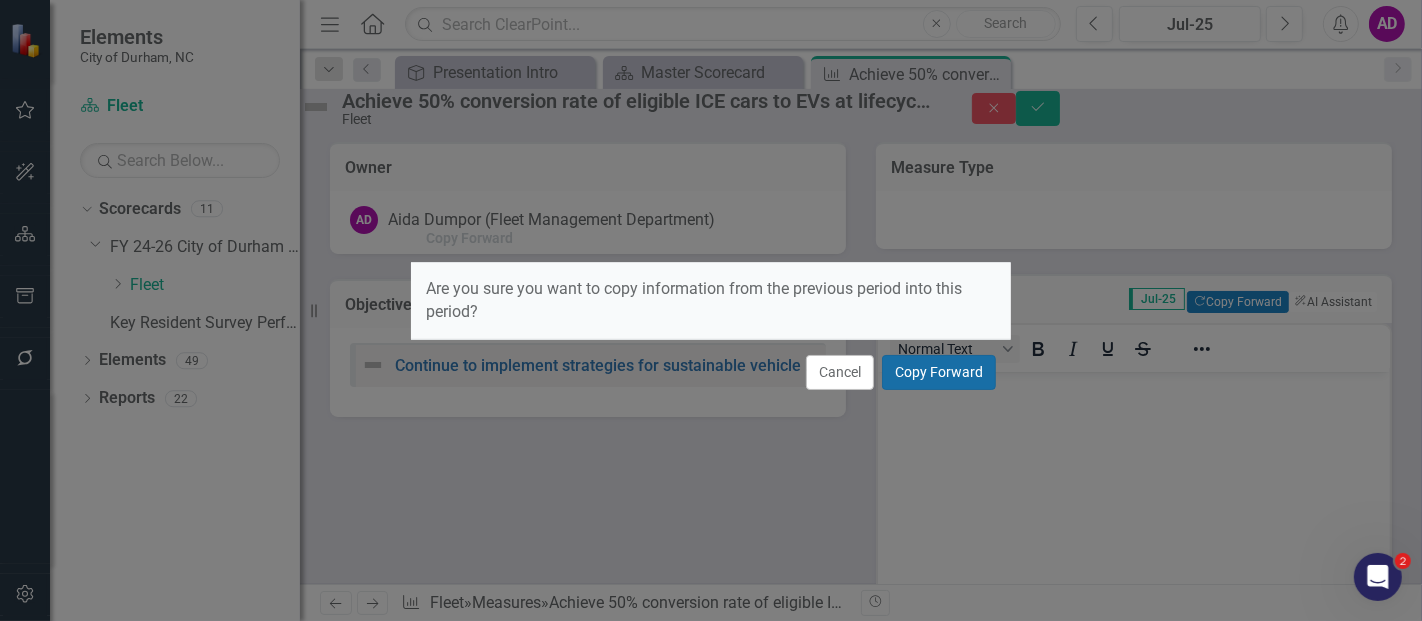 click on "Copy Forward" at bounding box center [939, 372] 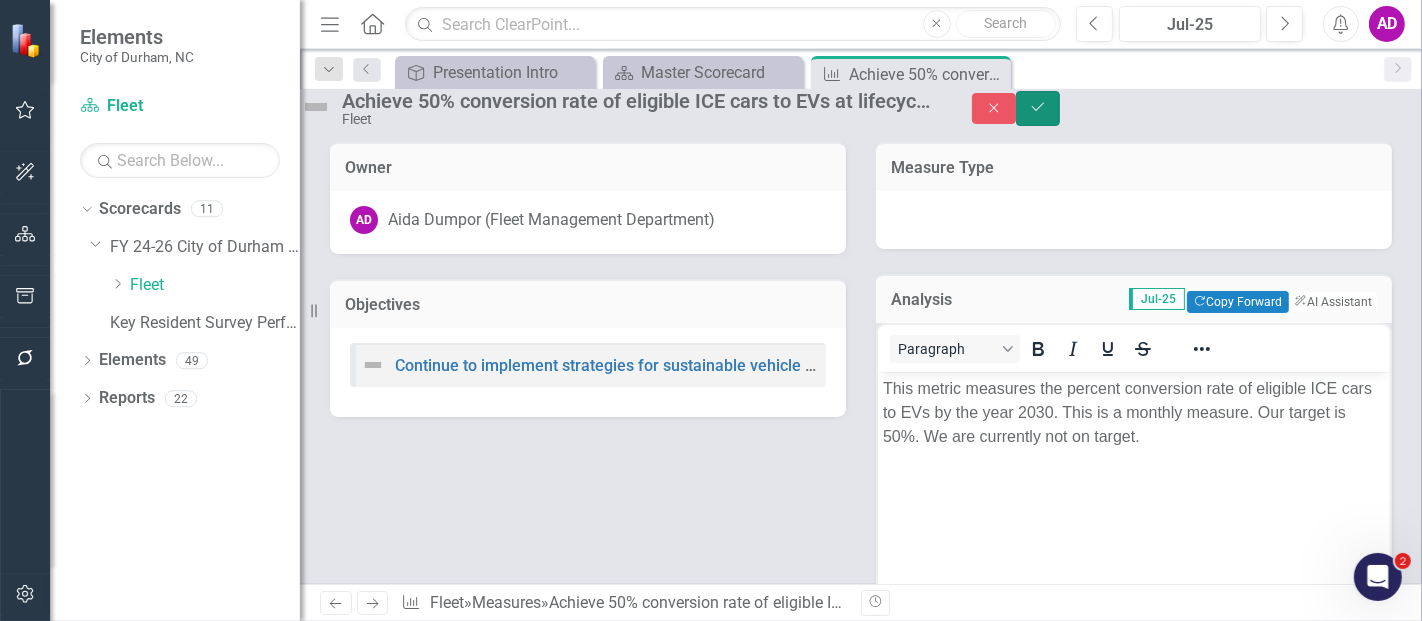 click on "Save" 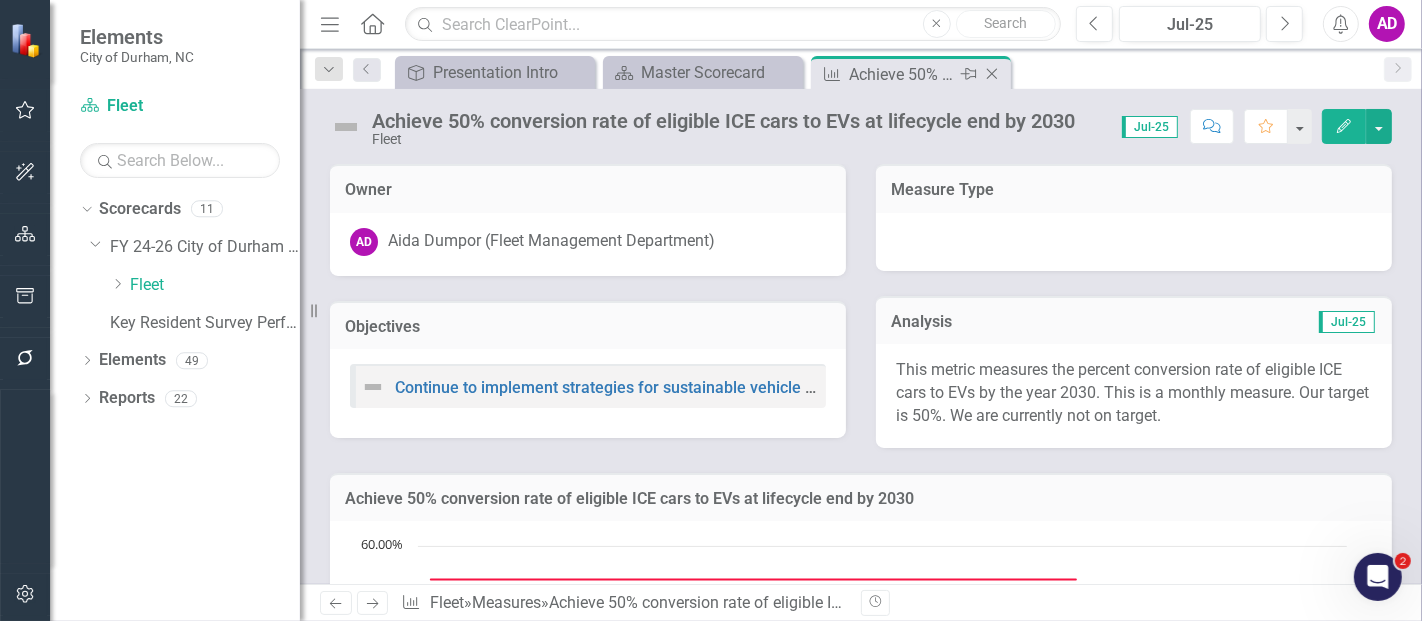 click 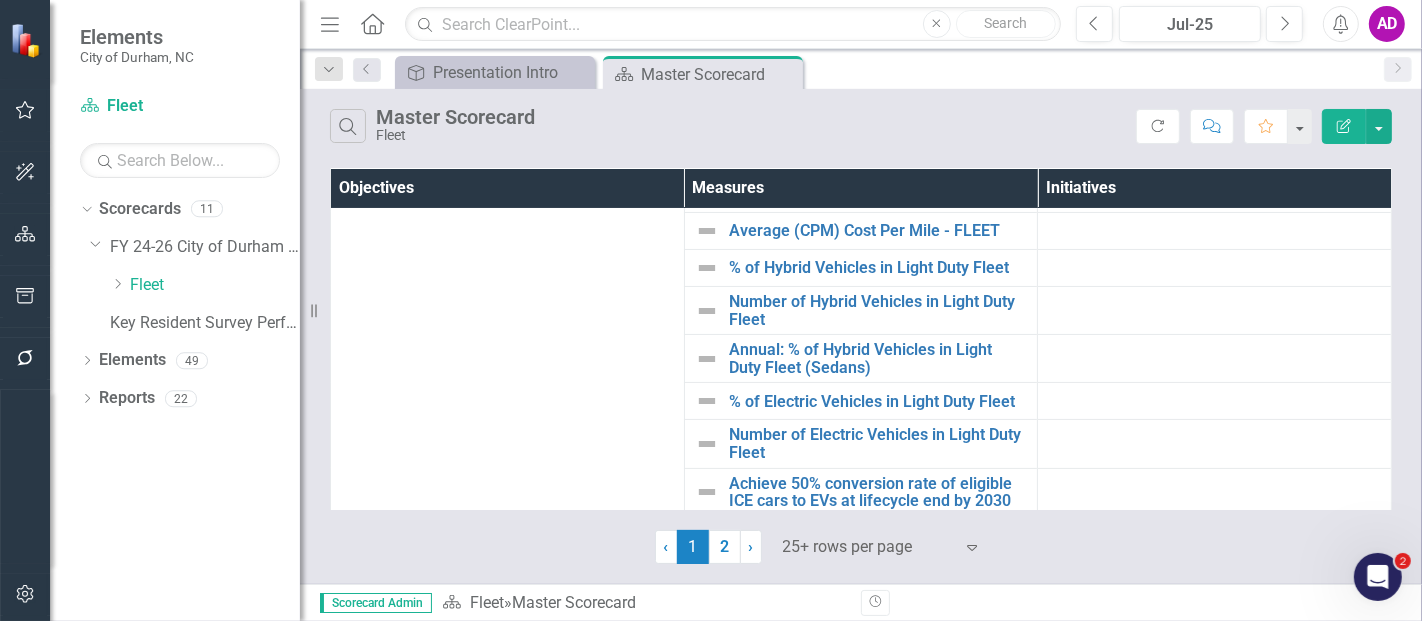 scroll, scrollTop: 444, scrollLeft: 0, axis: vertical 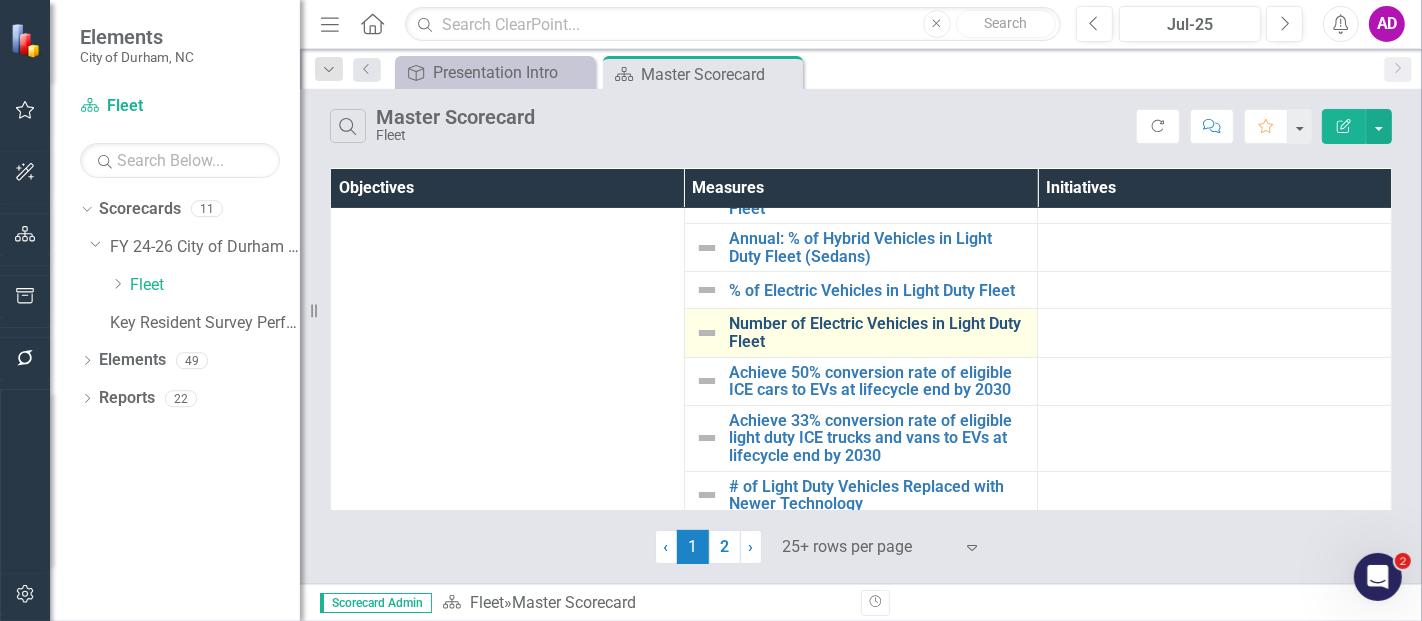 click on "Number of Electric Vehicles in Light Duty Fleet" at bounding box center [878, 332] 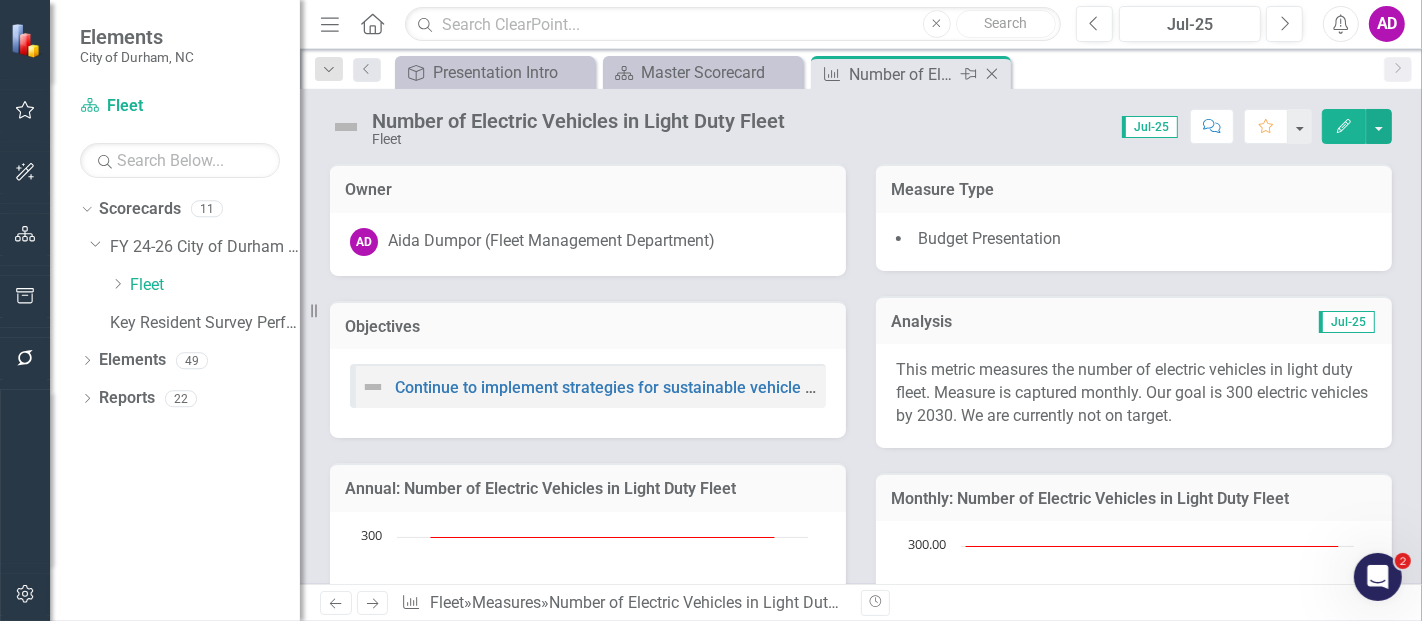 click on "Close" 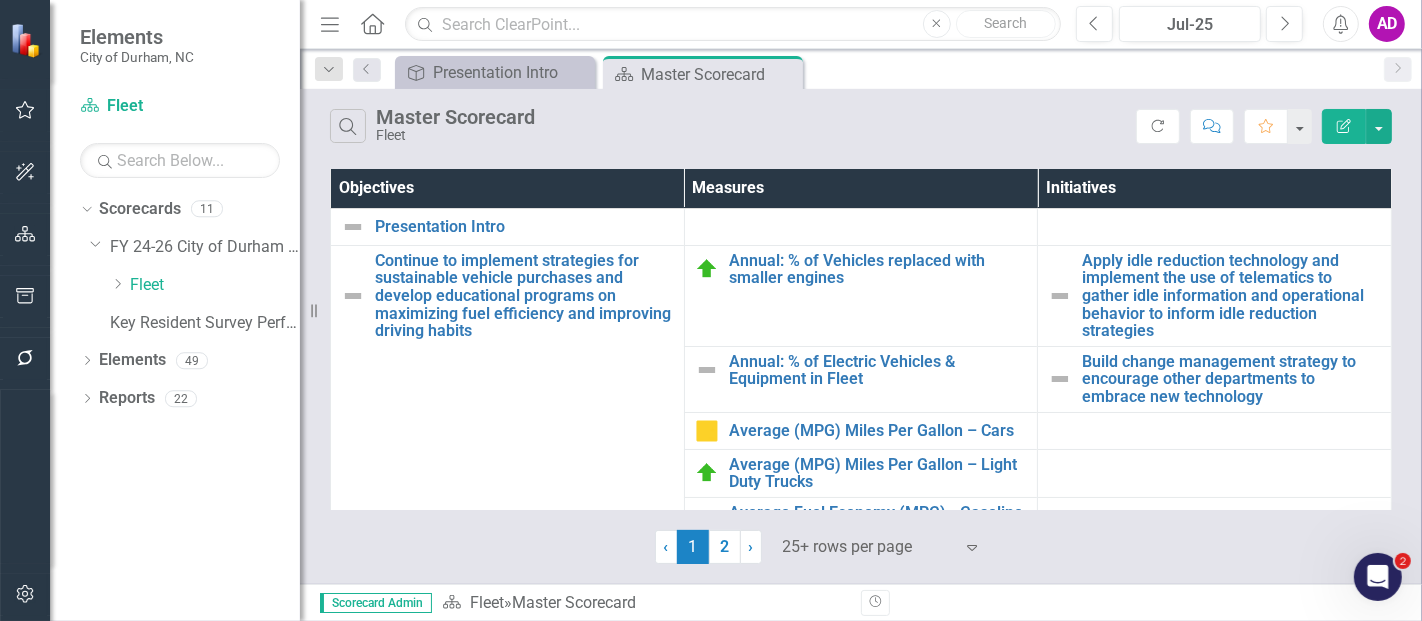 scroll, scrollTop: 222, scrollLeft: 0, axis: vertical 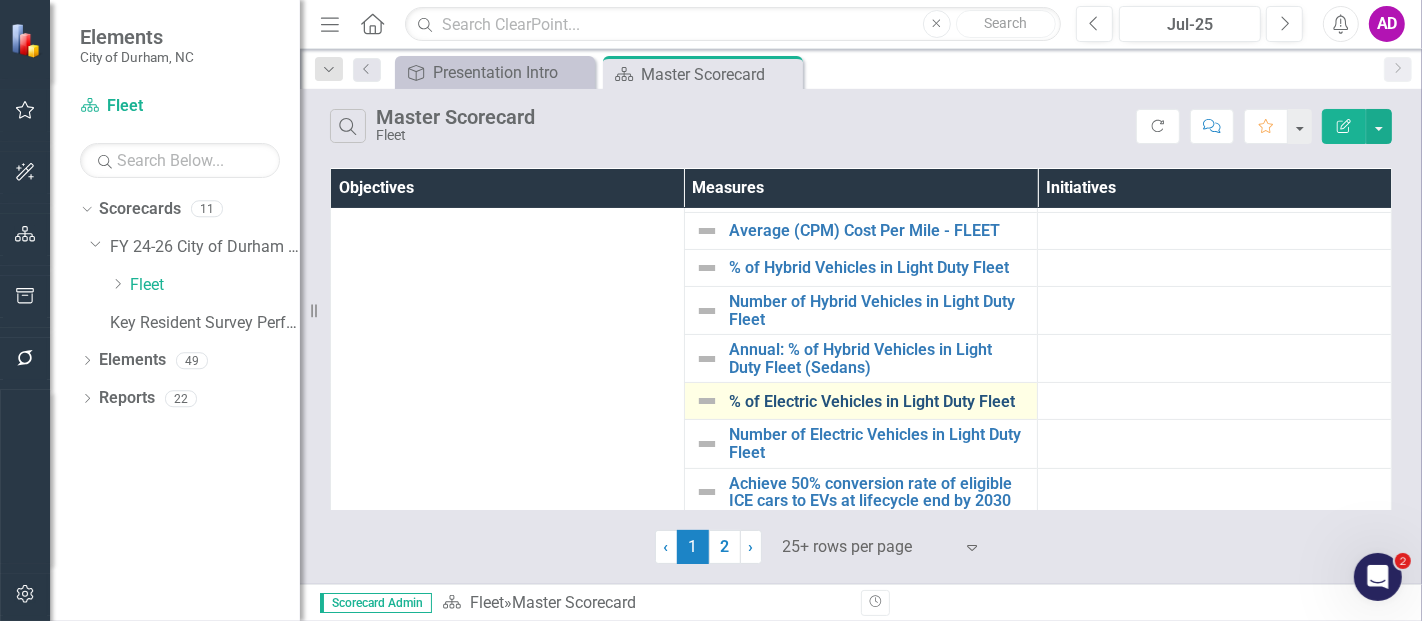 click on "% of Electric Vehicles in Light Duty Fleet" at bounding box center [878, 402] 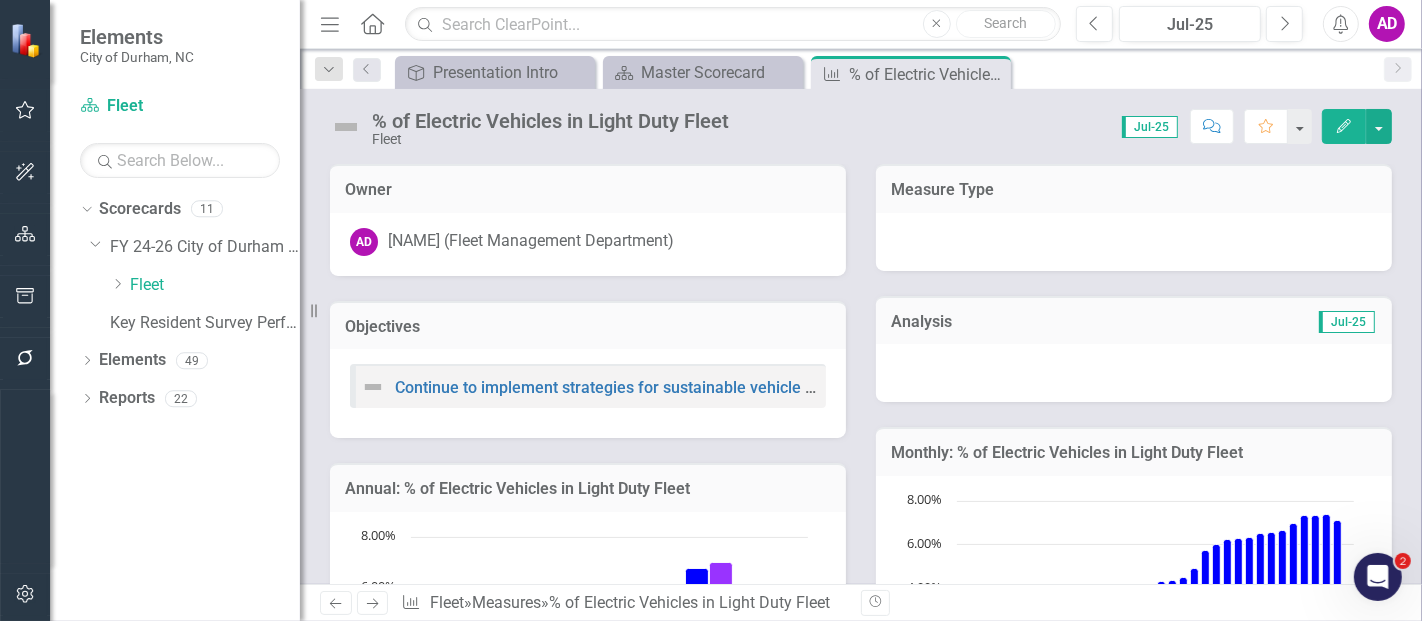 click at bounding box center (1134, 373) 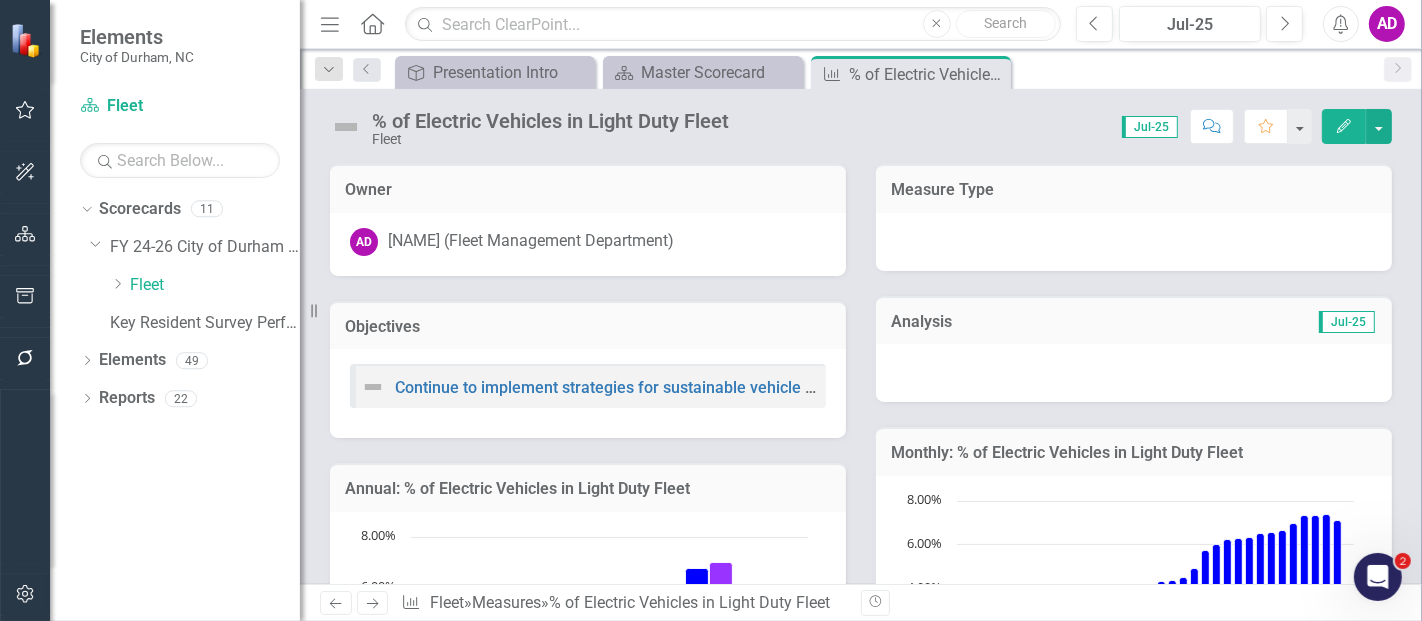 click at bounding box center (1134, 373) 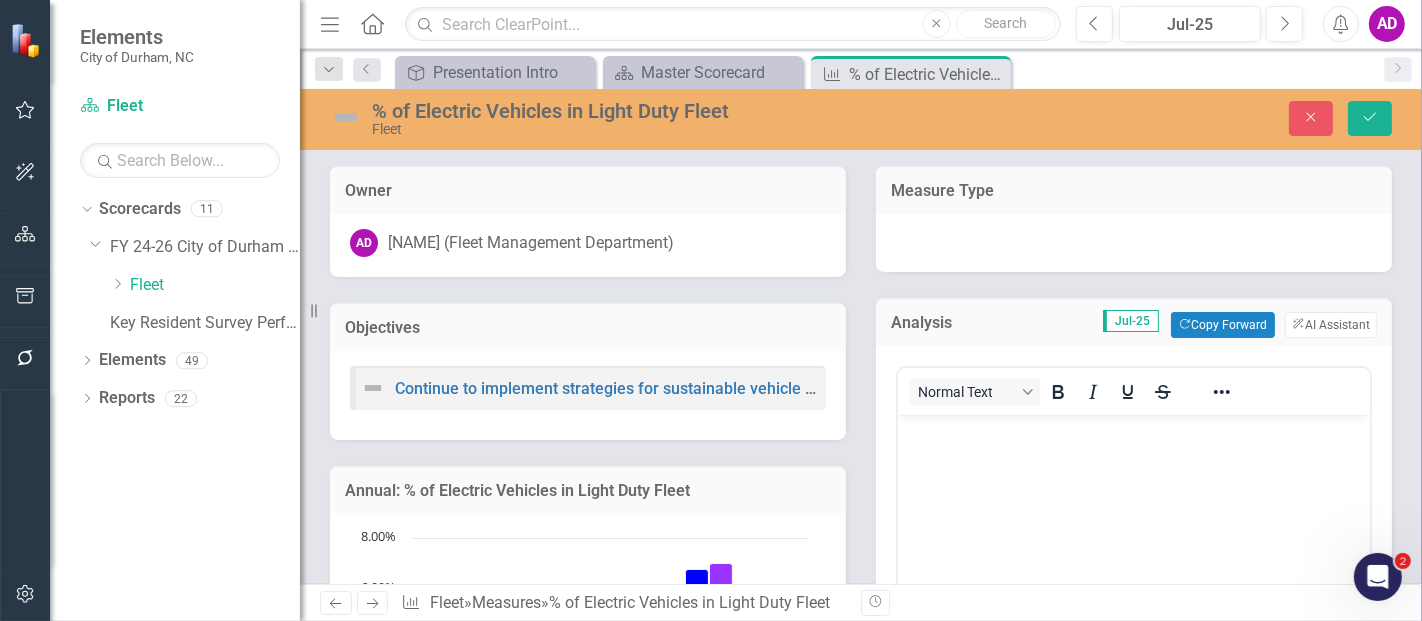 scroll, scrollTop: 0, scrollLeft: 0, axis: both 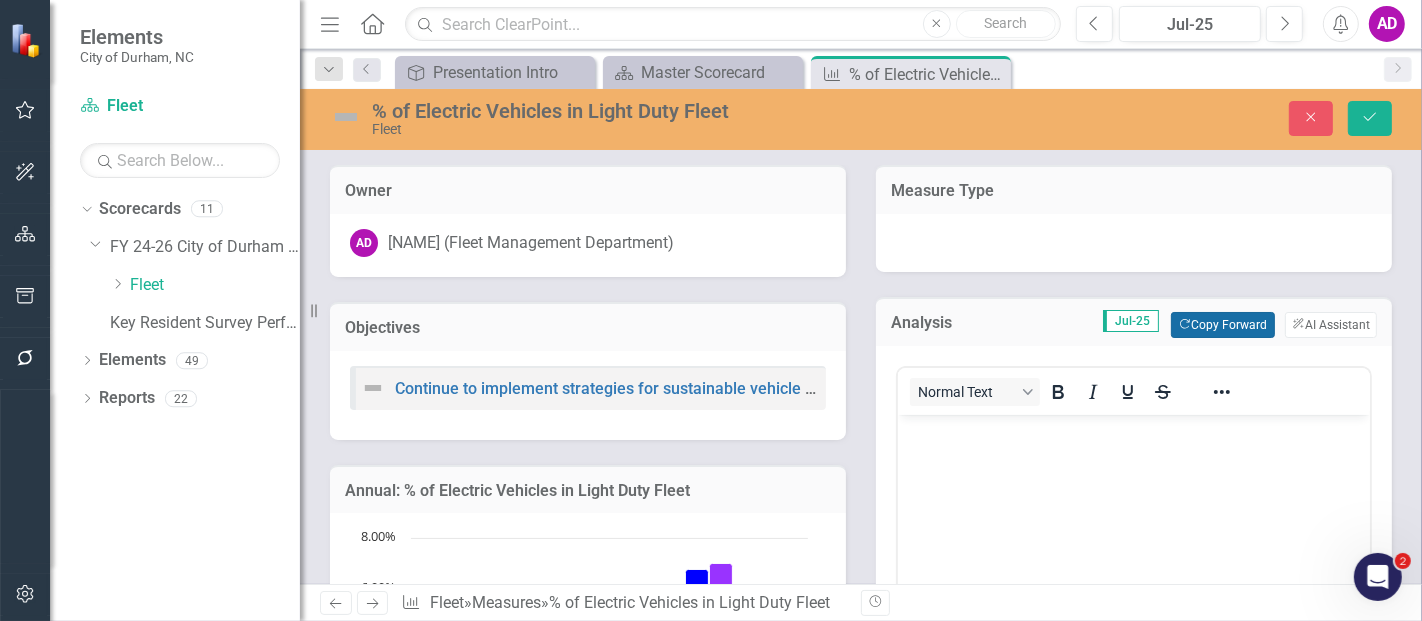 click on "Copy Forward  Copy Forward" at bounding box center (1222, 325) 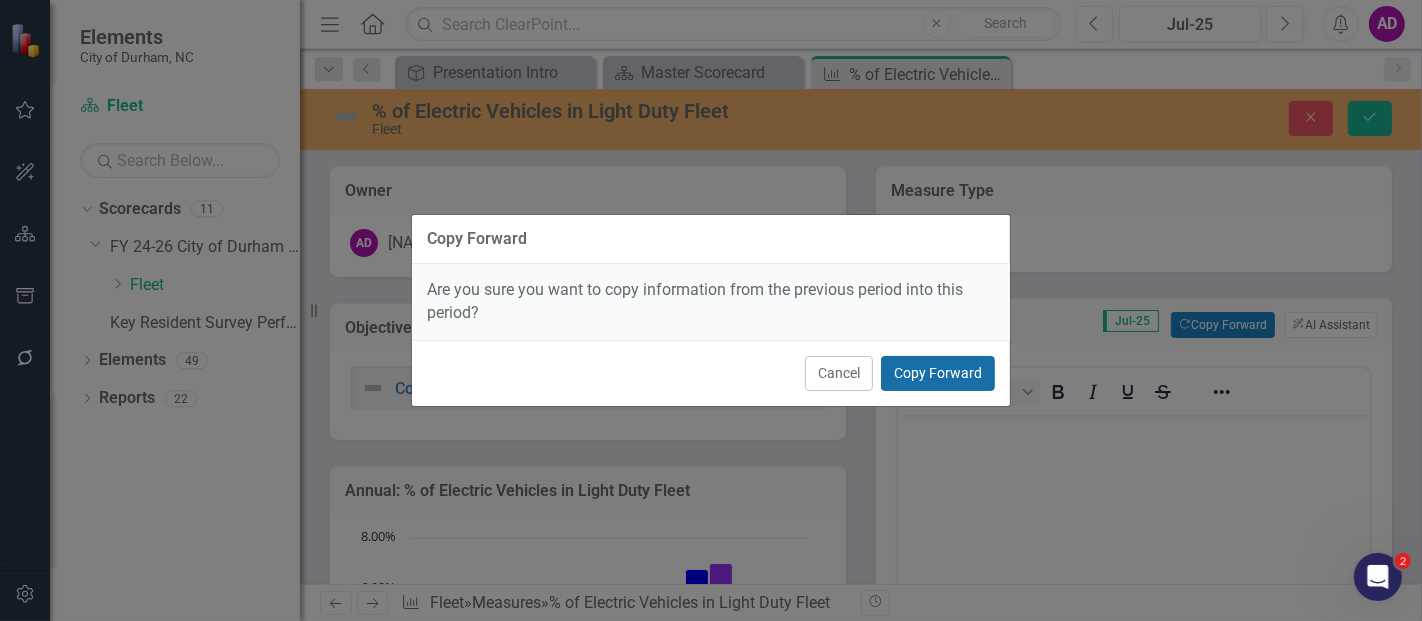 click on "Copy Forward" at bounding box center [938, 373] 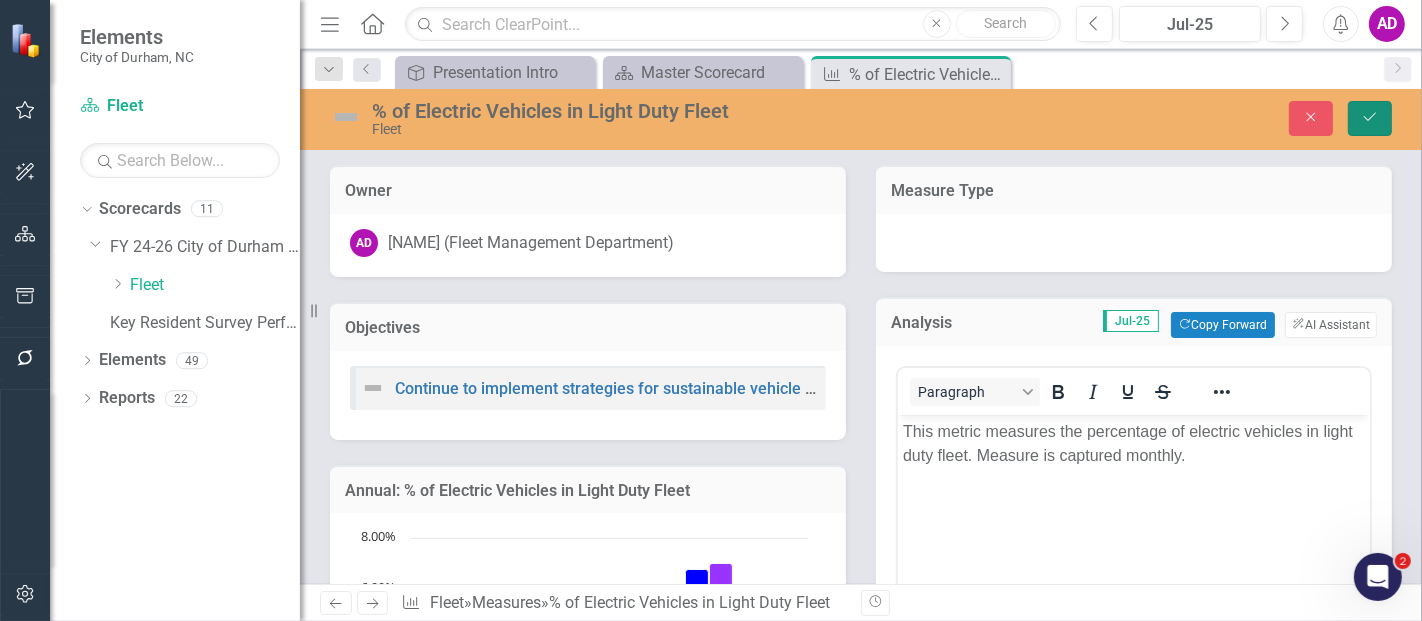 click on "Save" 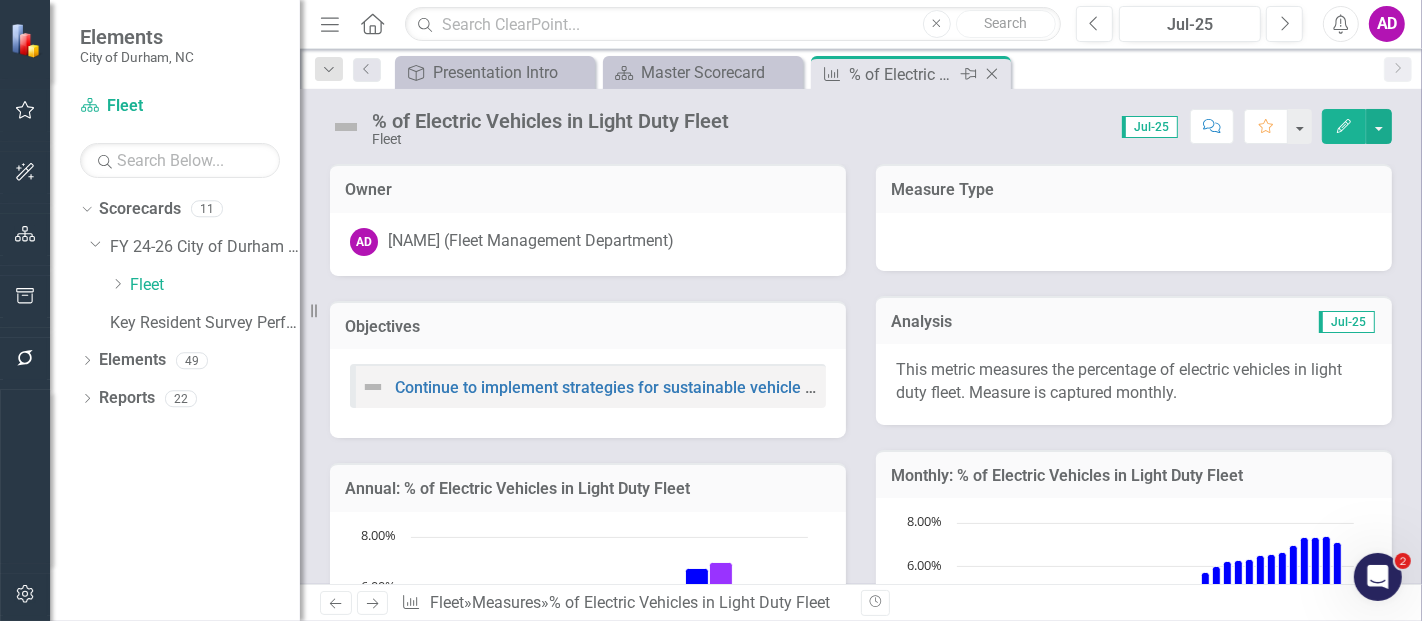 click on "Close" 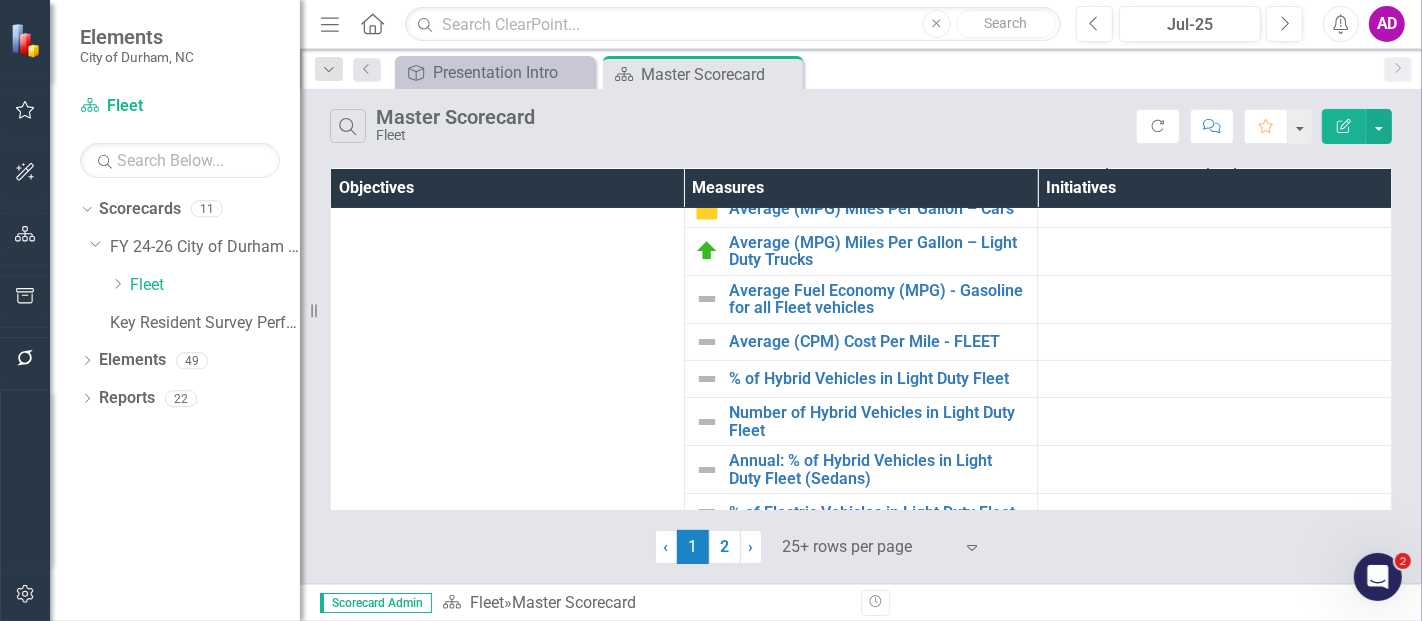 scroll, scrollTop: 333, scrollLeft: 0, axis: vertical 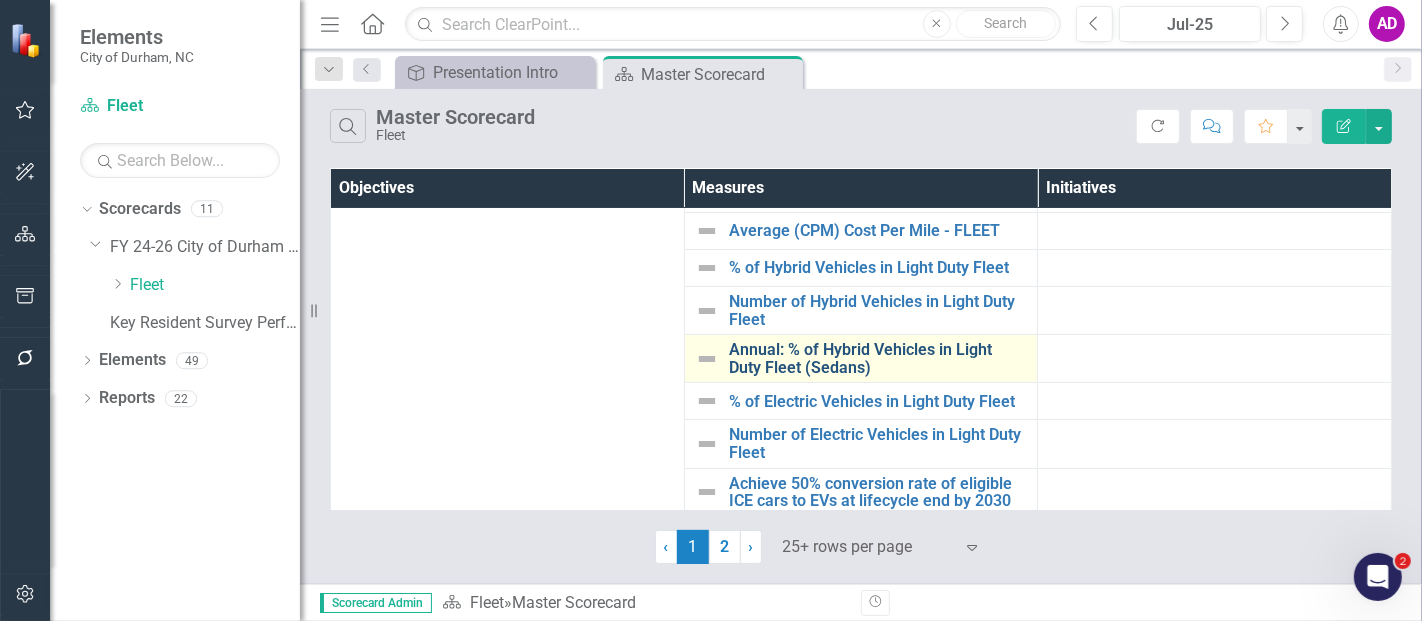 click on "Annual:  % of Hybrid Vehicles in Light Duty Fleet (Sedans)" at bounding box center [878, 358] 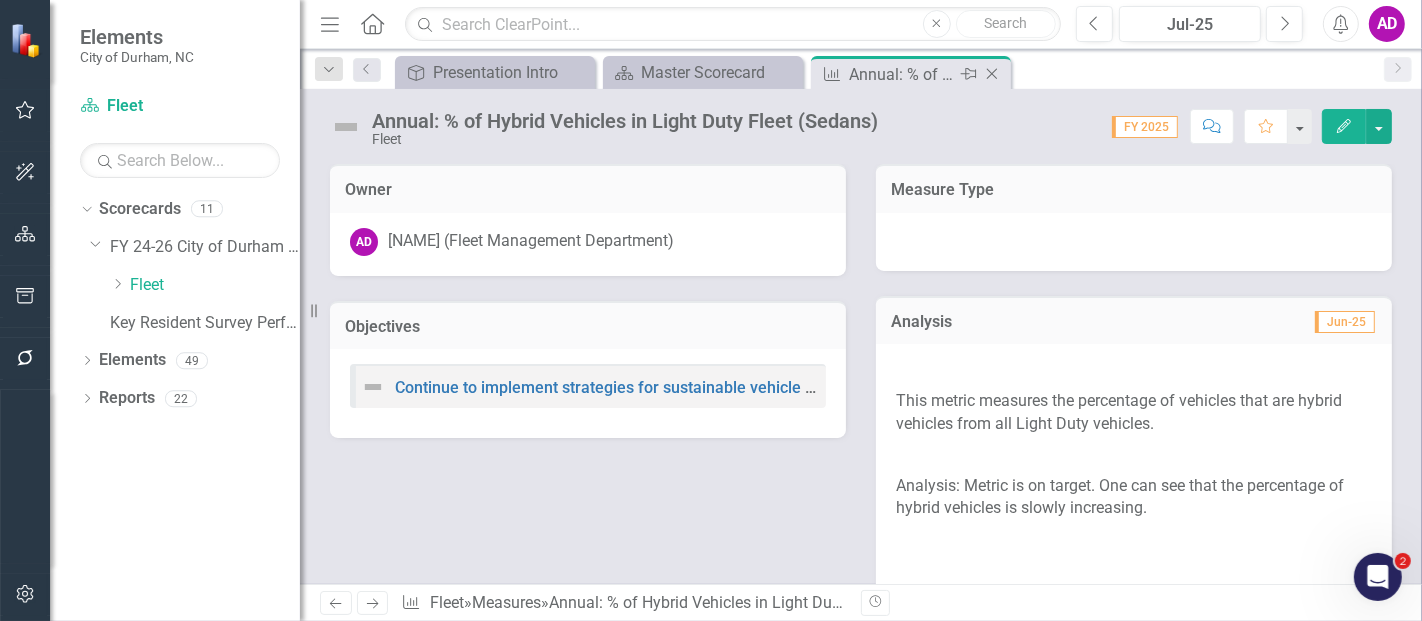 click on "Close" 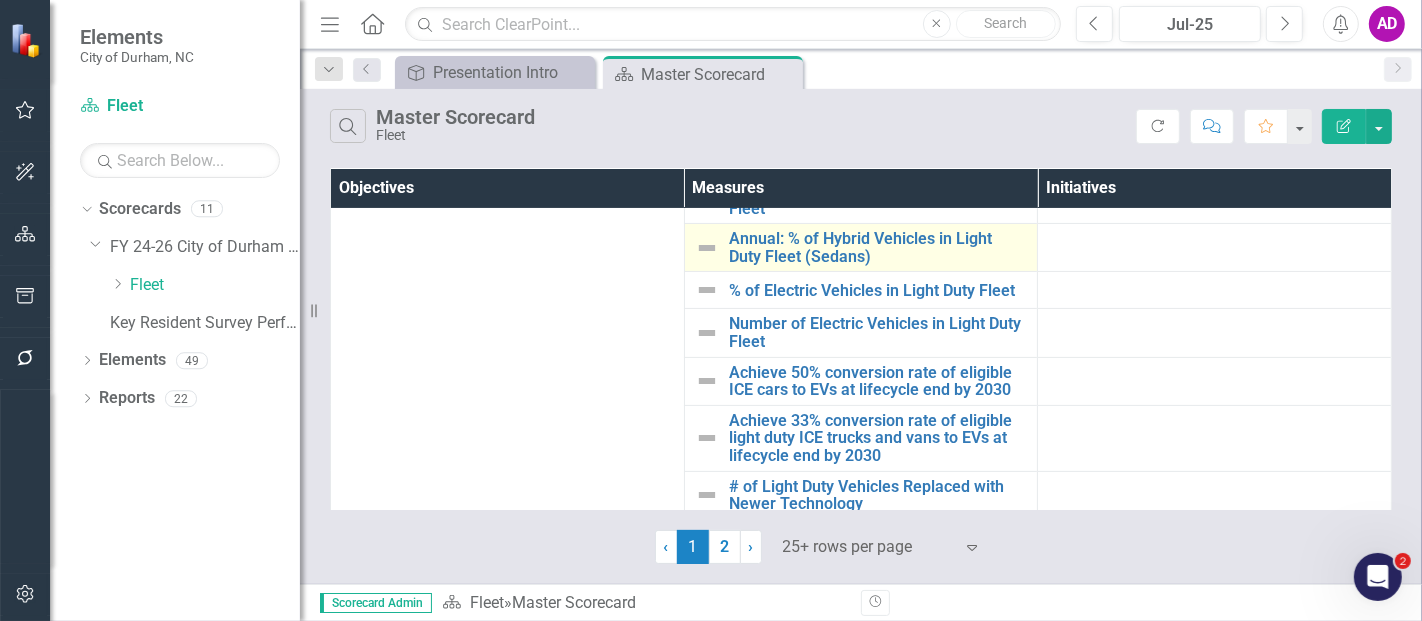 scroll, scrollTop: 333, scrollLeft: 0, axis: vertical 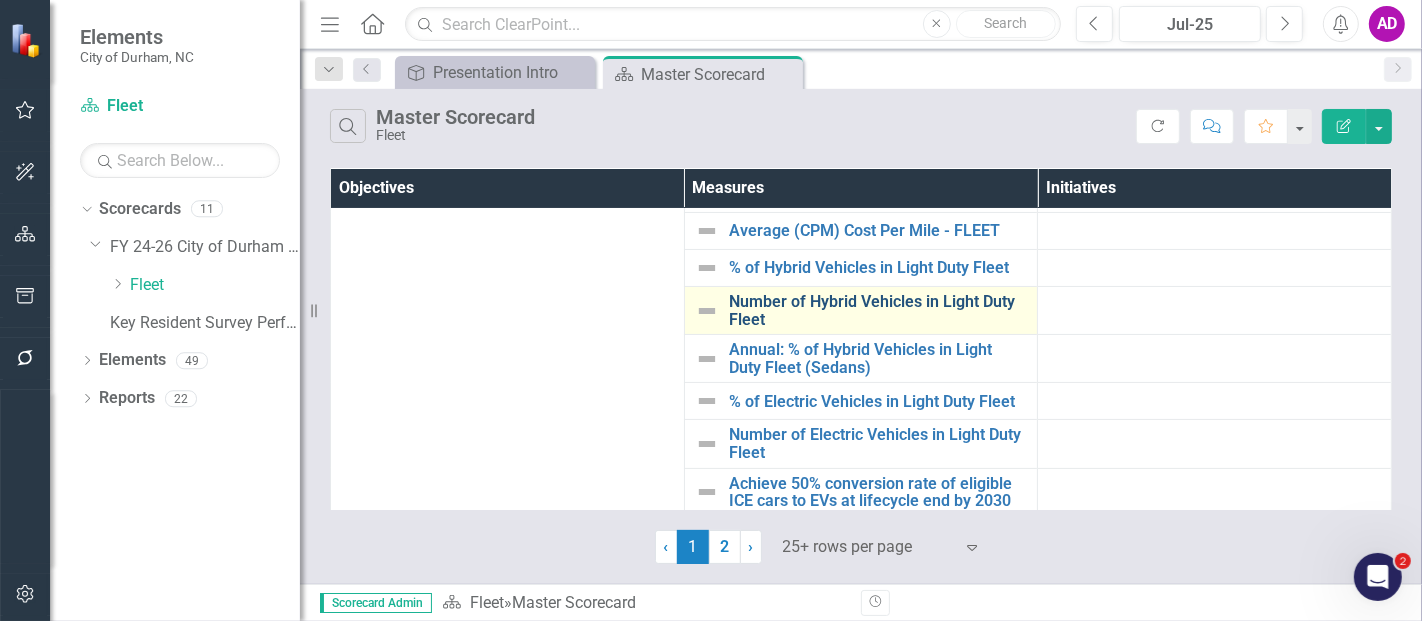 click on "Number of Hybrid Vehicles in Light Duty Fleet" at bounding box center (878, 310) 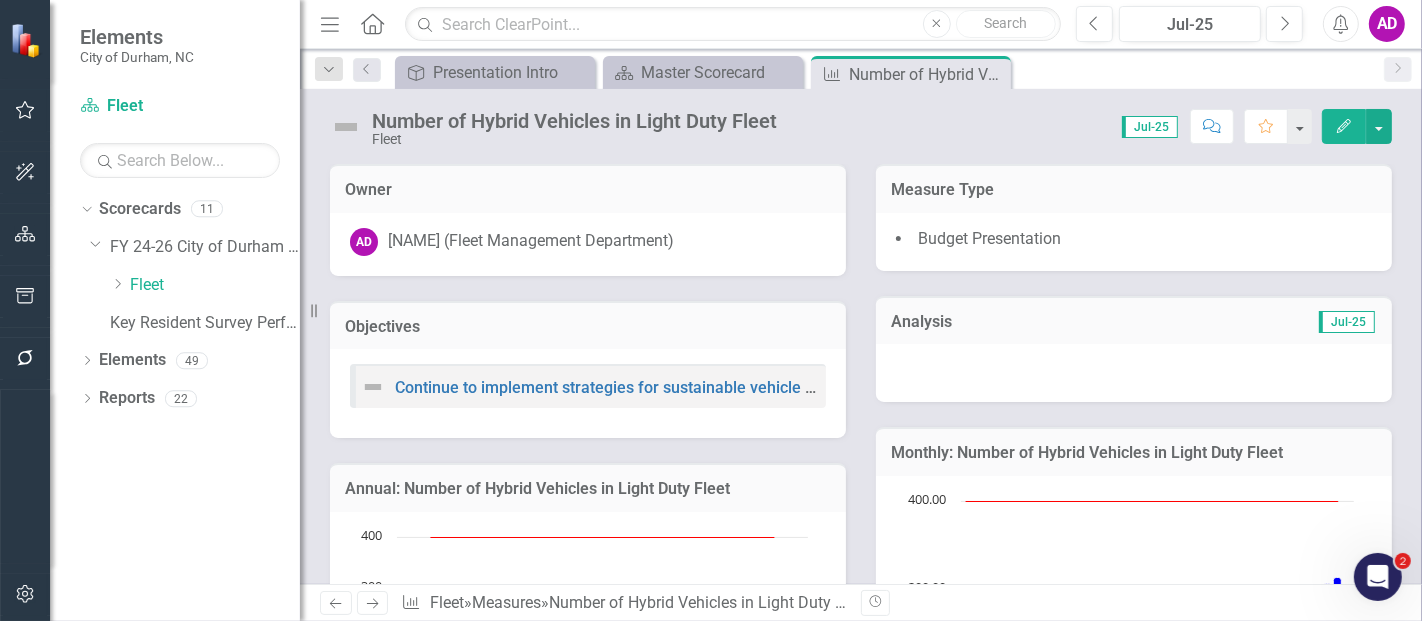 click at bounding box center (1134, 373) 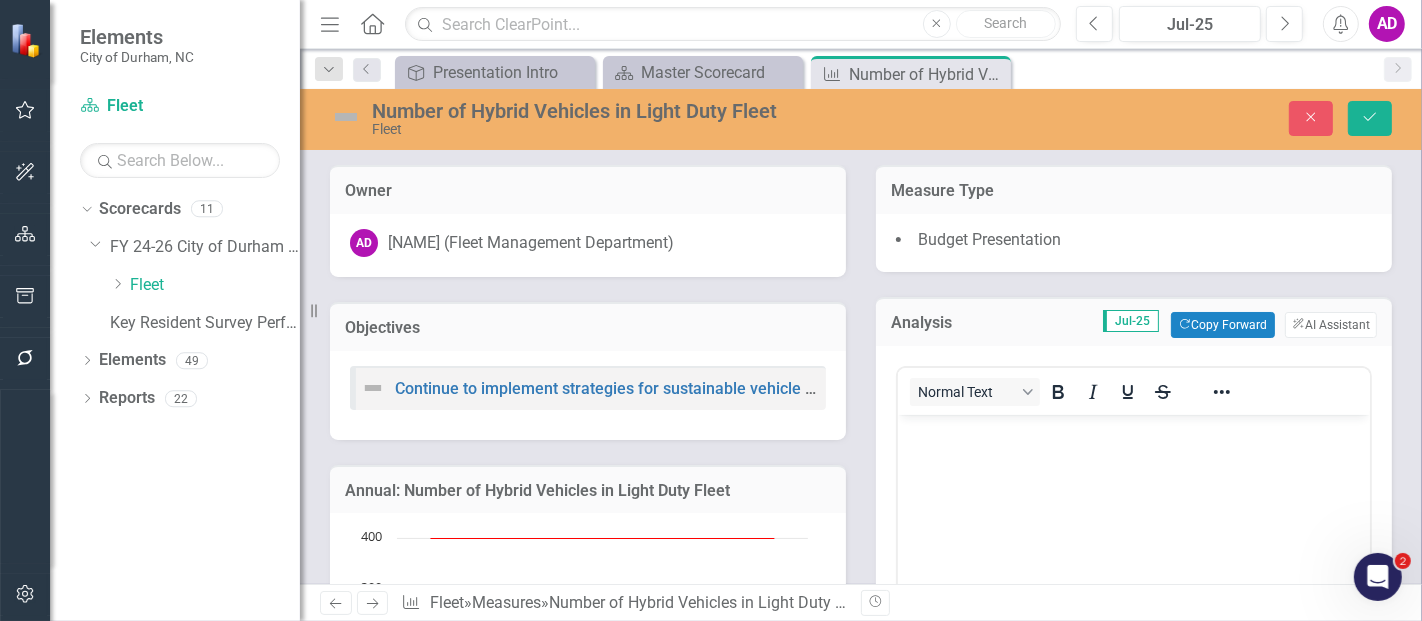 scroll, scrollTop: 0, scrollLeft: 0, axis: both 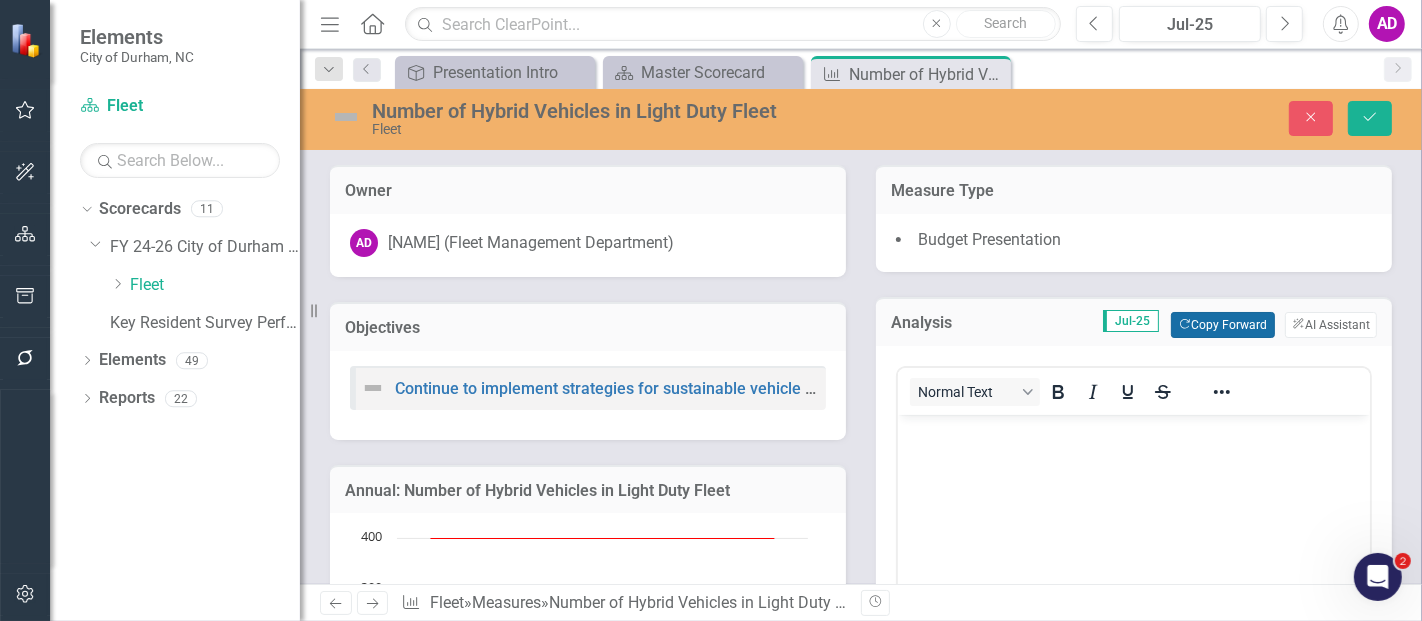 click on "Copy Forward  Copy Forward" at bounding box center [1222, 325] 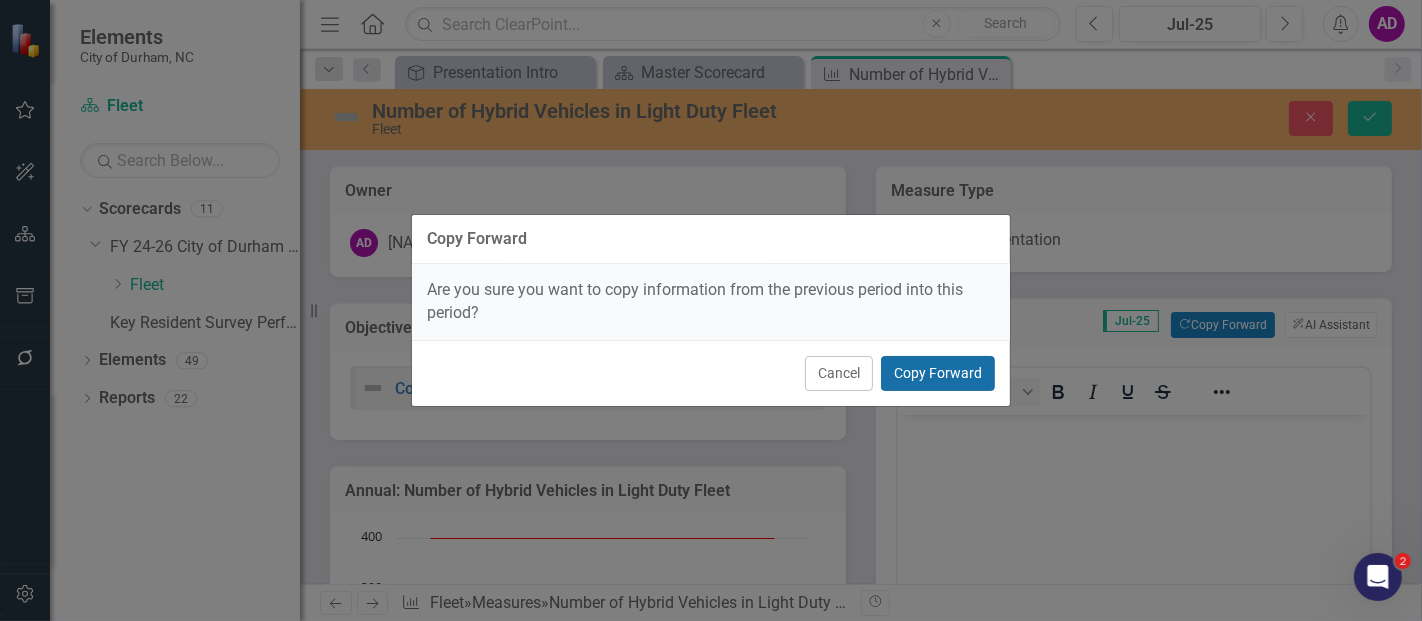 click on "Copy Forward" at bounding box center [938, 373] 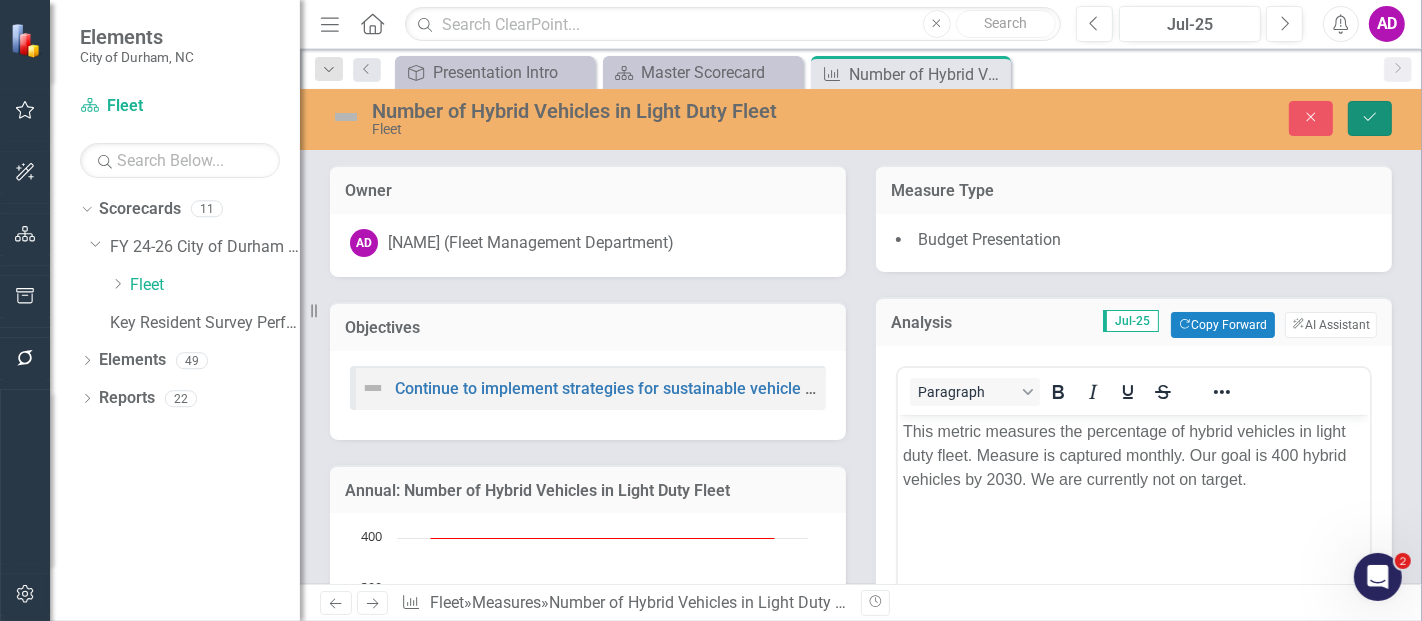 click on "Save" 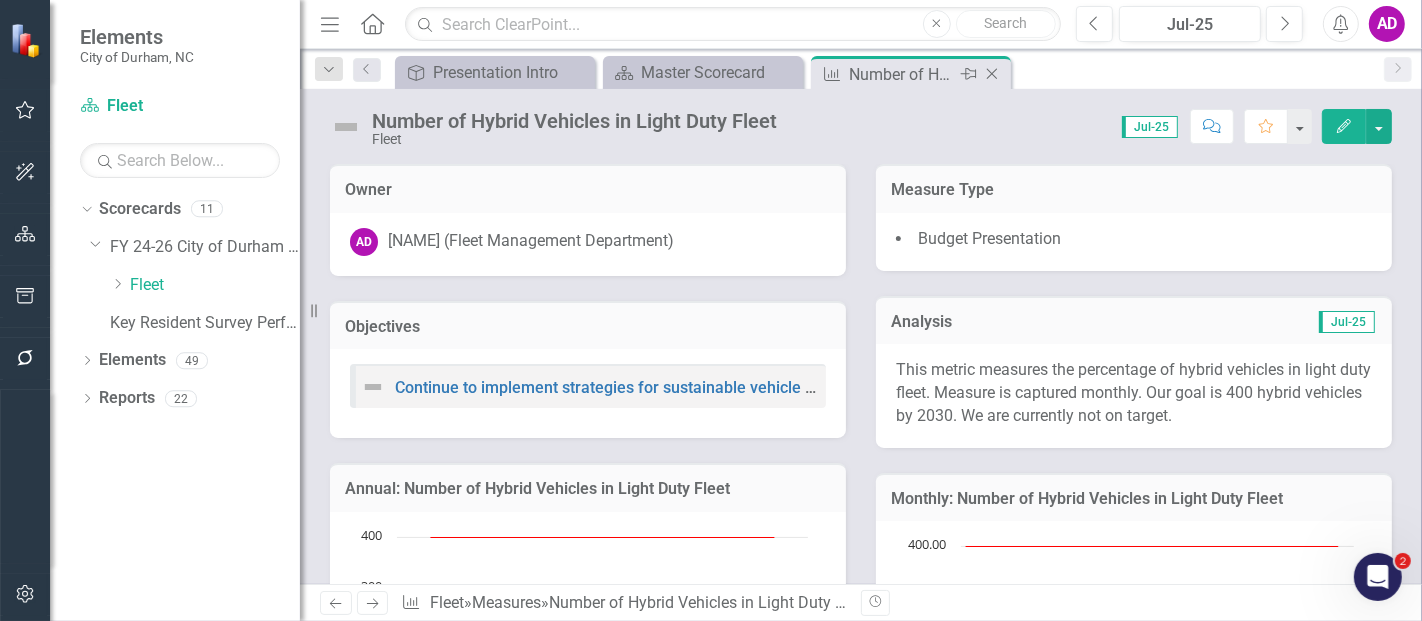 click on "Close" 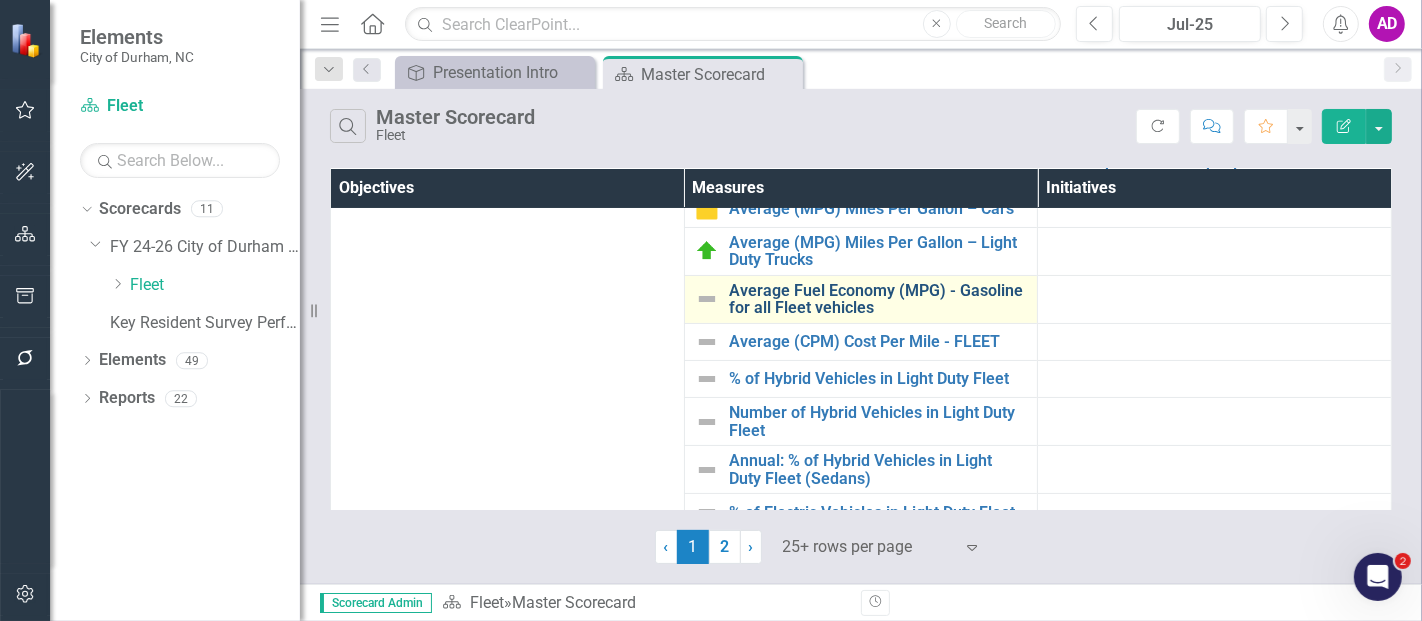 scroll, scrollTop: 333, scrollLeft: 0, axis: vertical 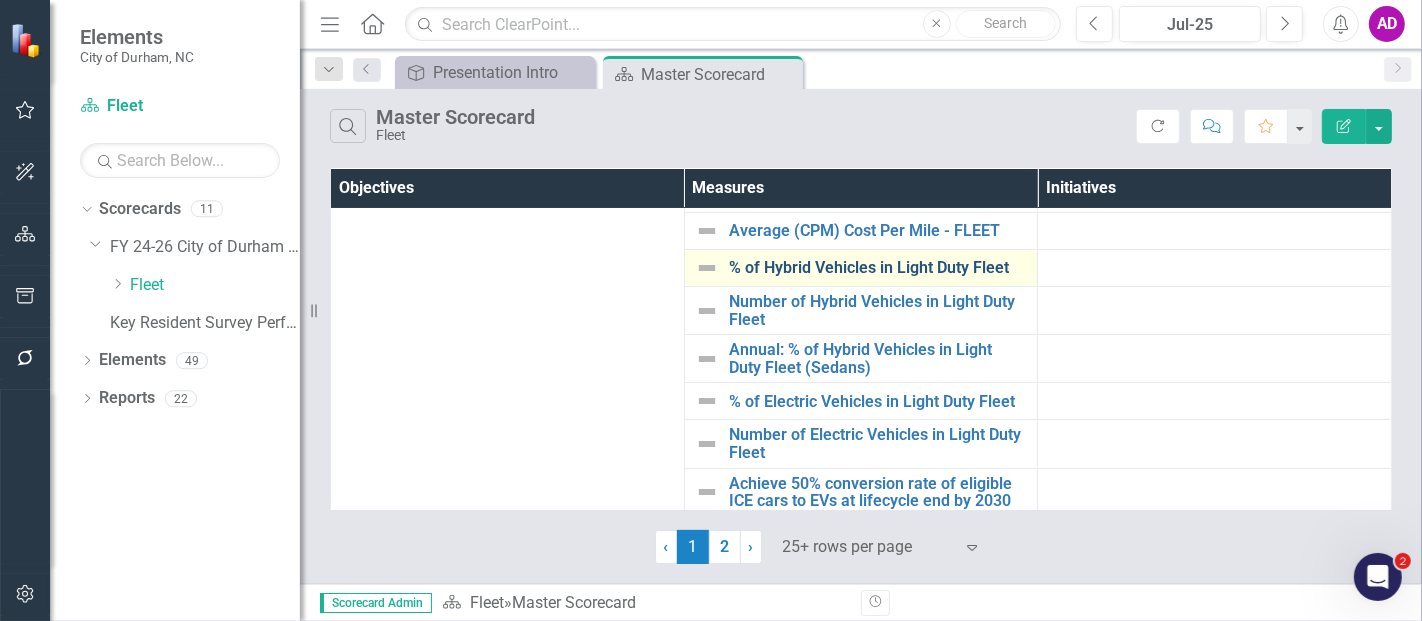 click on "% of Hybrid Vehicles in Light Duty Fleet" at bounding box center [878, 268] 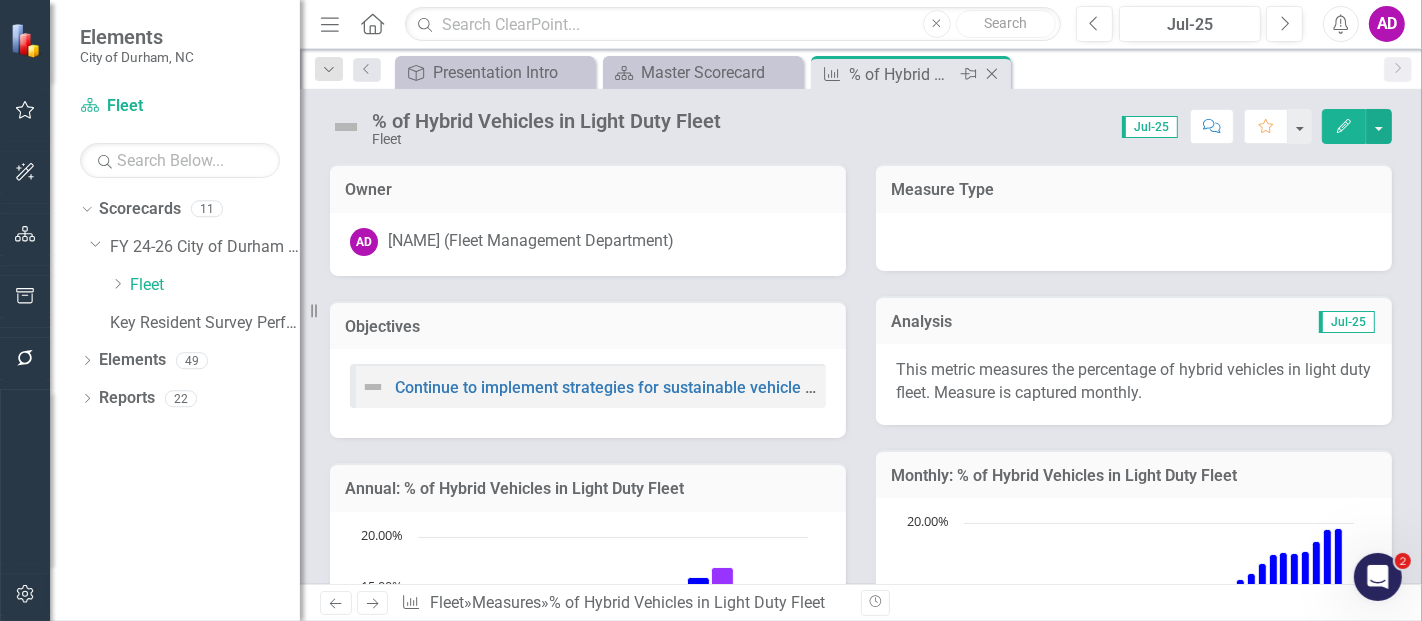 click on "Close" 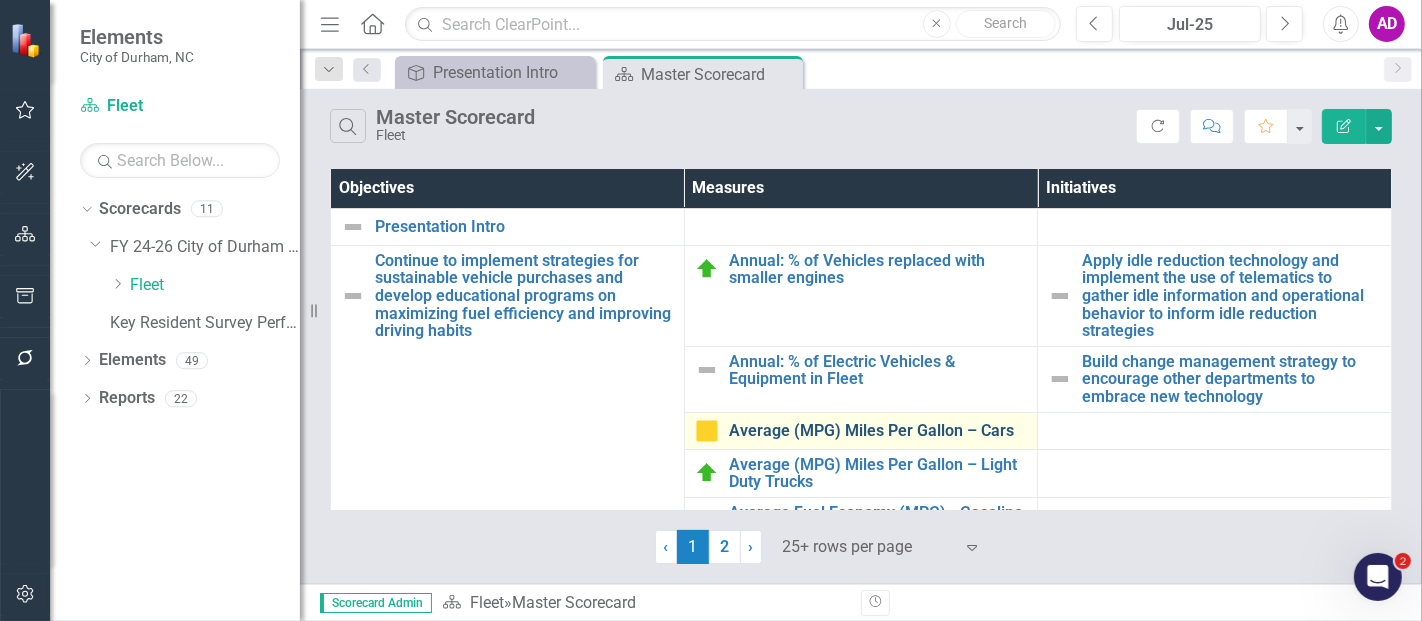 scroll, scrollTop: 222, scrollLeft: 0, axis: vertical 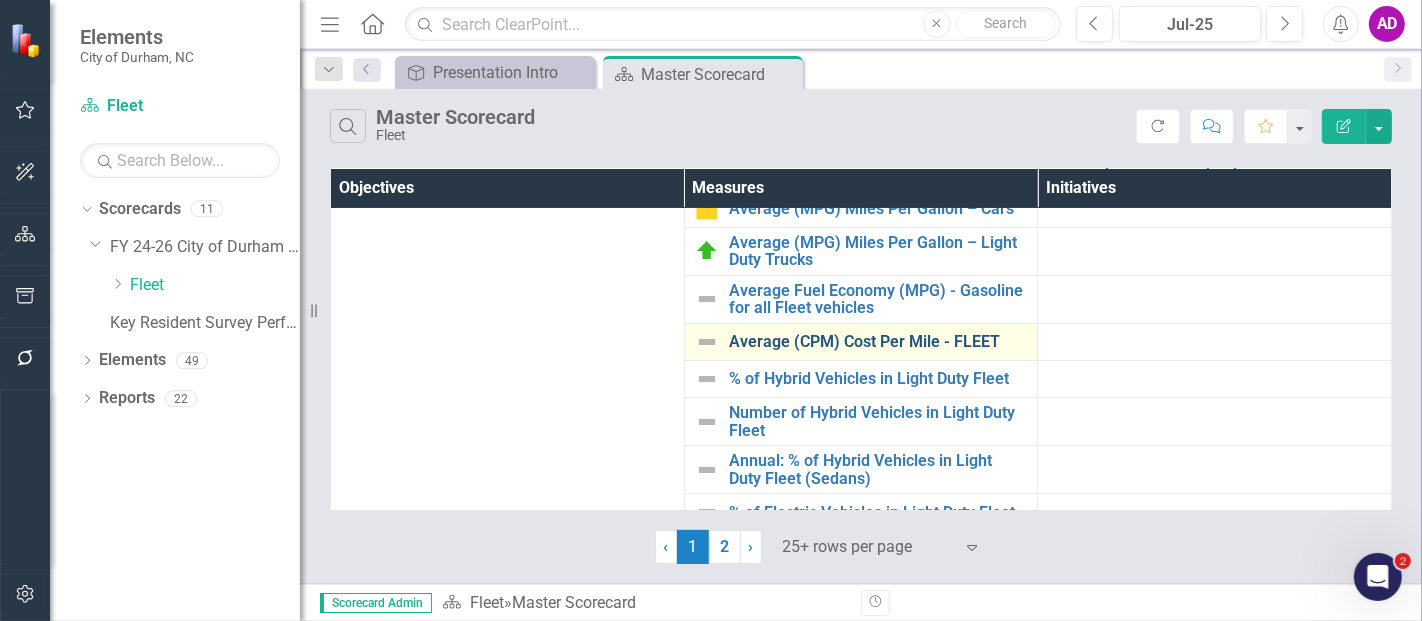 click on "Average (CPM) Cost Per Mile - FLEET" at bounding box center (878, 342) 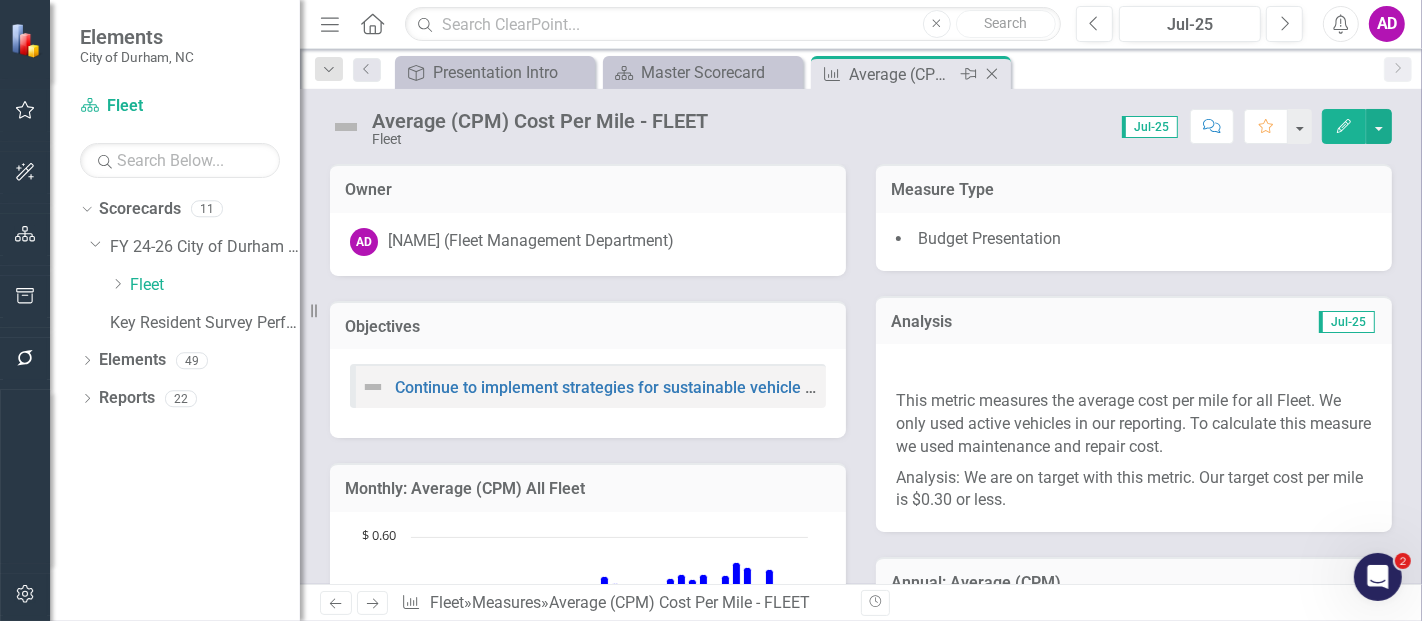 click 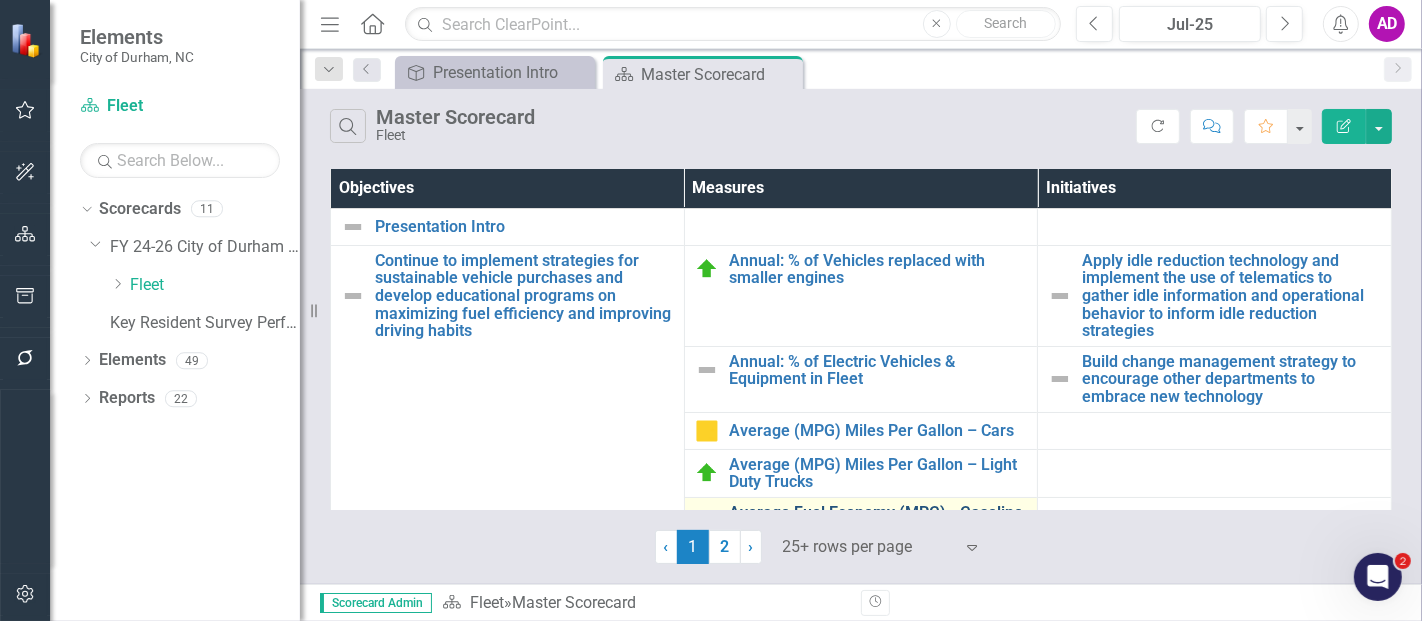scroll, scrollTop: 111, scrollLeft: 0, axis: vertical 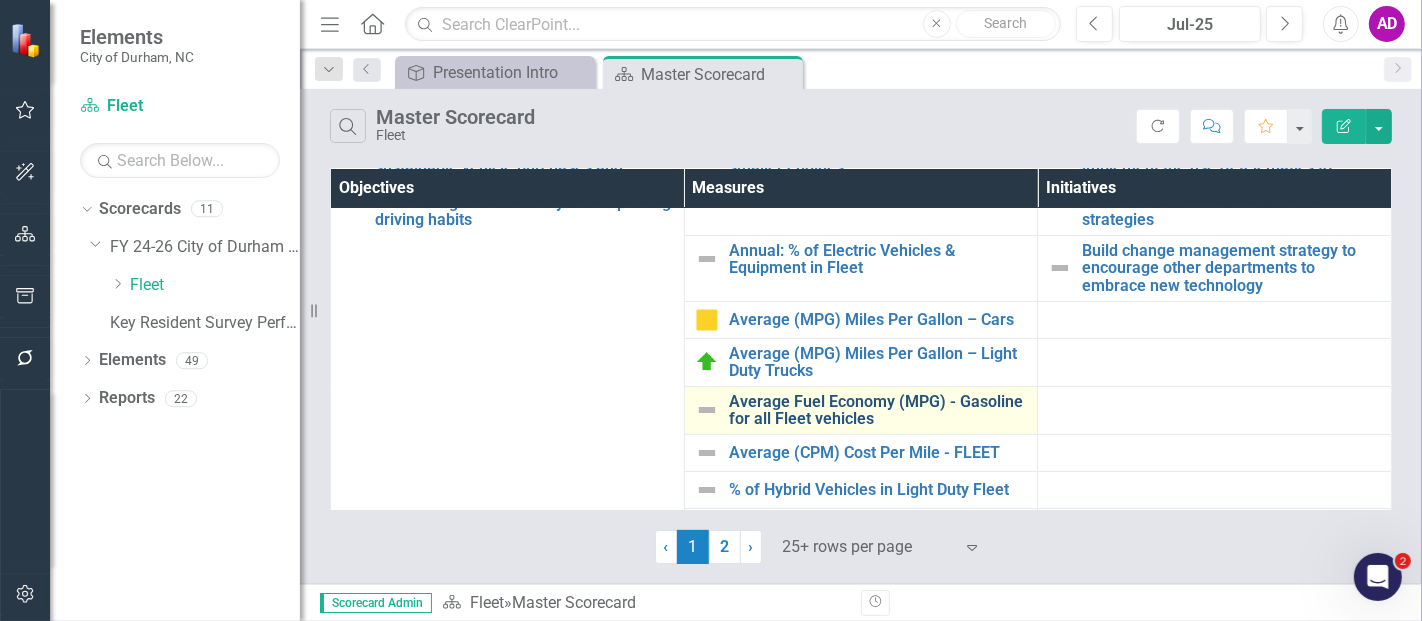 click on "Average Fuel Economy (MPG) - Gasoline for all Fleet vehicles" at bounding box center [878, 410] 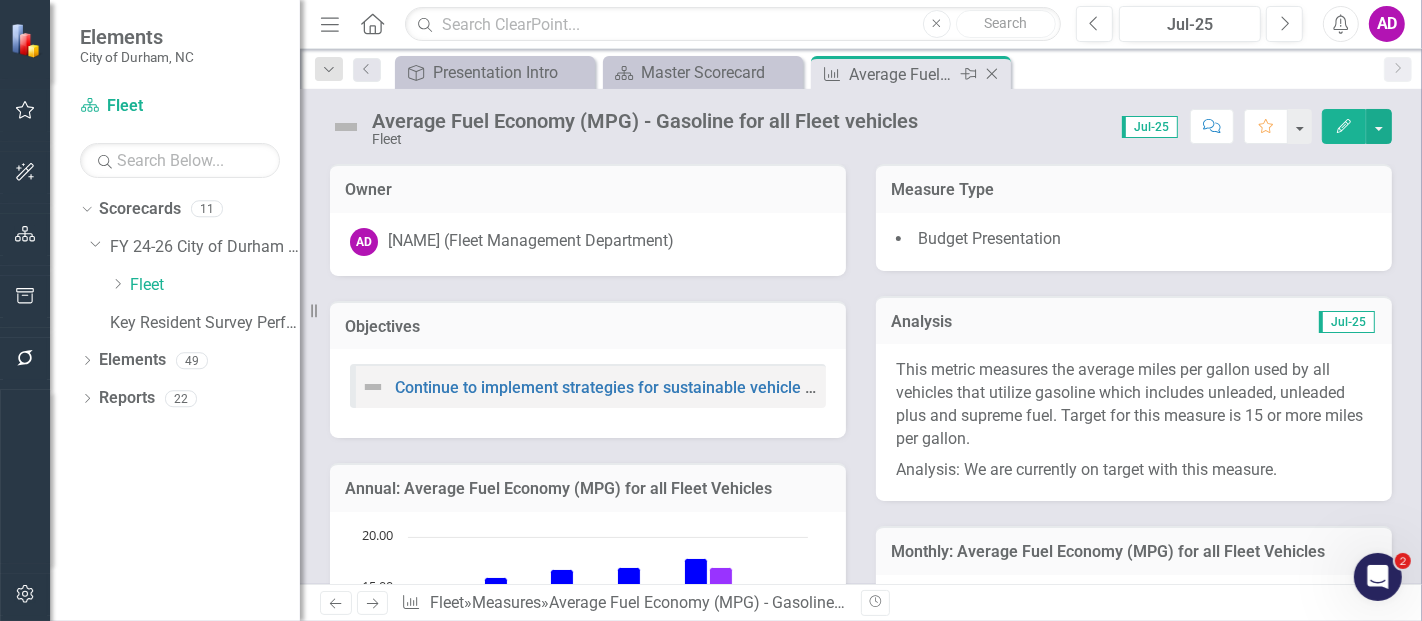 click 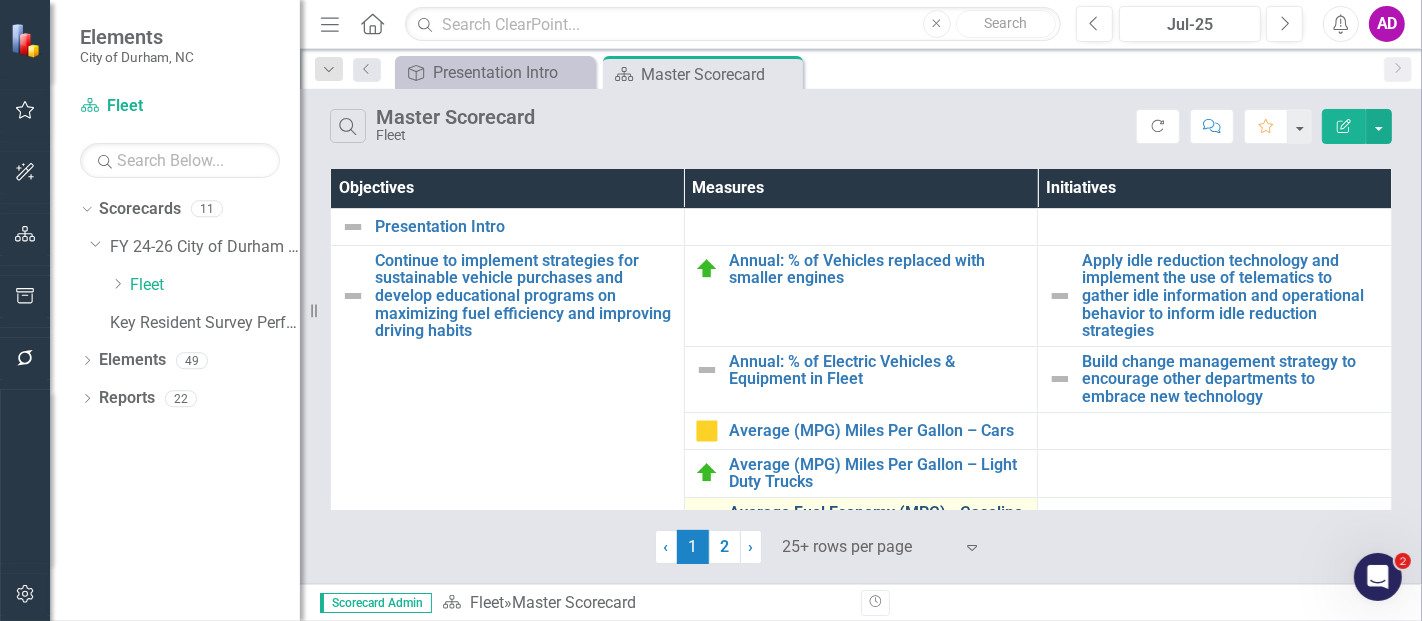 scroll, scrollTop: 111, scrollLeft: 0, axis: vertical 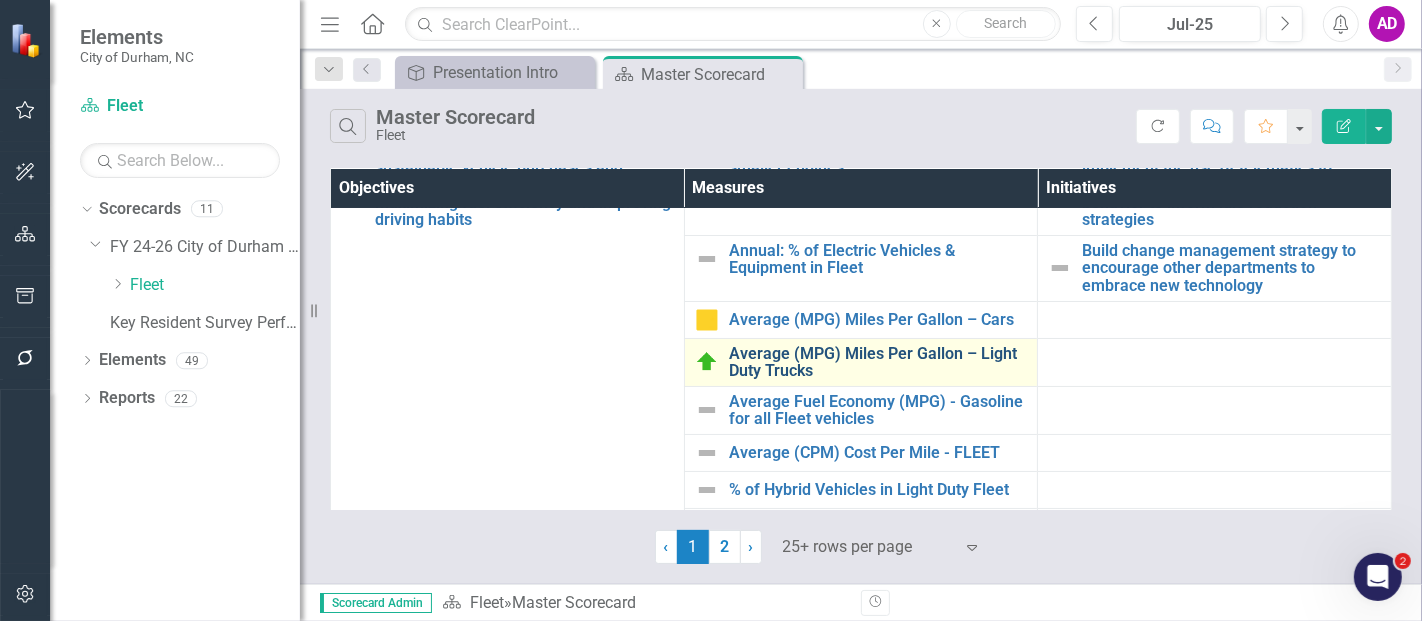 click on "Average (MPG) Miles Per Gallon – Light Duty Trucks" at bounding box center (878, 362) 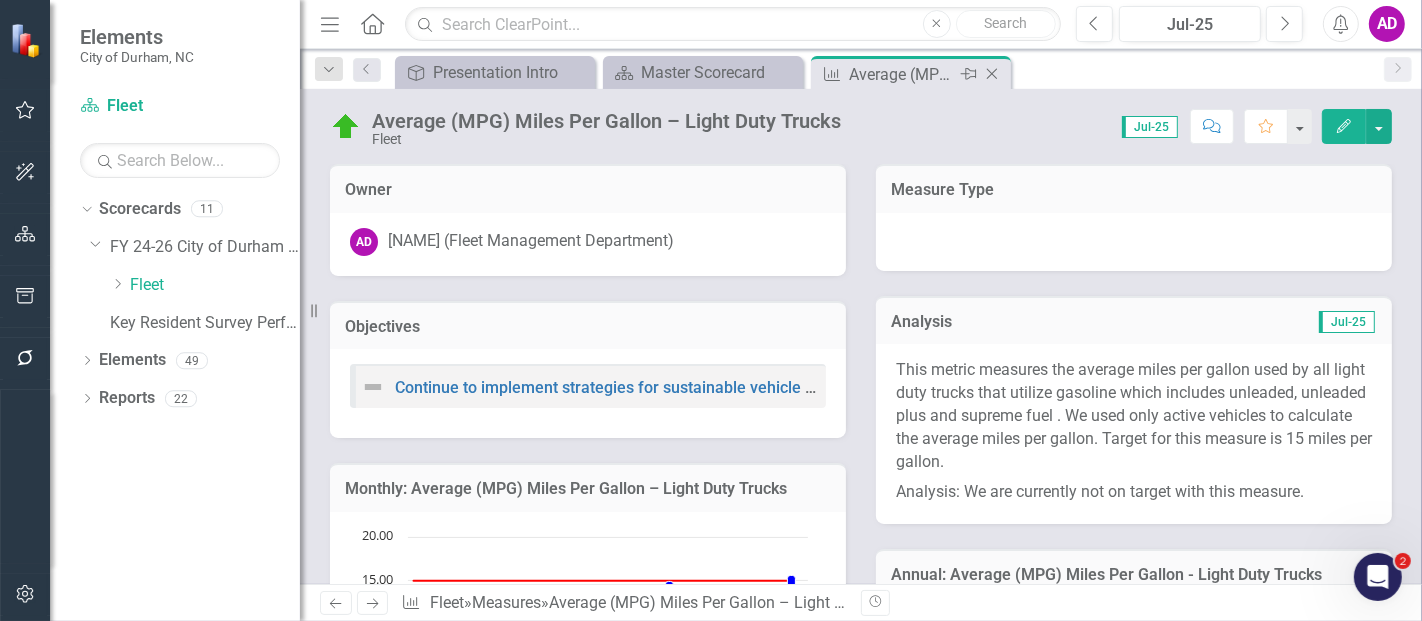 click on "Close" 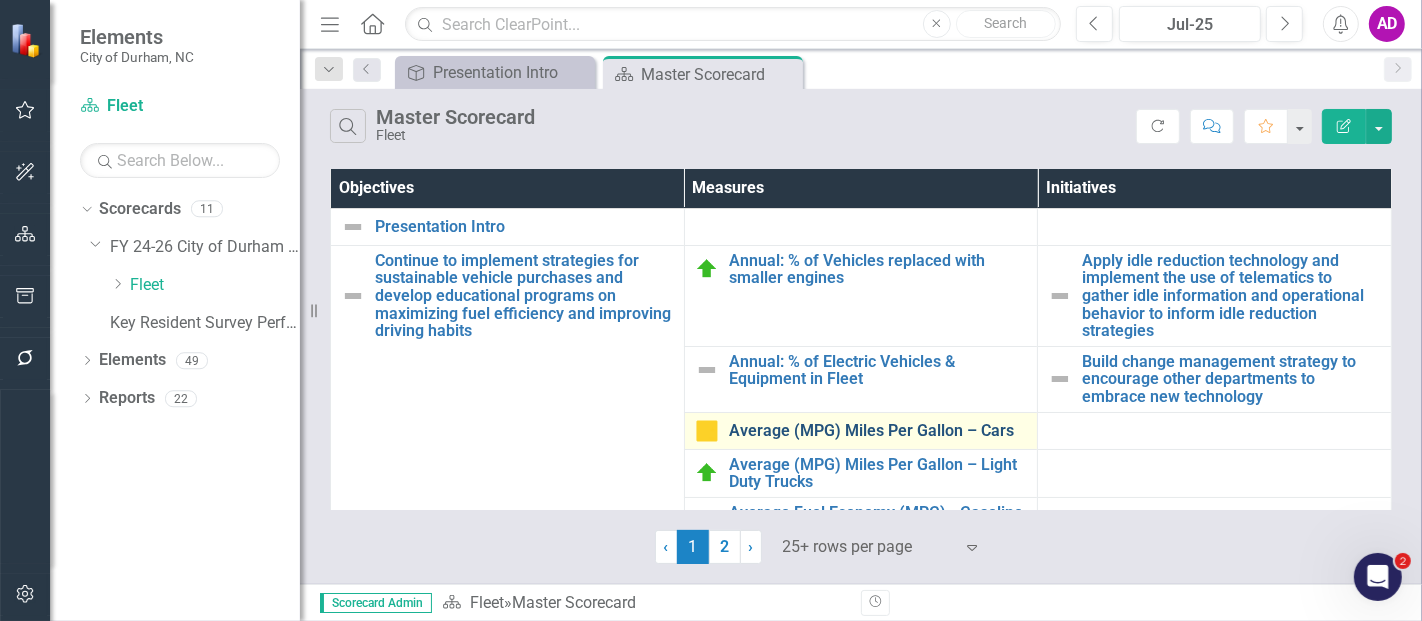 click on "Average (MPG) Miles Per Gallon – Cars" at bounding box center (878, 431) 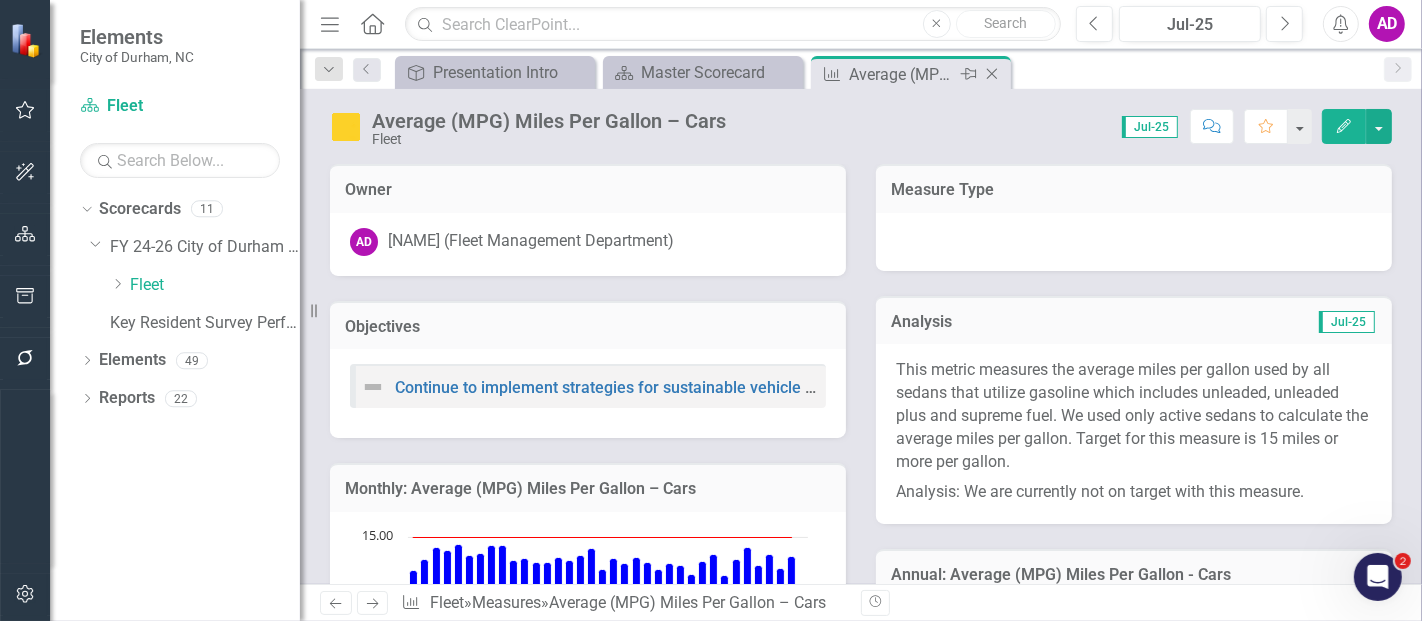 click on "Close" 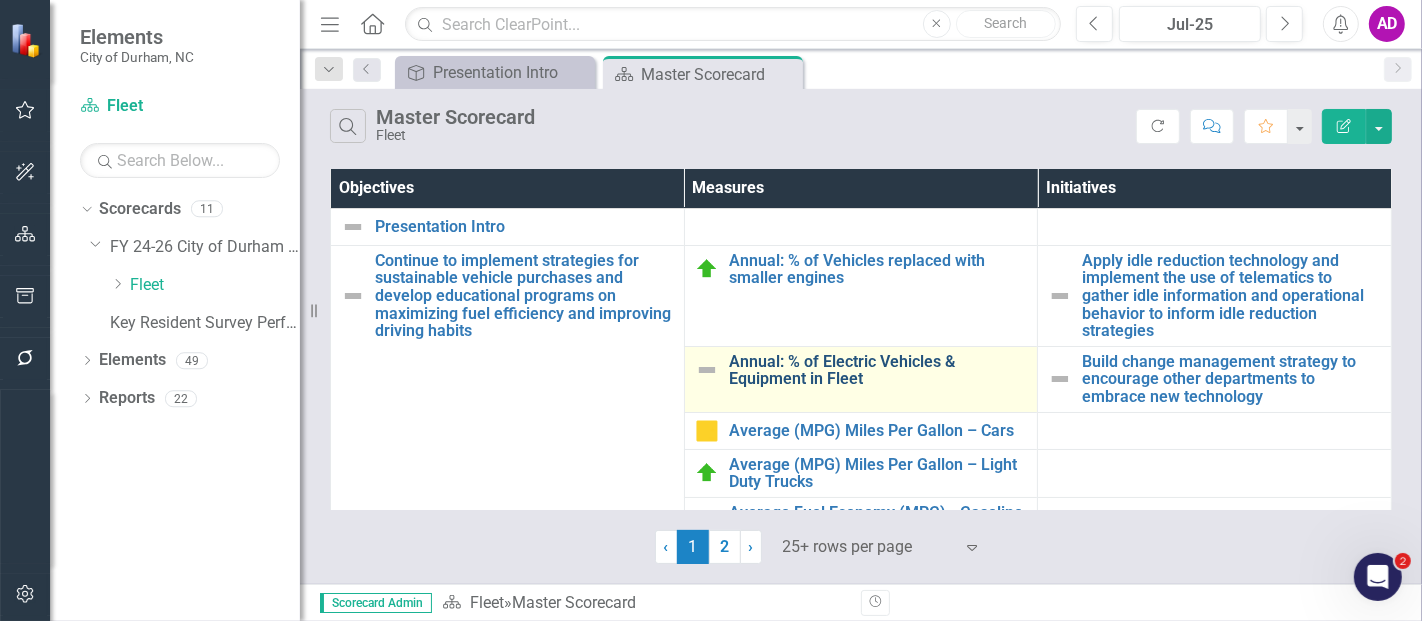 click on "Annual:  % of Electric Vehicles & Equipment in Fleet" at bounding box center [878, 370] 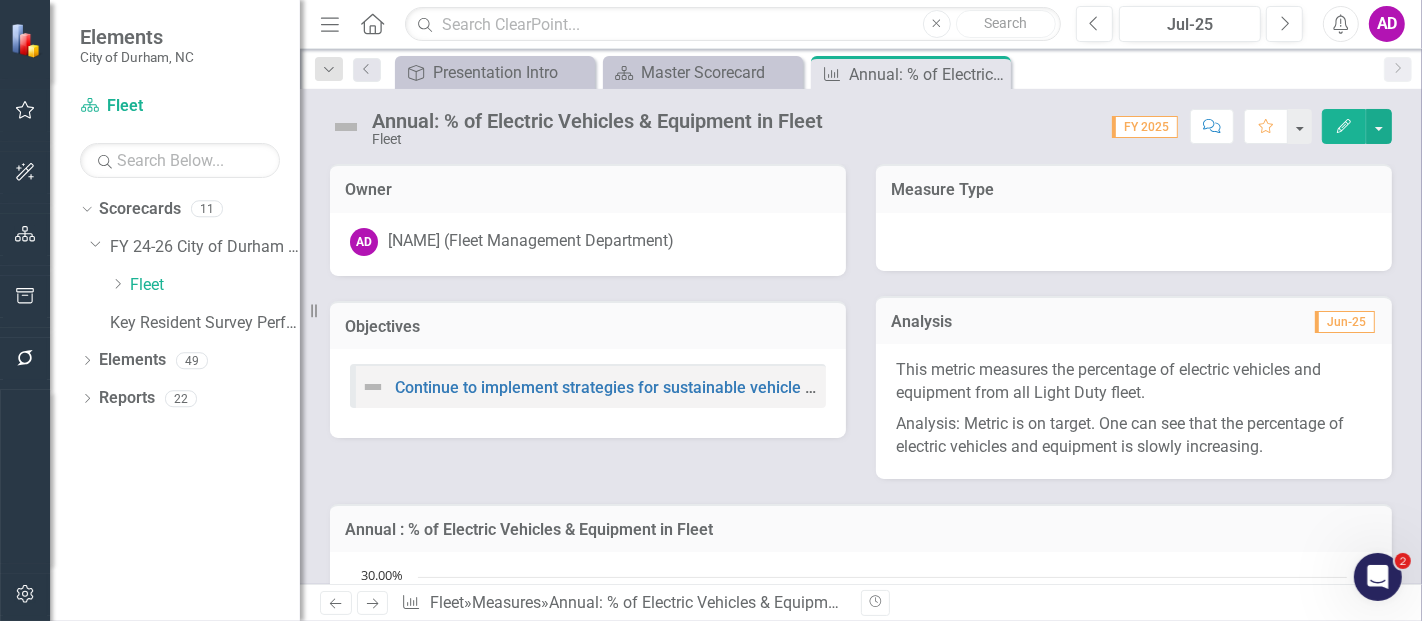 click on "Close" 